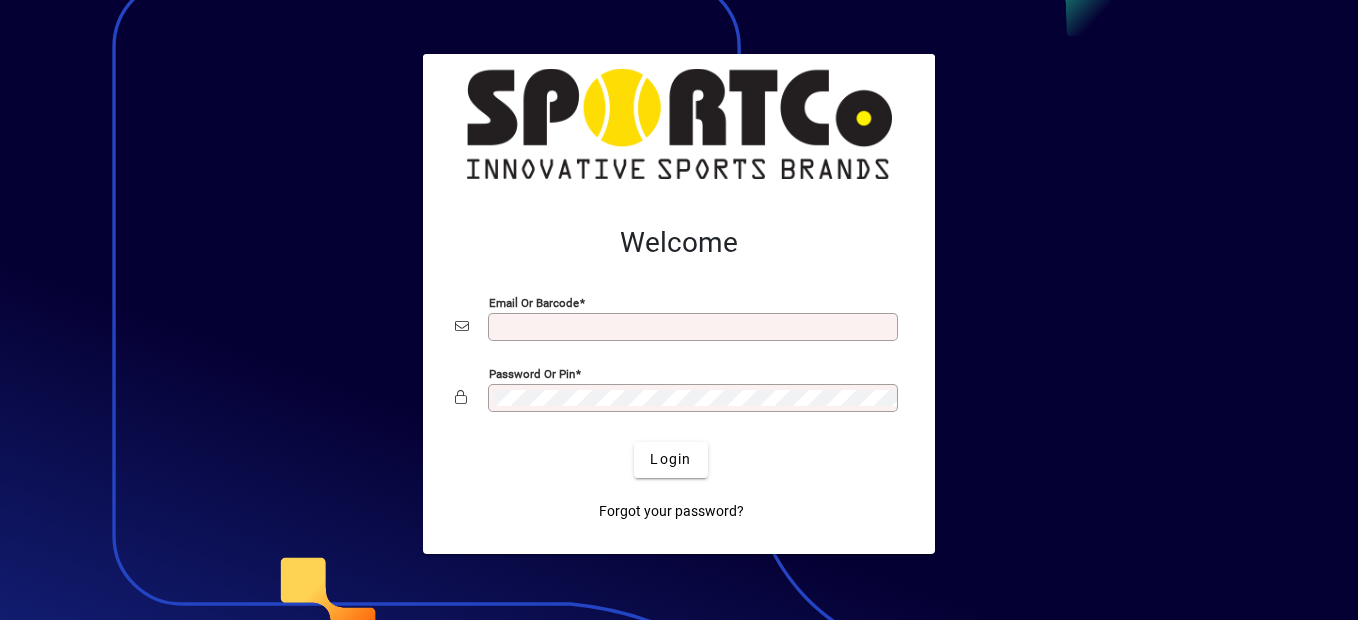 scroll, scrollTop: 0, scrollLeft: 0, axis: both 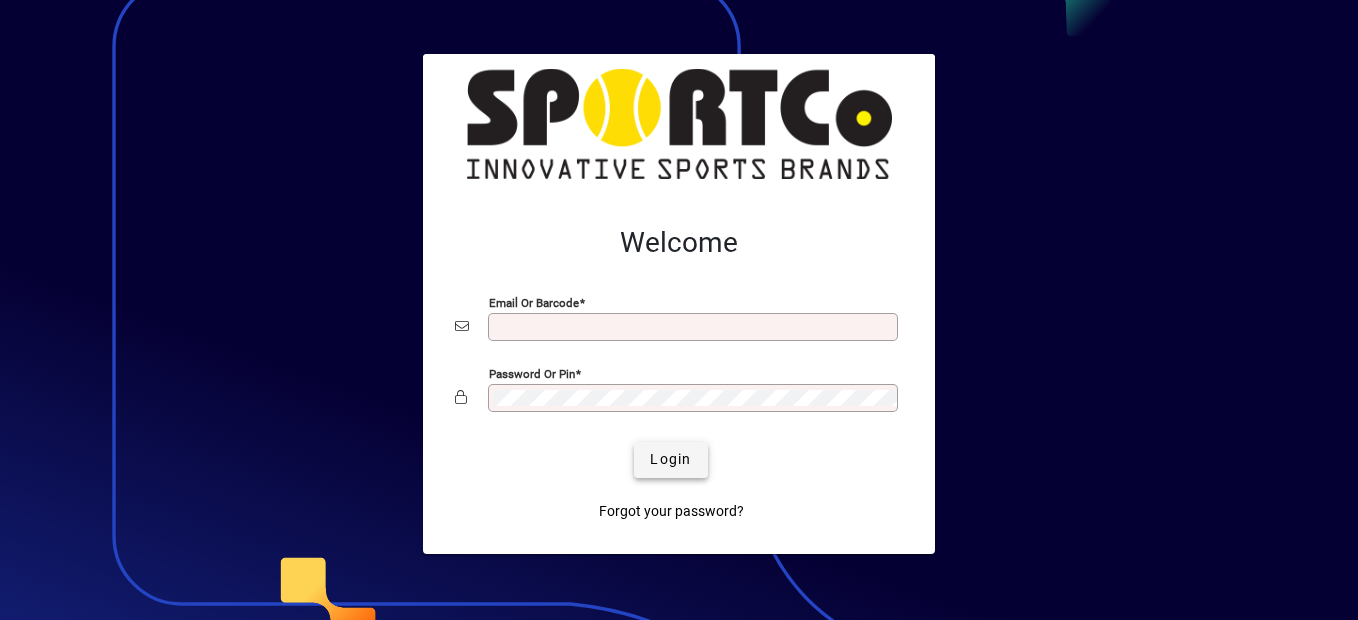 type on "**********" 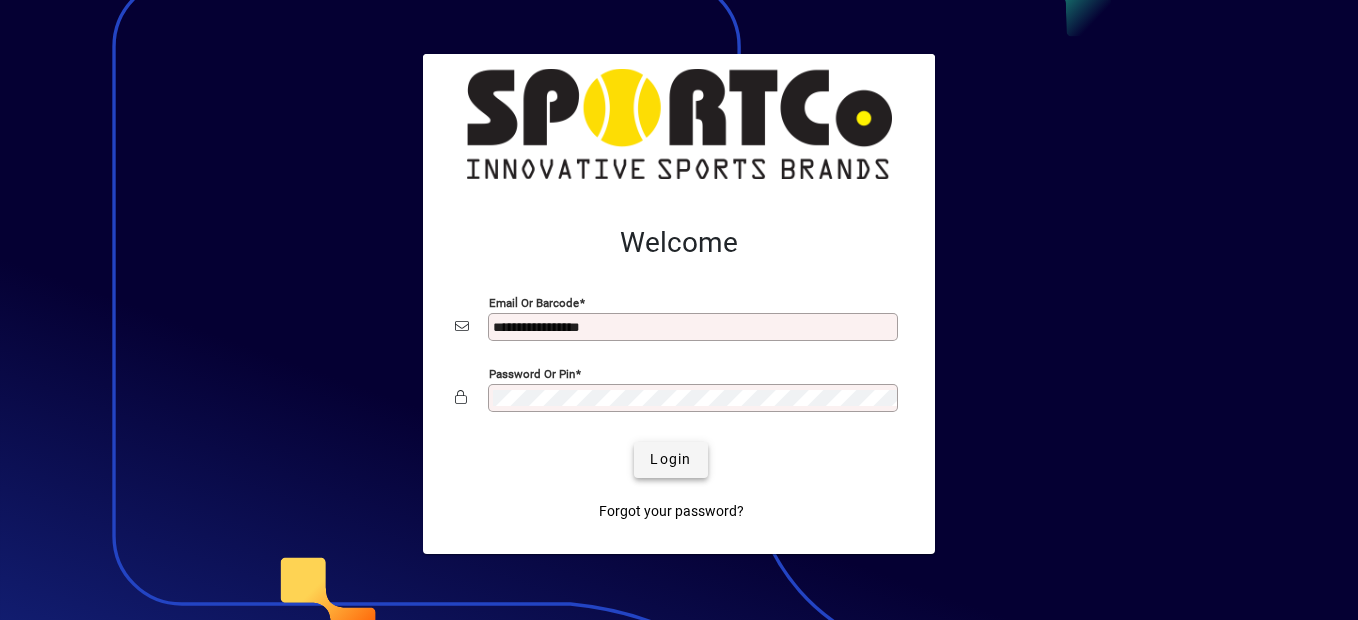 click on "Login" 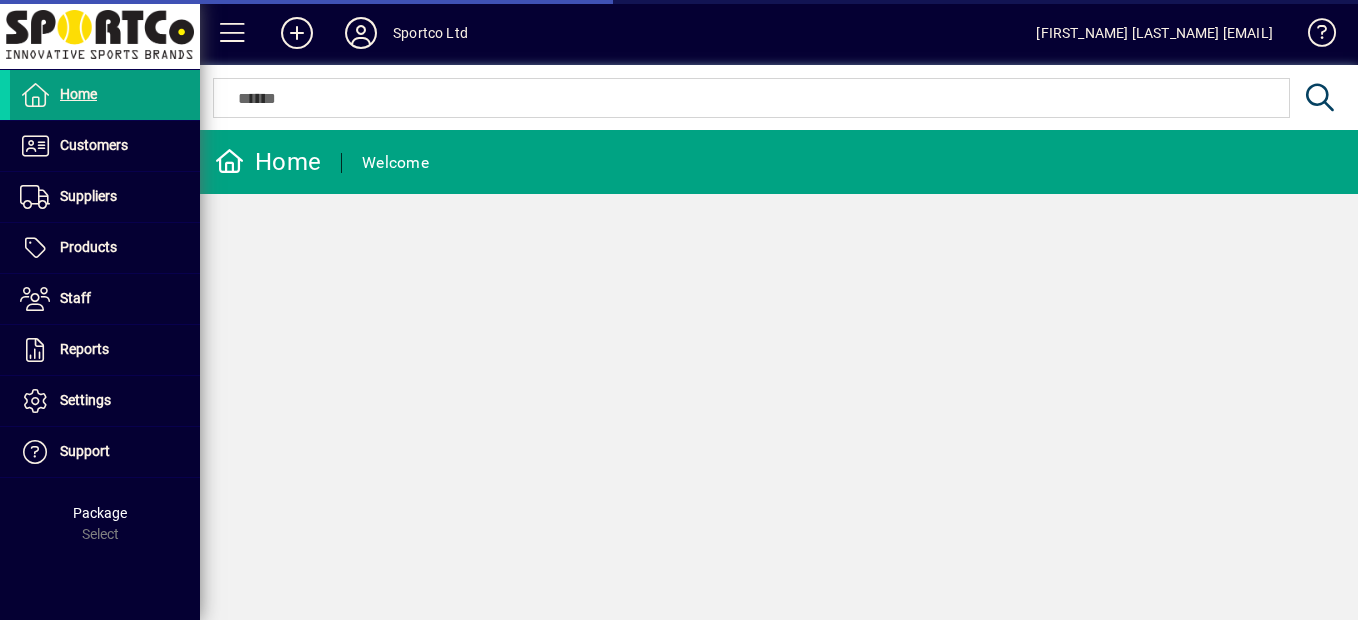 scroll, scrollTop: 0, scrollLeft: 0, axis: both 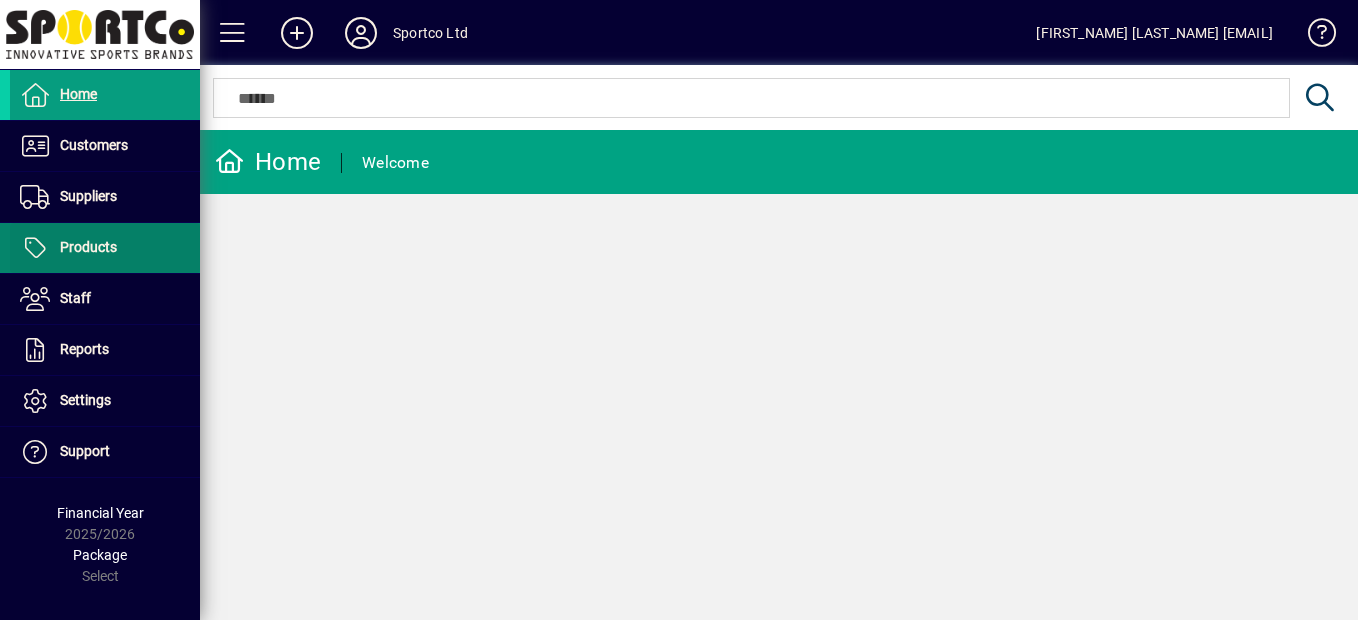 click on "Products" at bounding box center [88, 247] 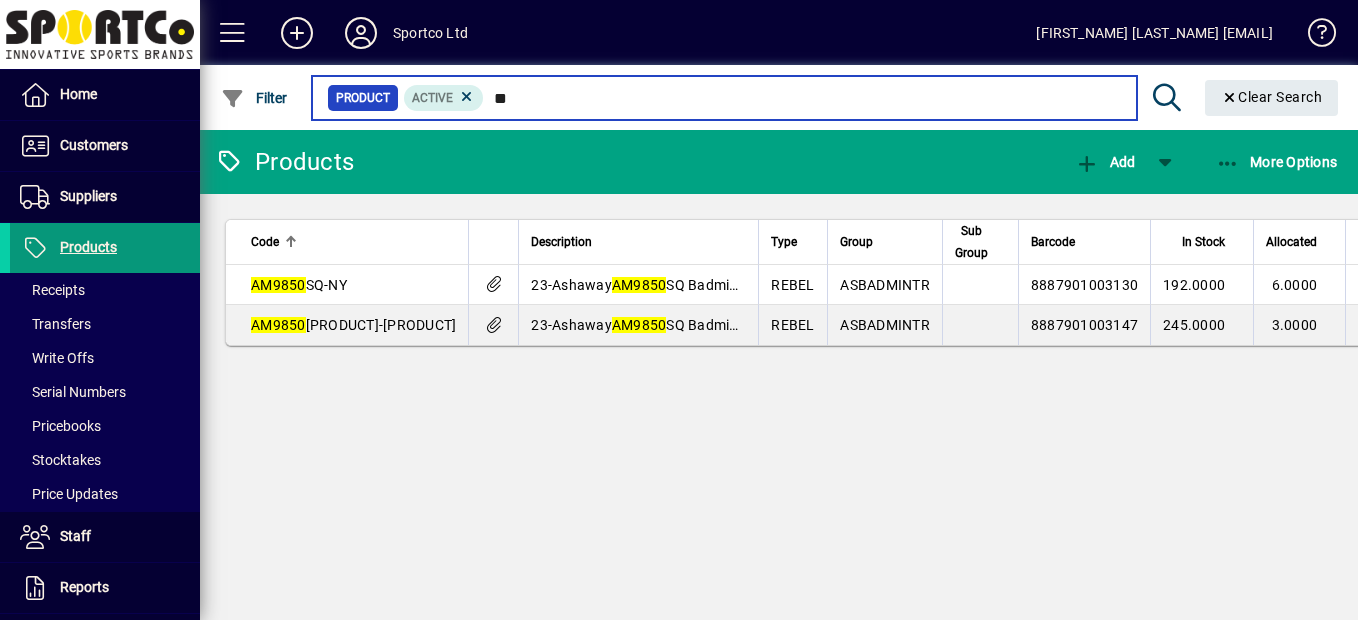 type on "*" 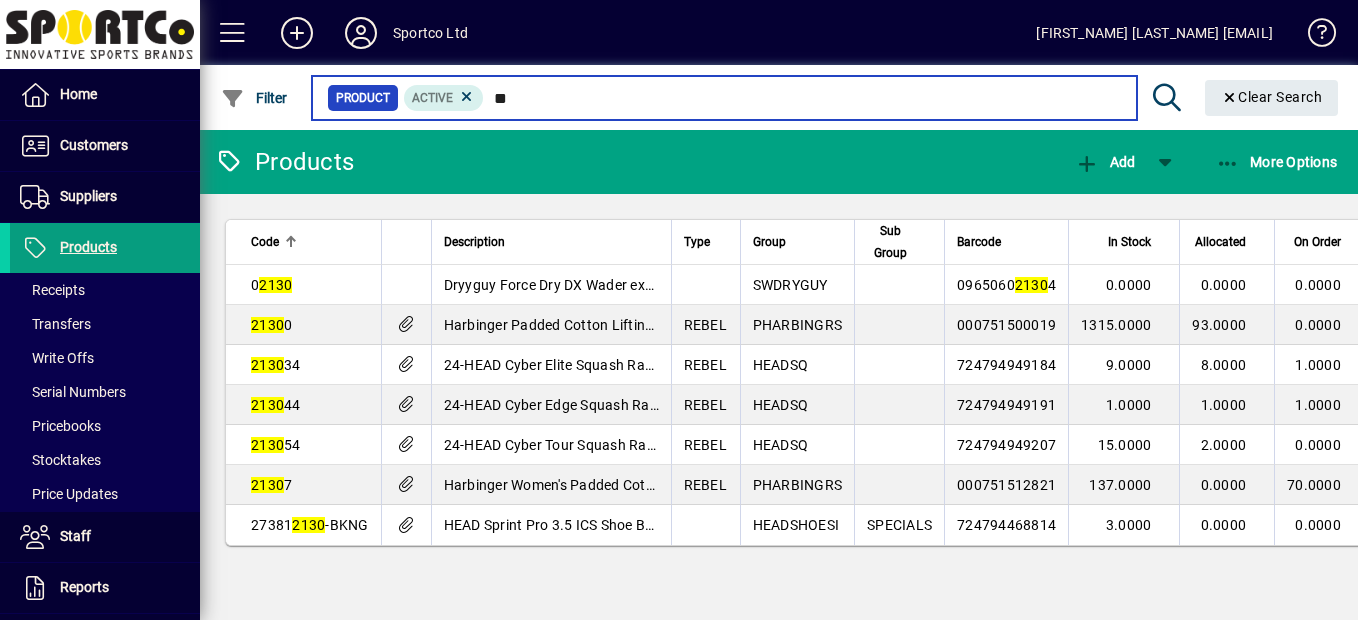 type on "*" 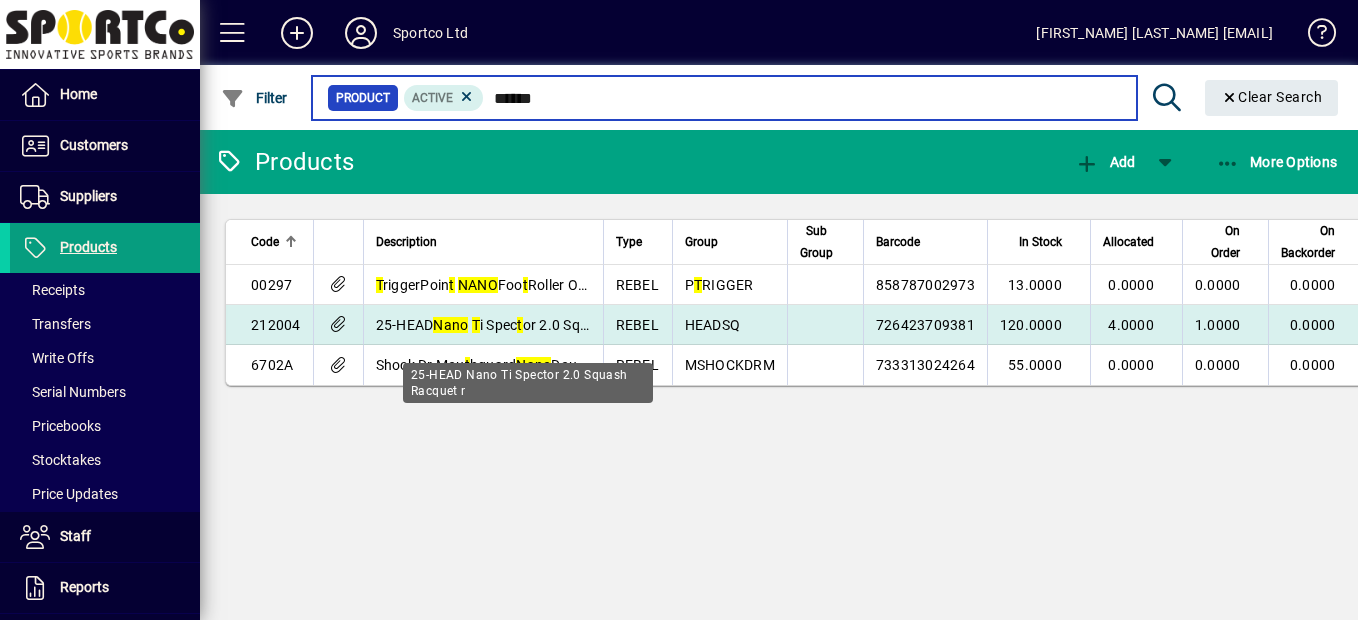 type on "******" 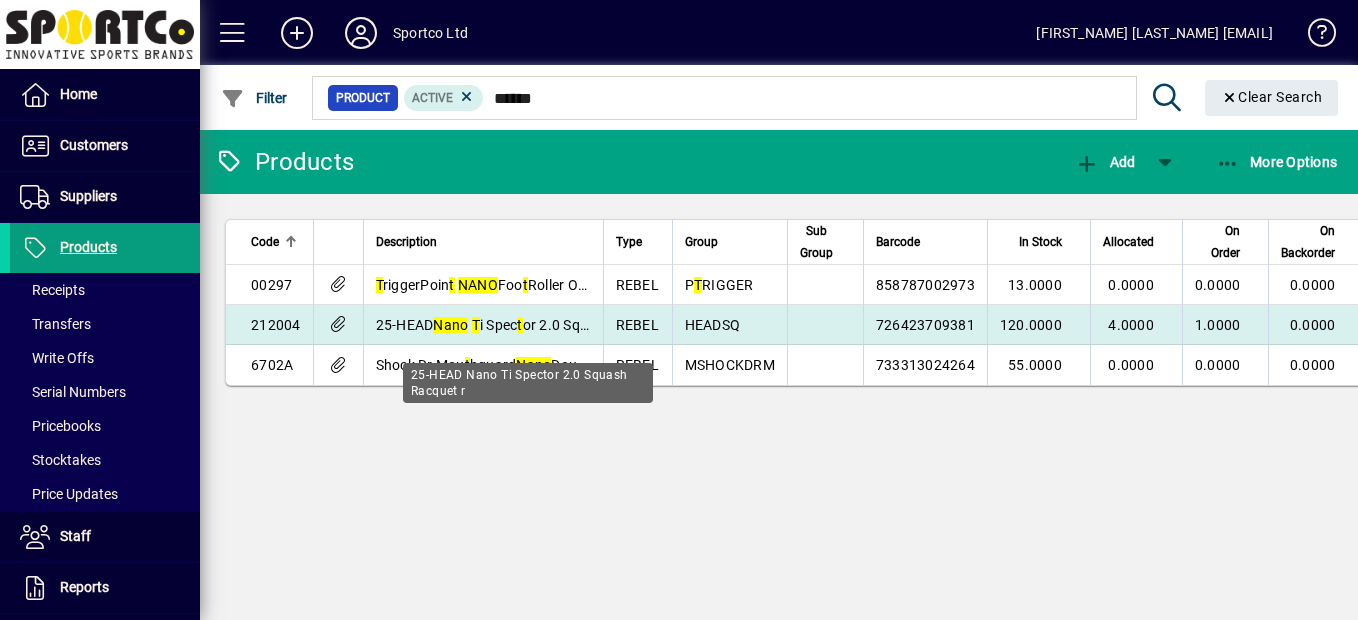 click on "25-HEAD  Nano   T i Spec t or 2.0 Squash Racque t  r" at bounding box center [525, 325] 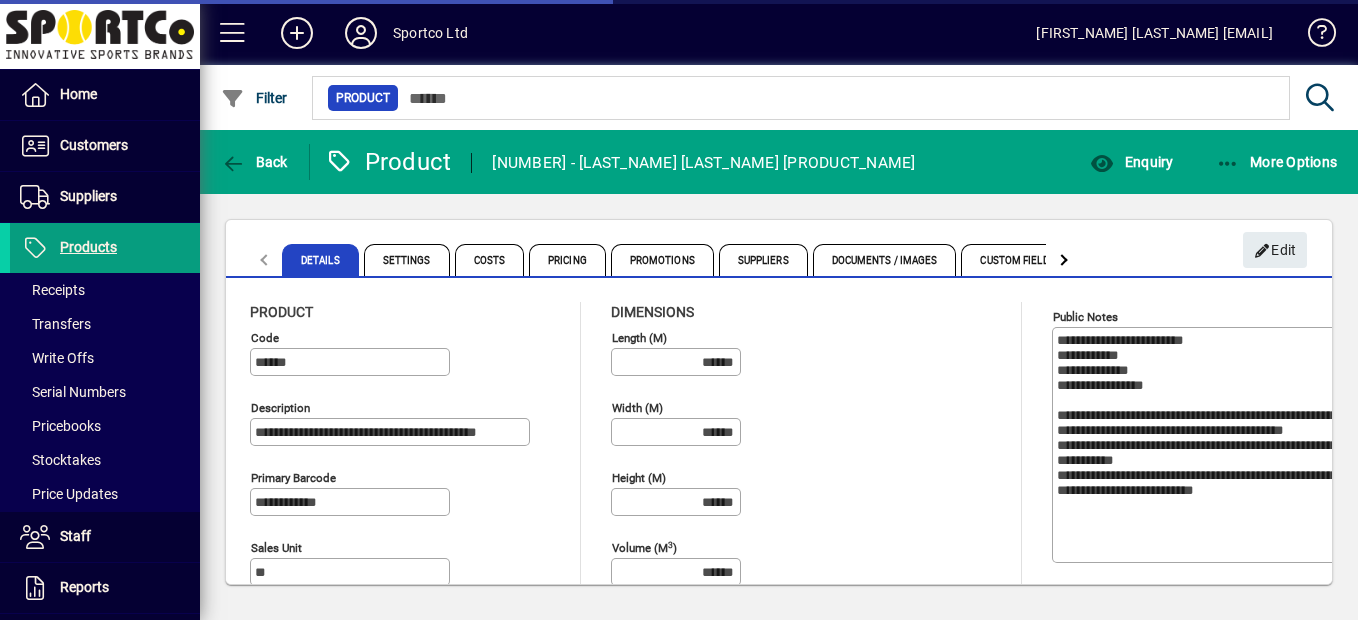 type on "**********" 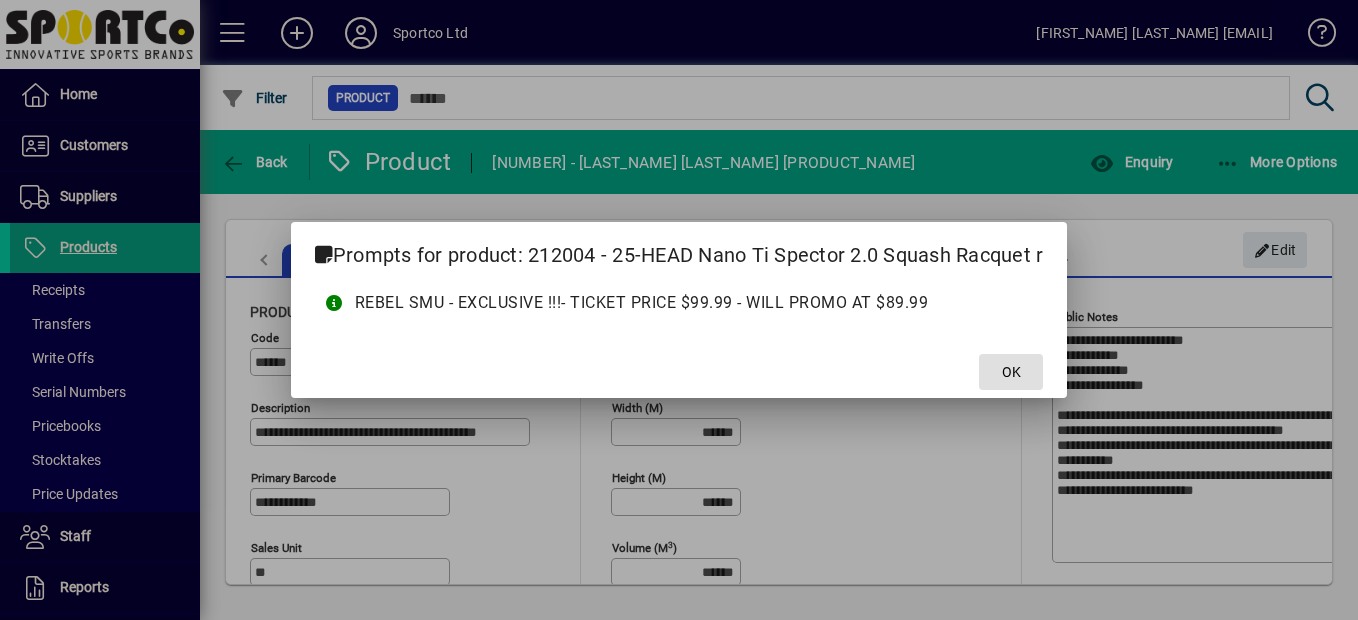 click 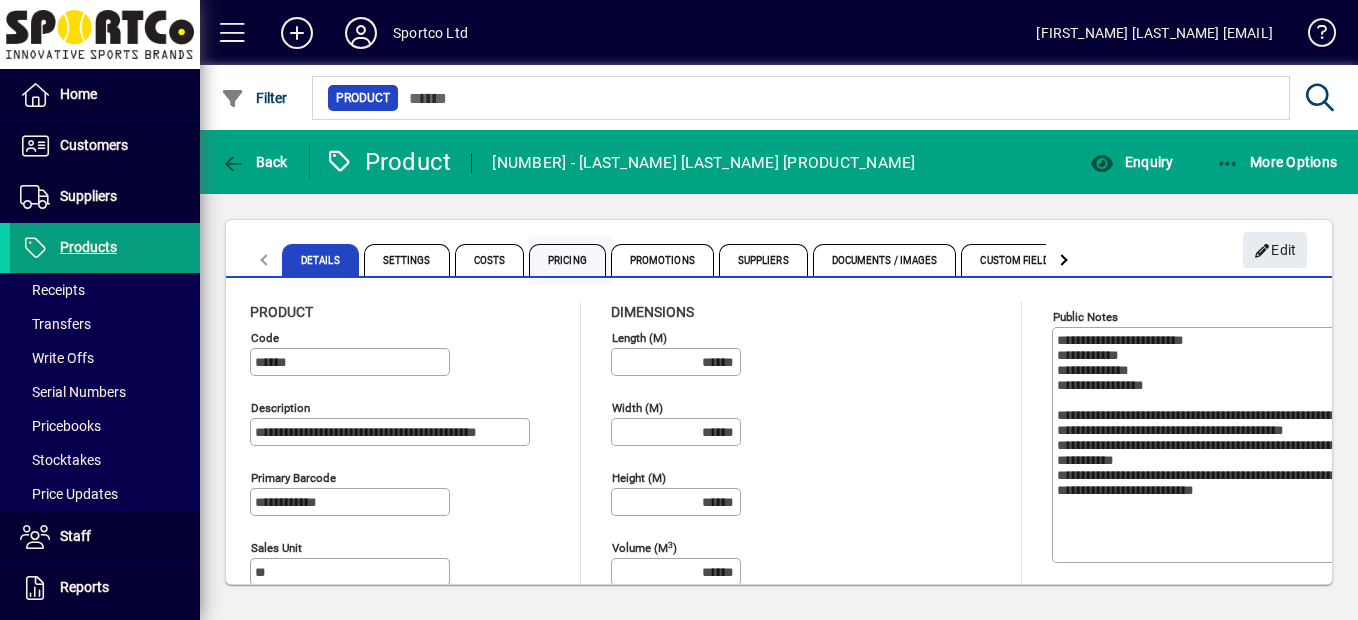 click on "Pricing" at bounding box center [567, 260] 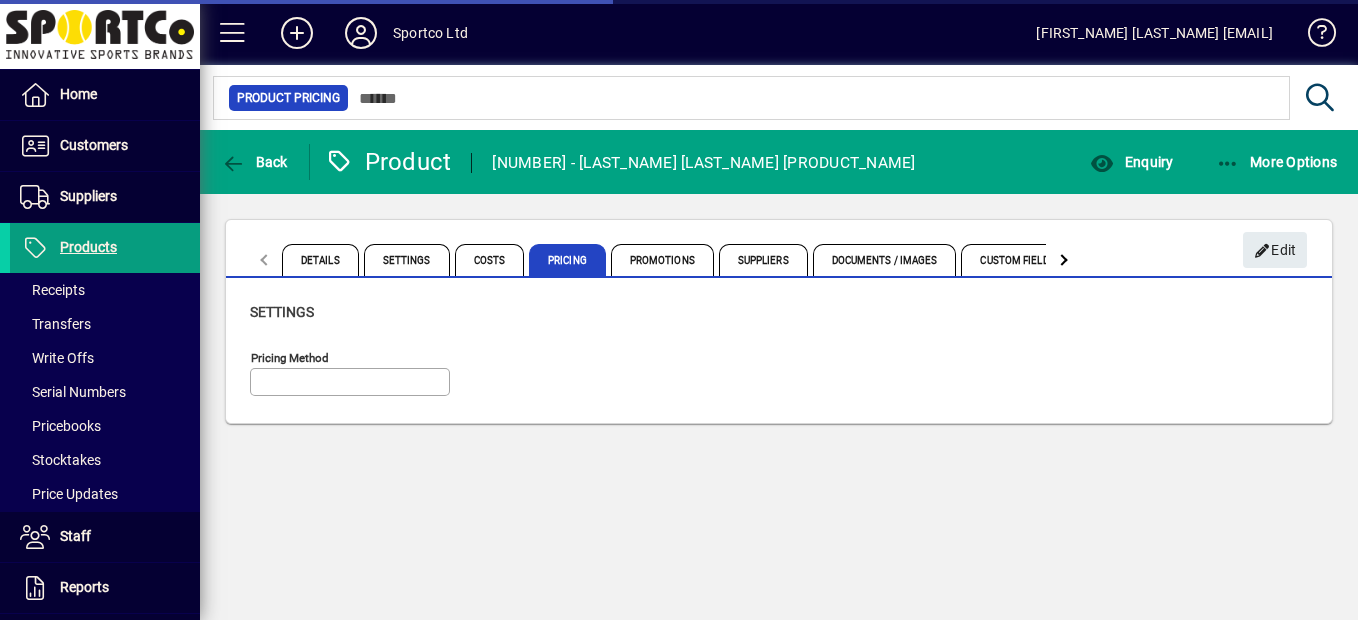 type on "**********" 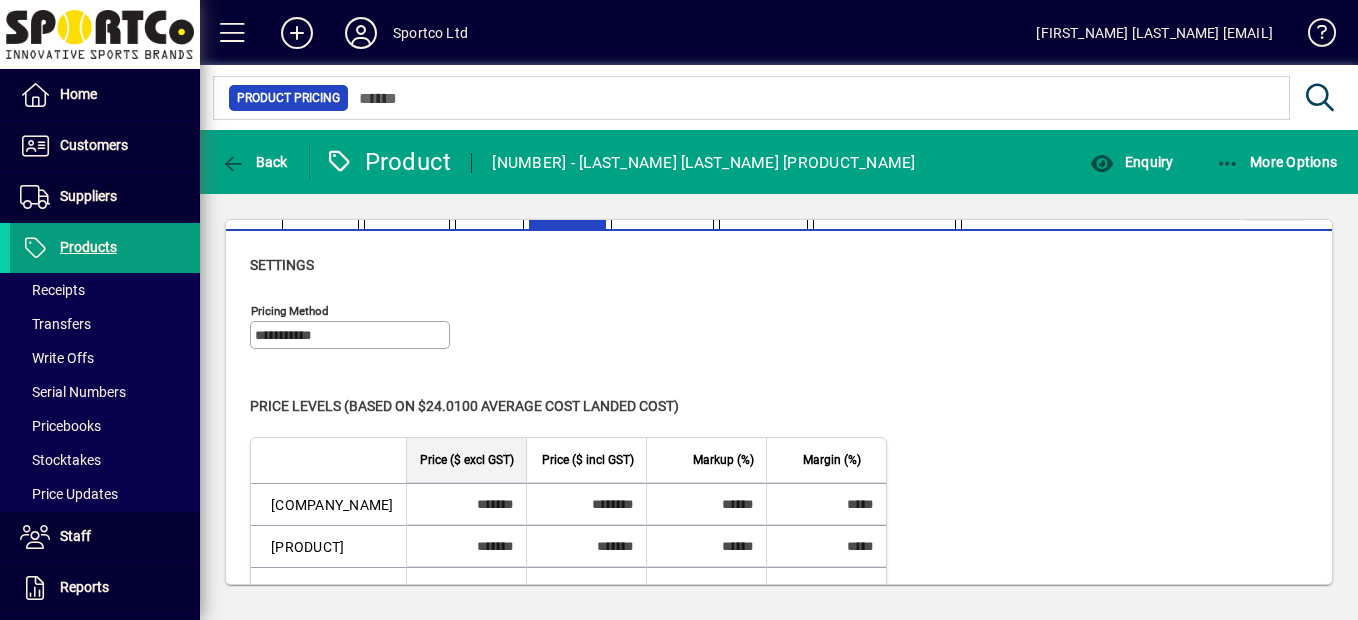 scroll, scrollTop: 0, scrollLeft: 0, axis: both 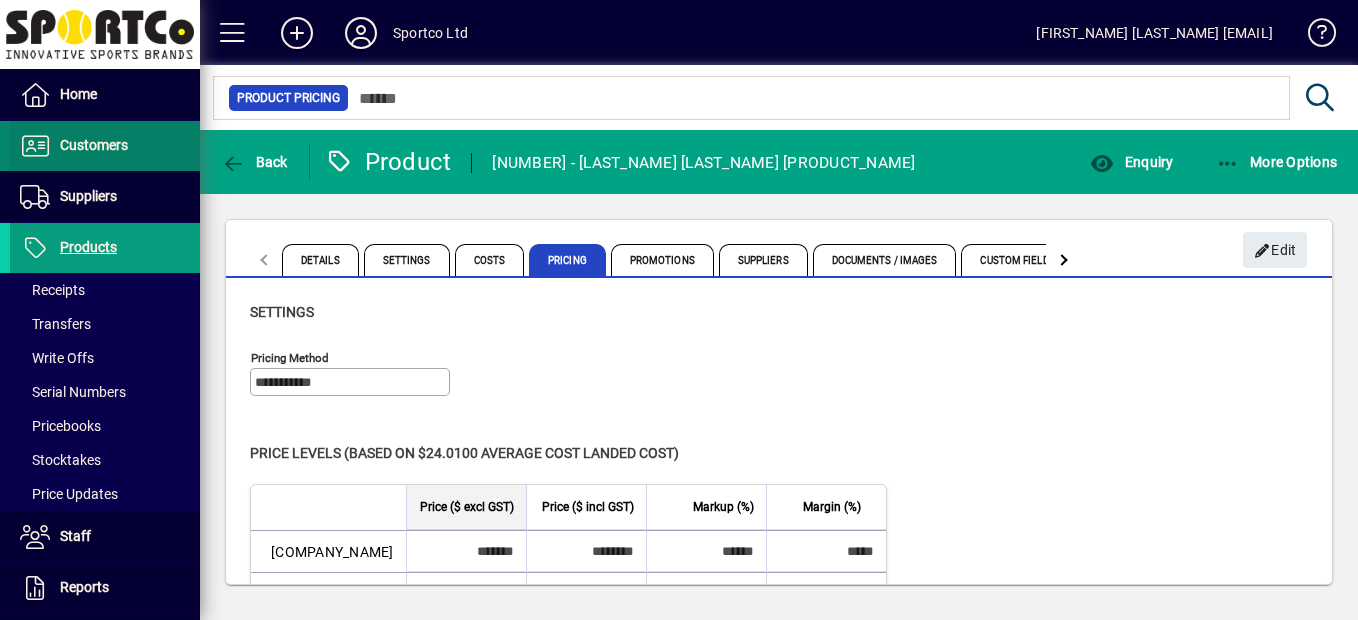 click on "Customers" at bounding box center [94, 145] 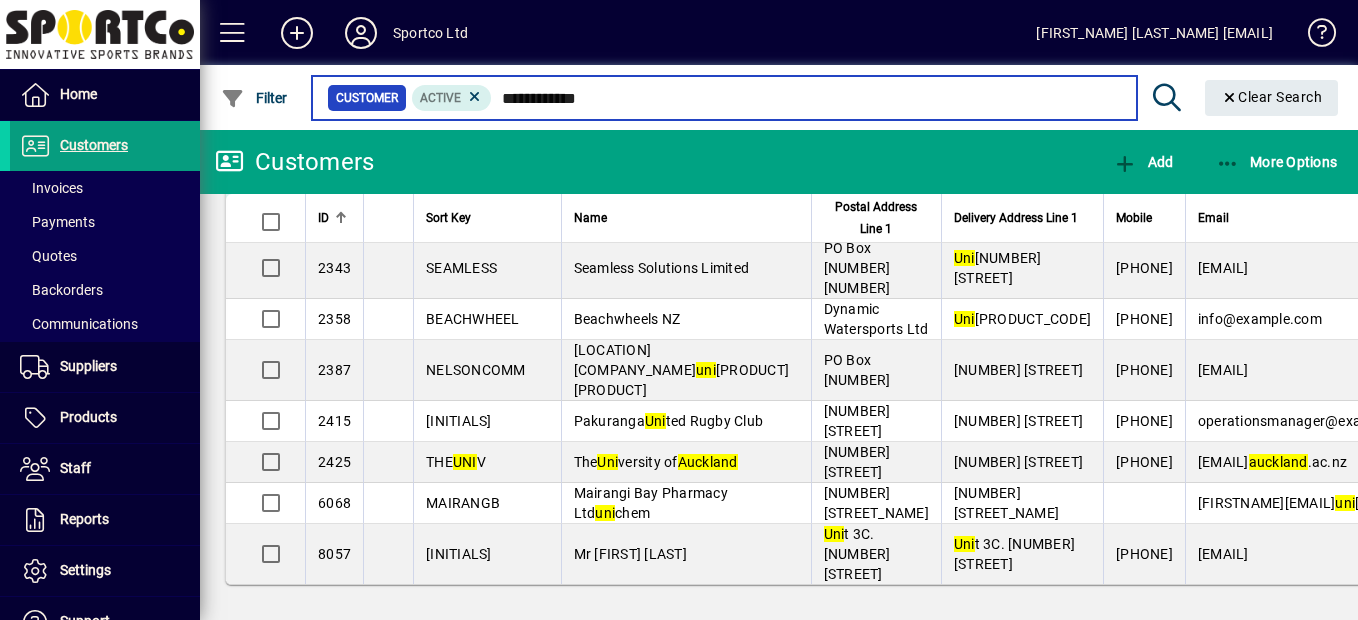 scroll, scrollTop: 210, scrollLeft: 0, axis: vertical 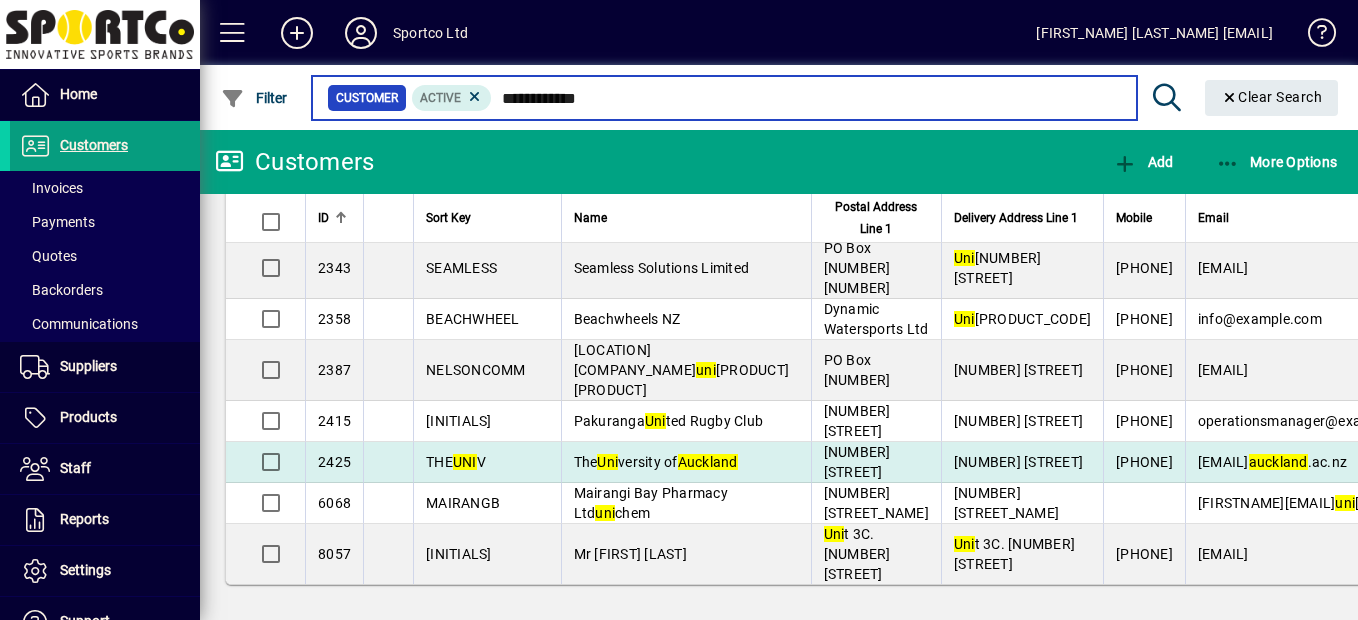 type on "**********" 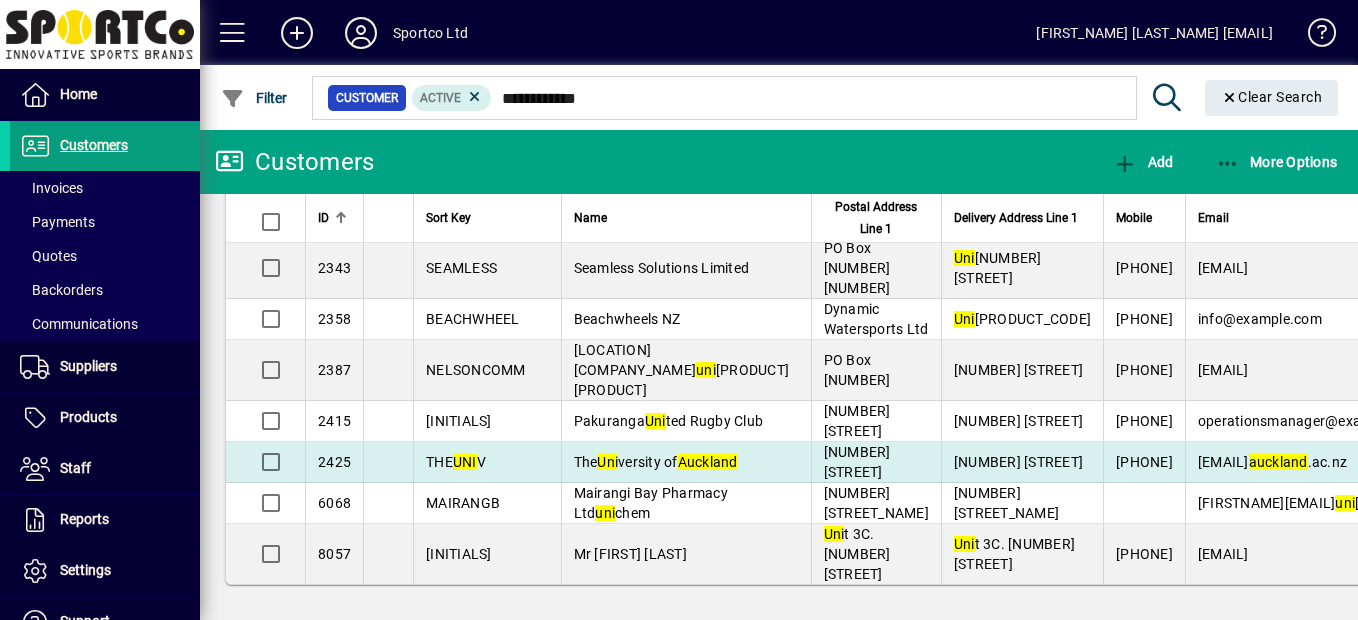 click on "The  Uni versity of  Auckland" at bounding box center (656, 462) 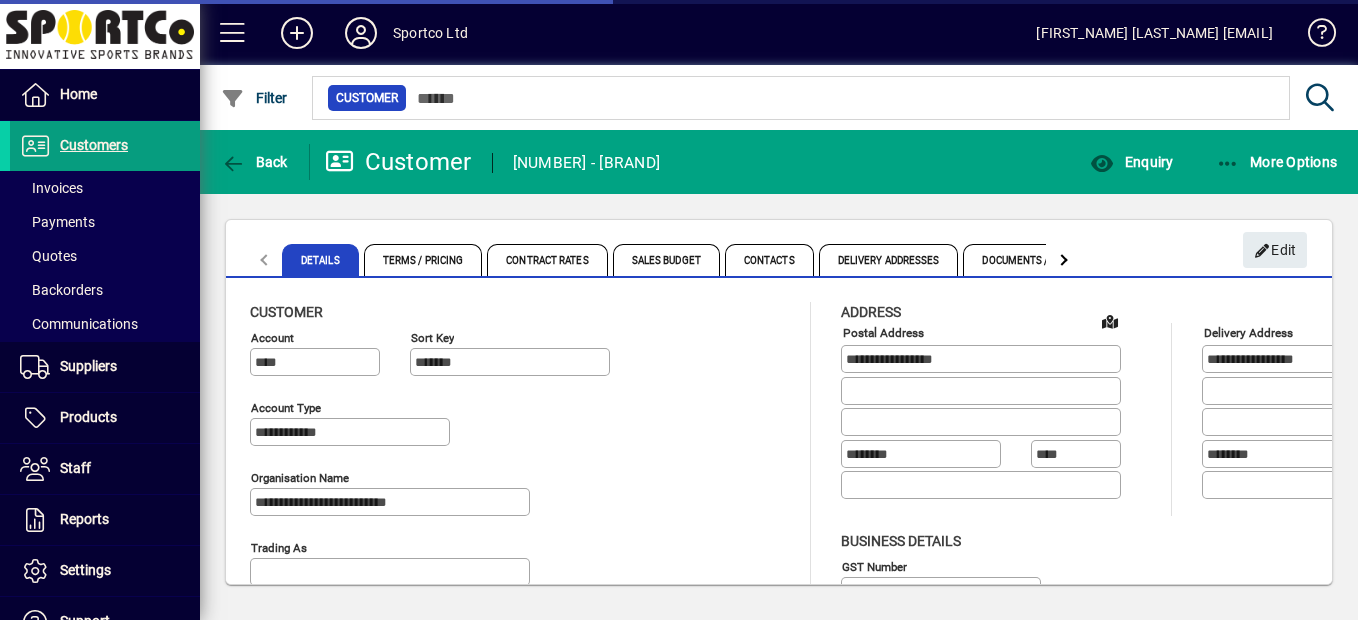 type on "**********" 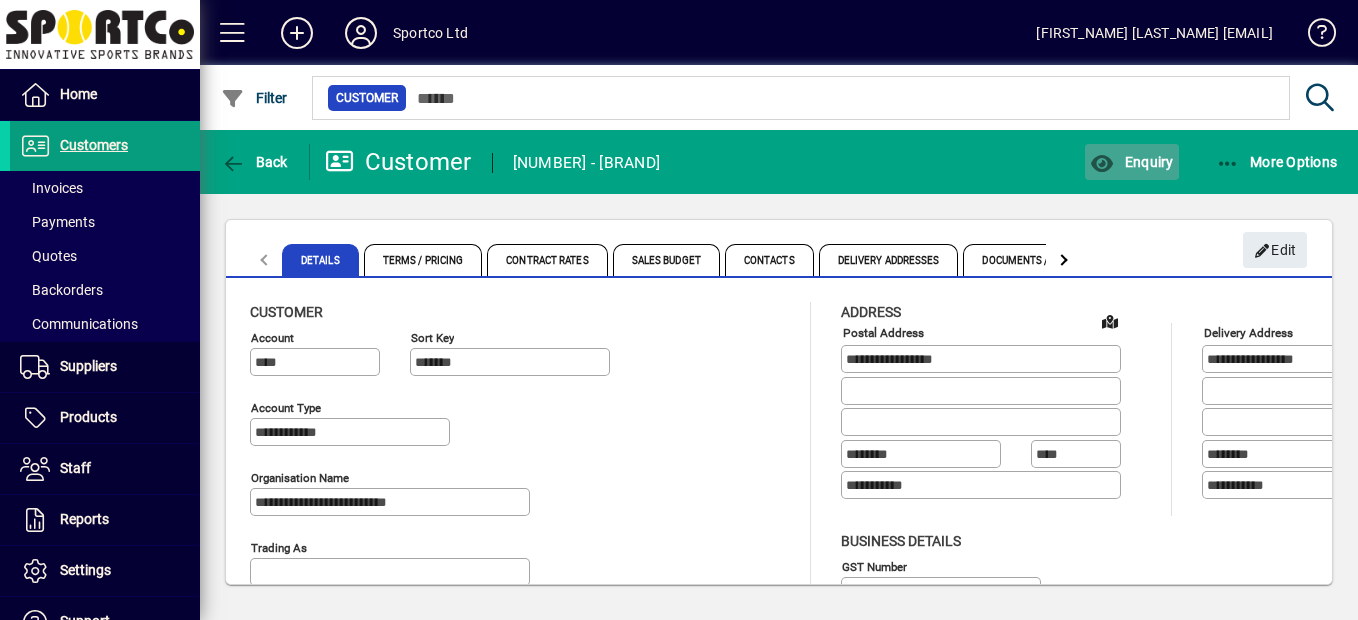 click 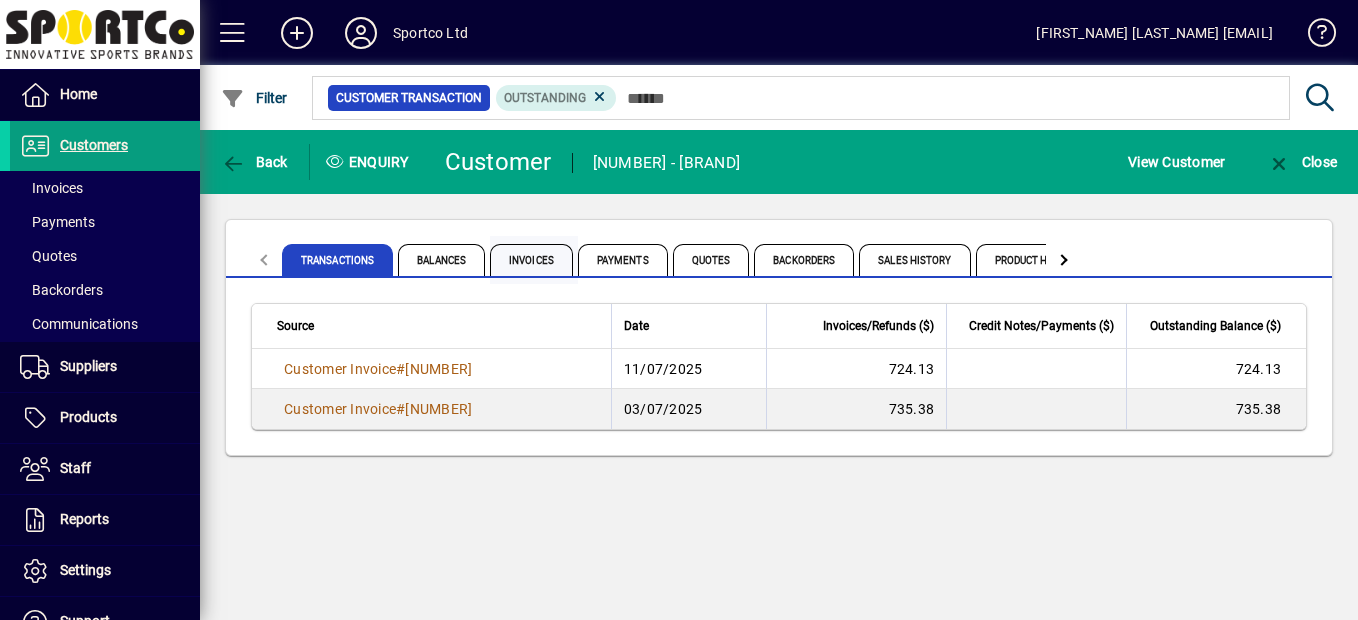 click on "Invoices" at bounding box center [531, 260] 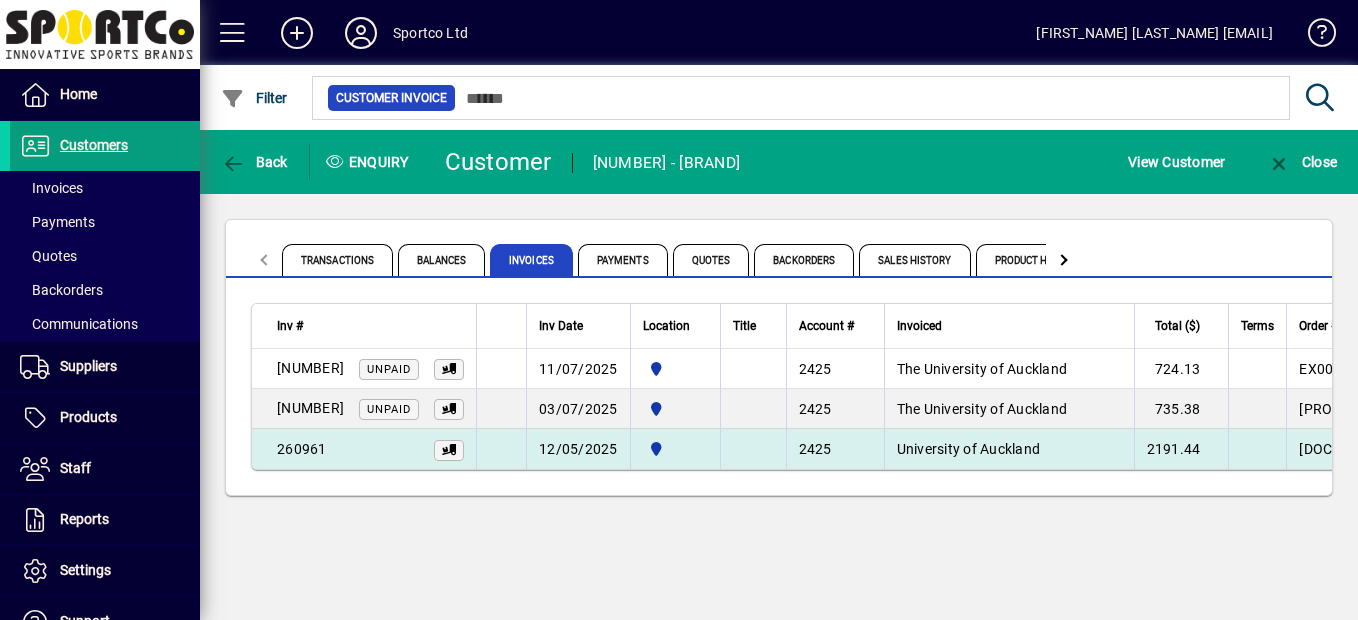 click on "12/05/2025" at bounding box center [578, 449] 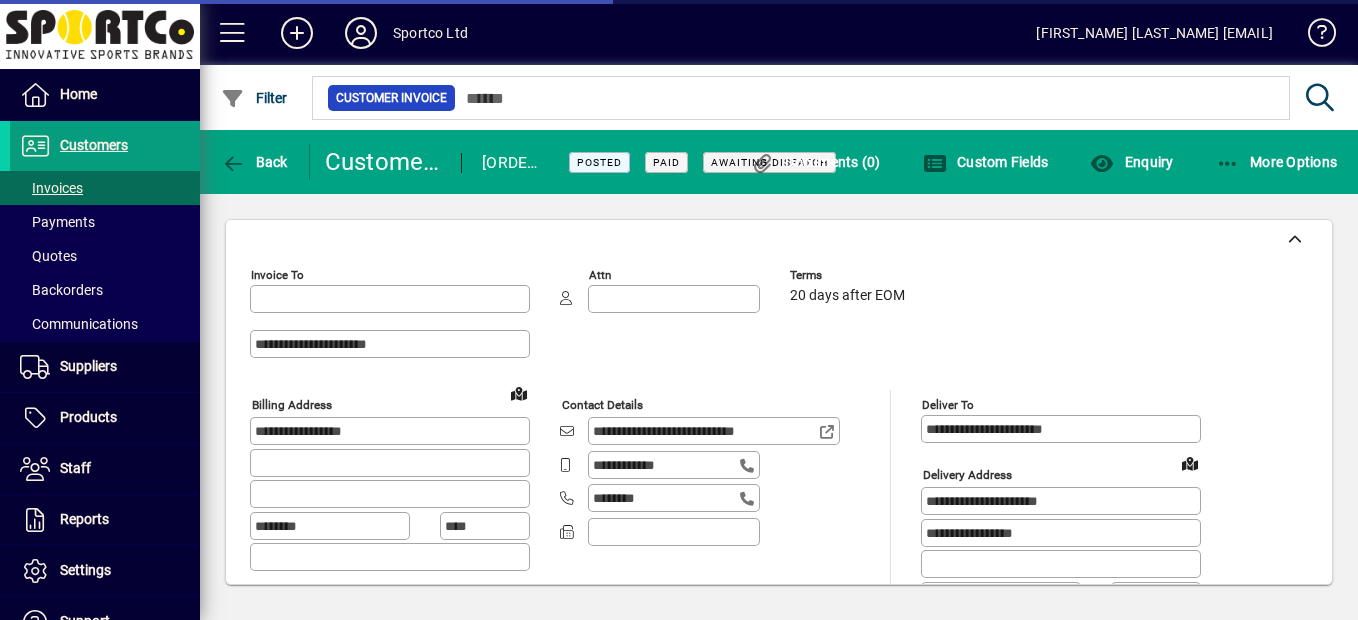 type on "**********" 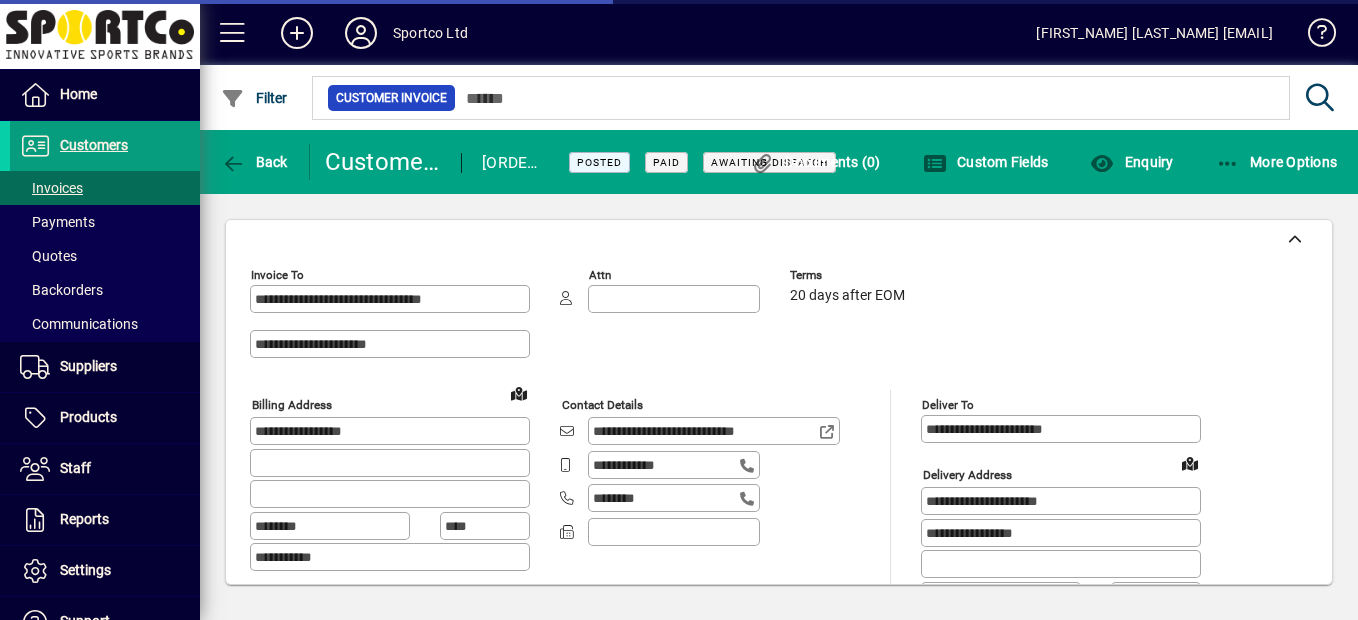 type on "**********" 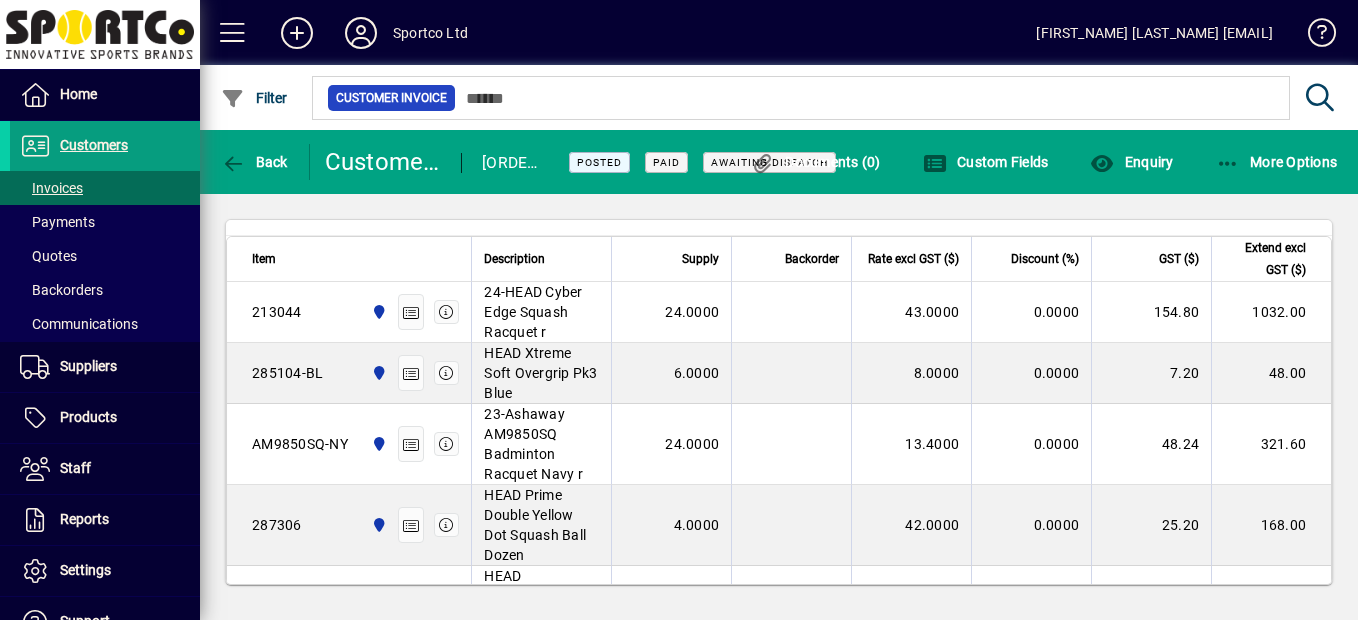 scroll, scrollTop: 1067, scrollLeft: 0, axis: vertical 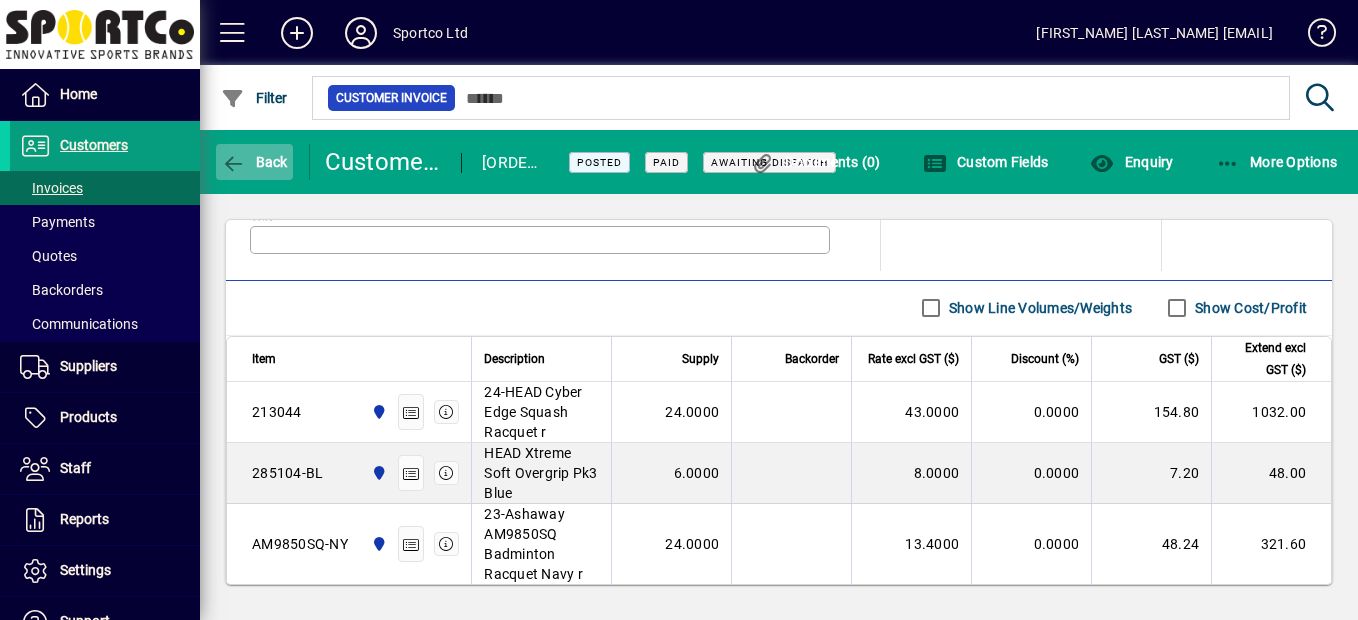 click 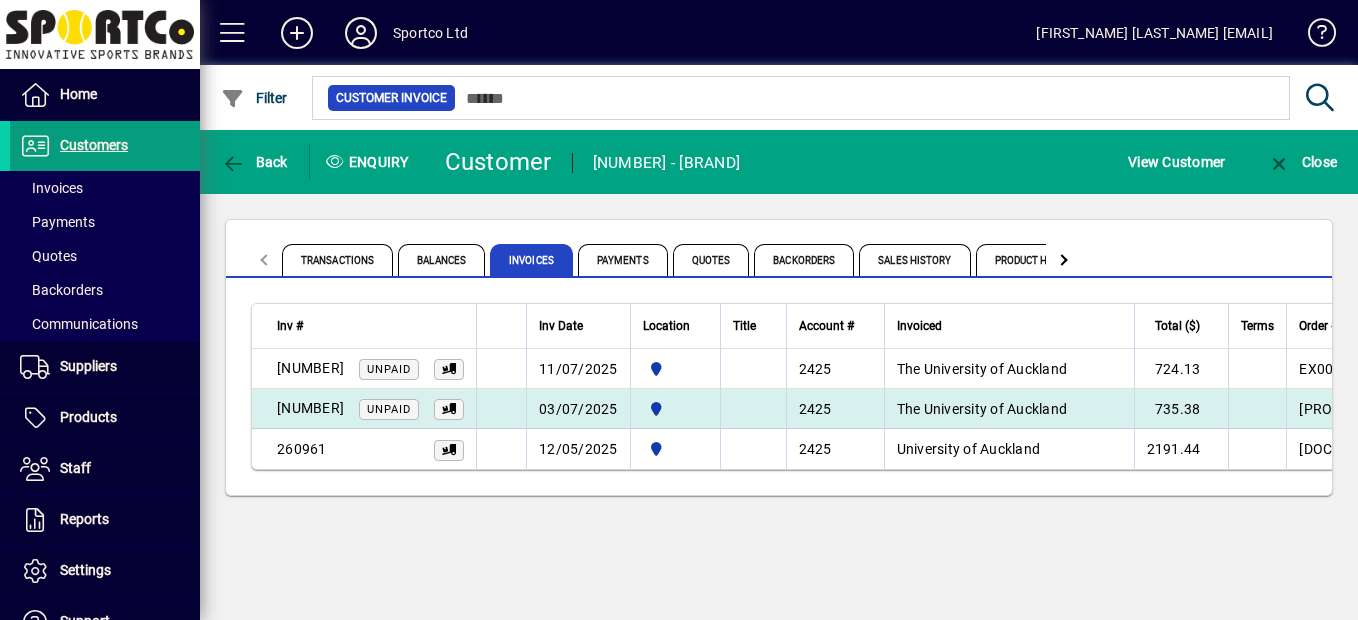 click on "03/07/2025" at bounding box center [578, 409] 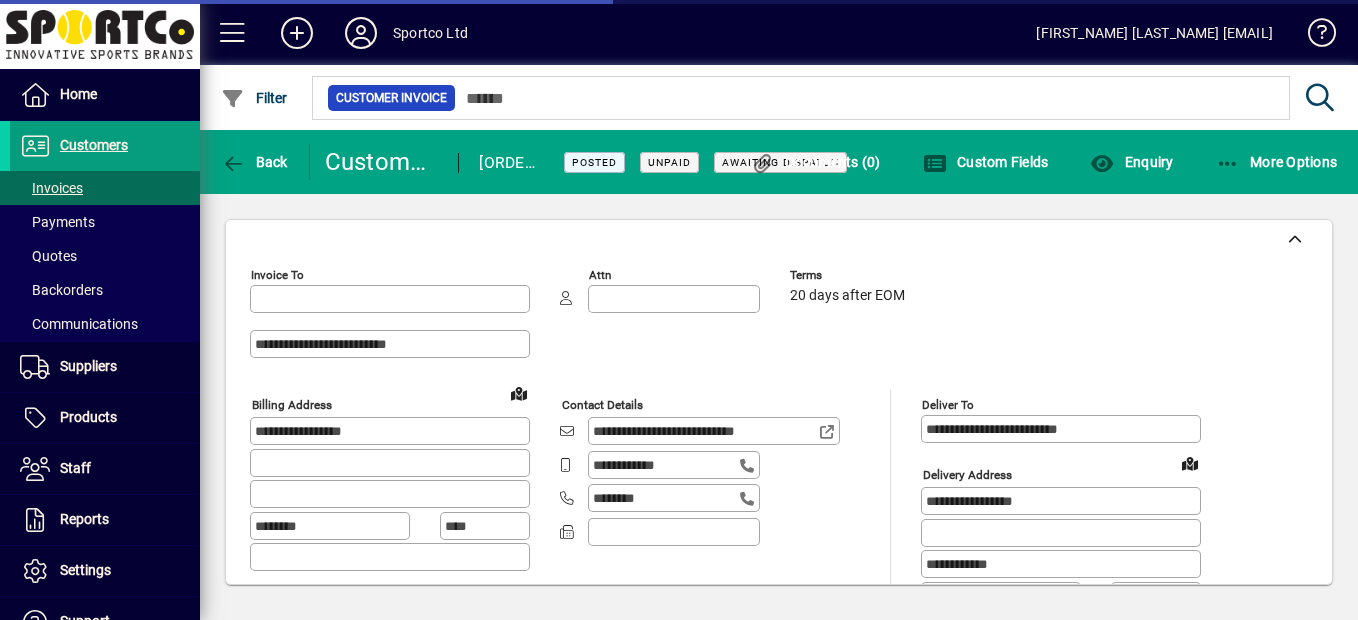 type on "**********" 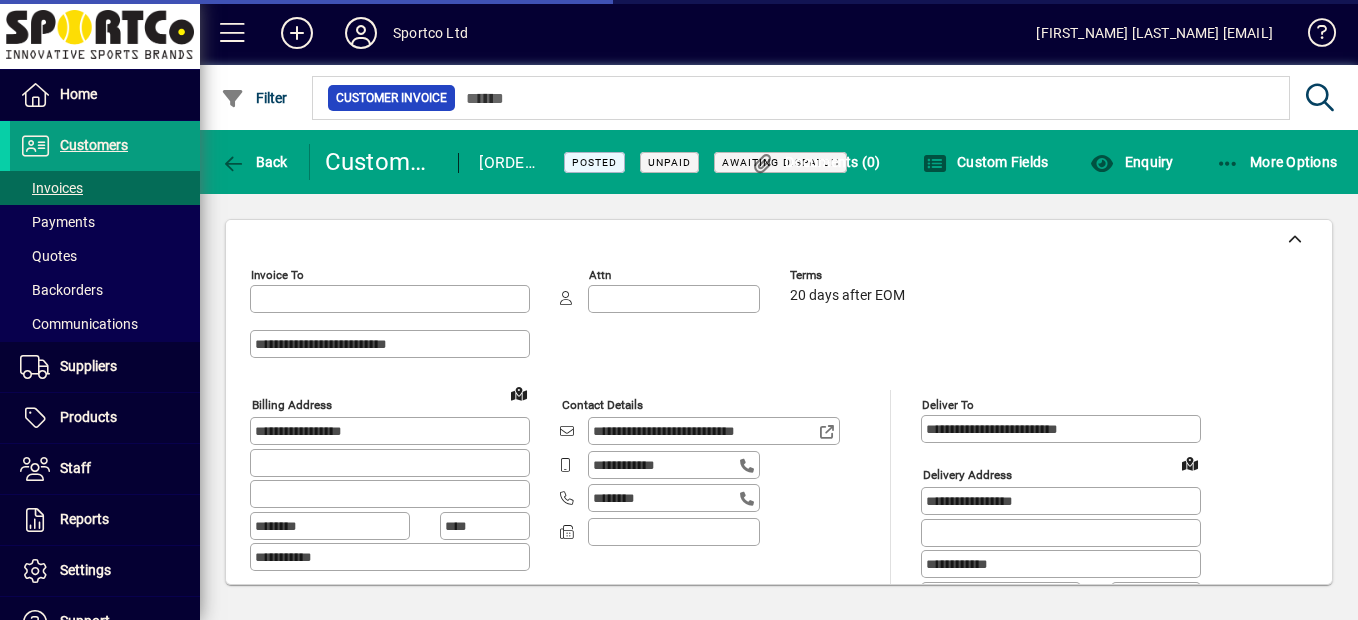 type on "**********" 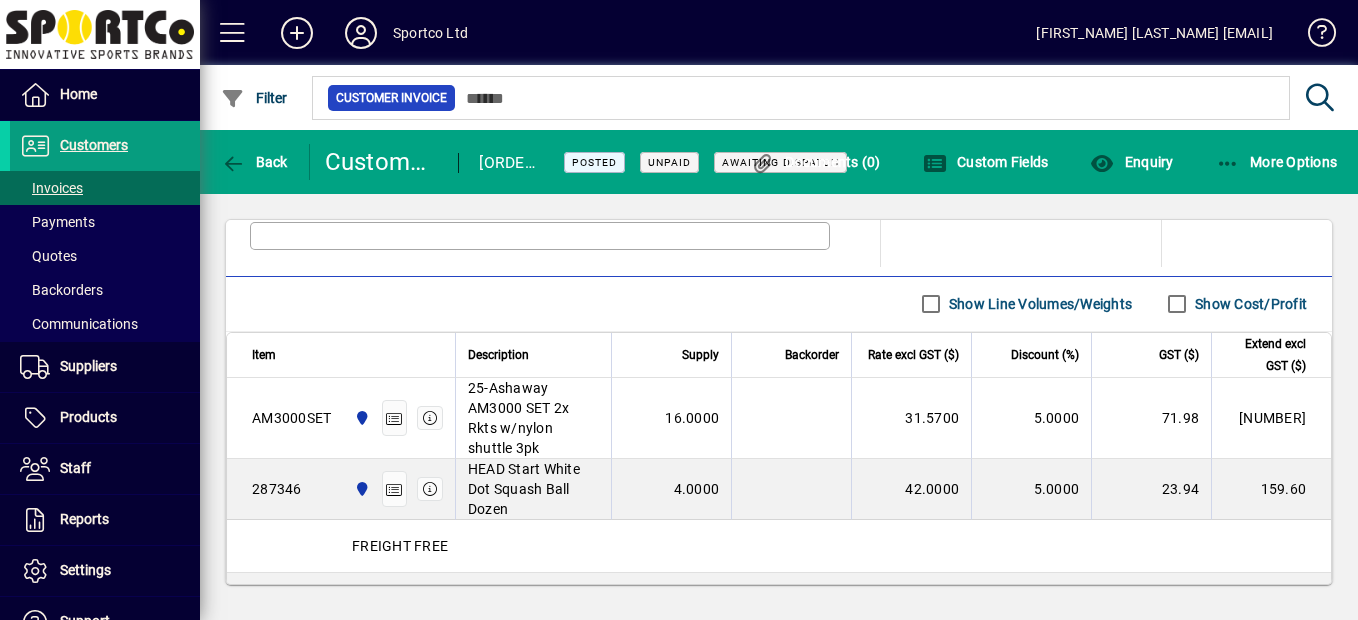 scroll, scrollTop: 996, scrollLeft: 0, axis: vertical 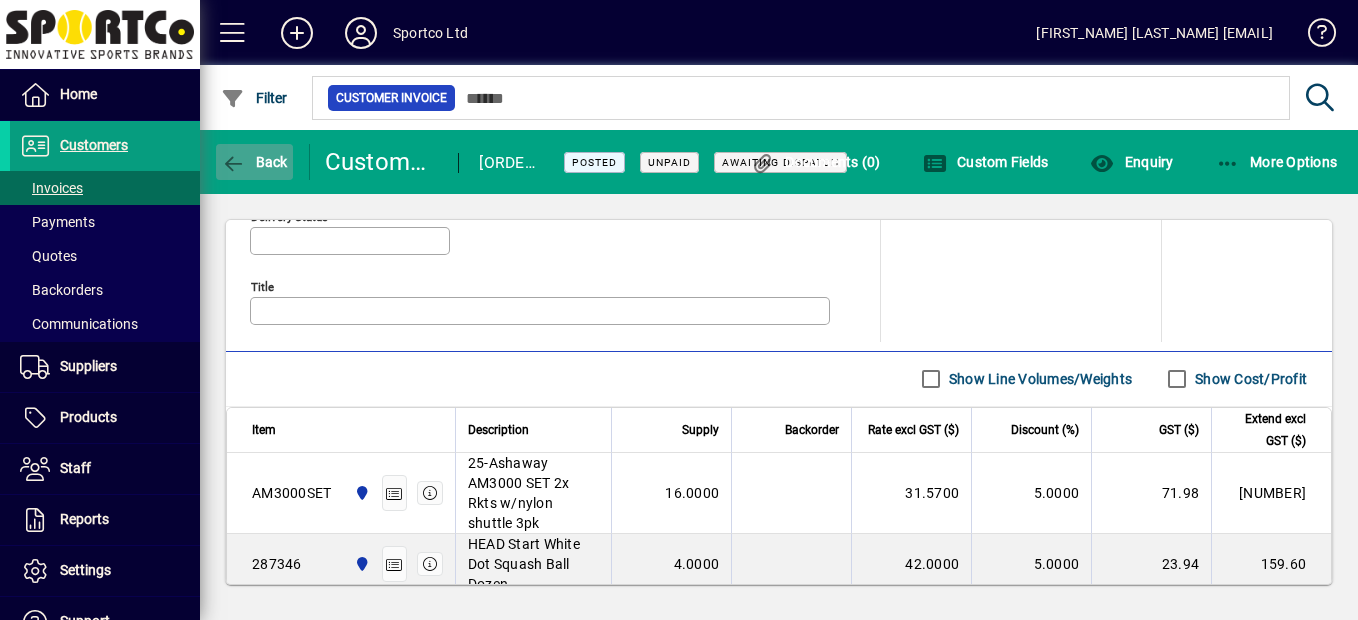 click 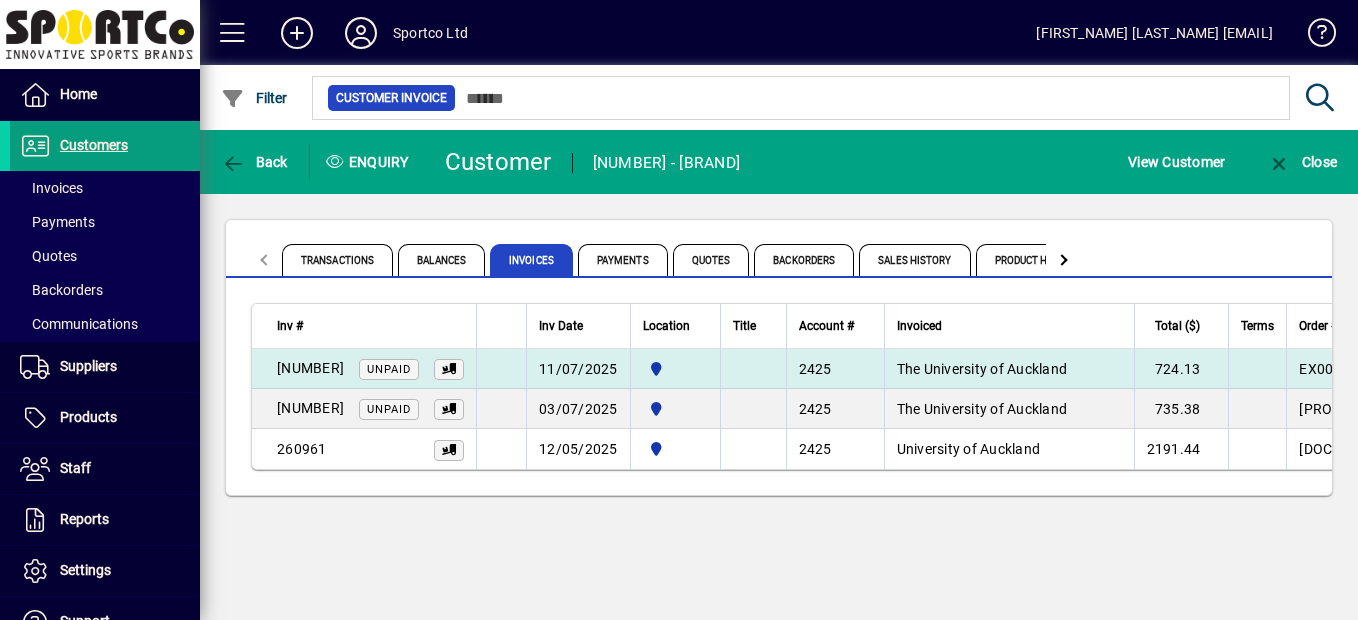 click on "11/07/2025" at bounding box center [578, 369] 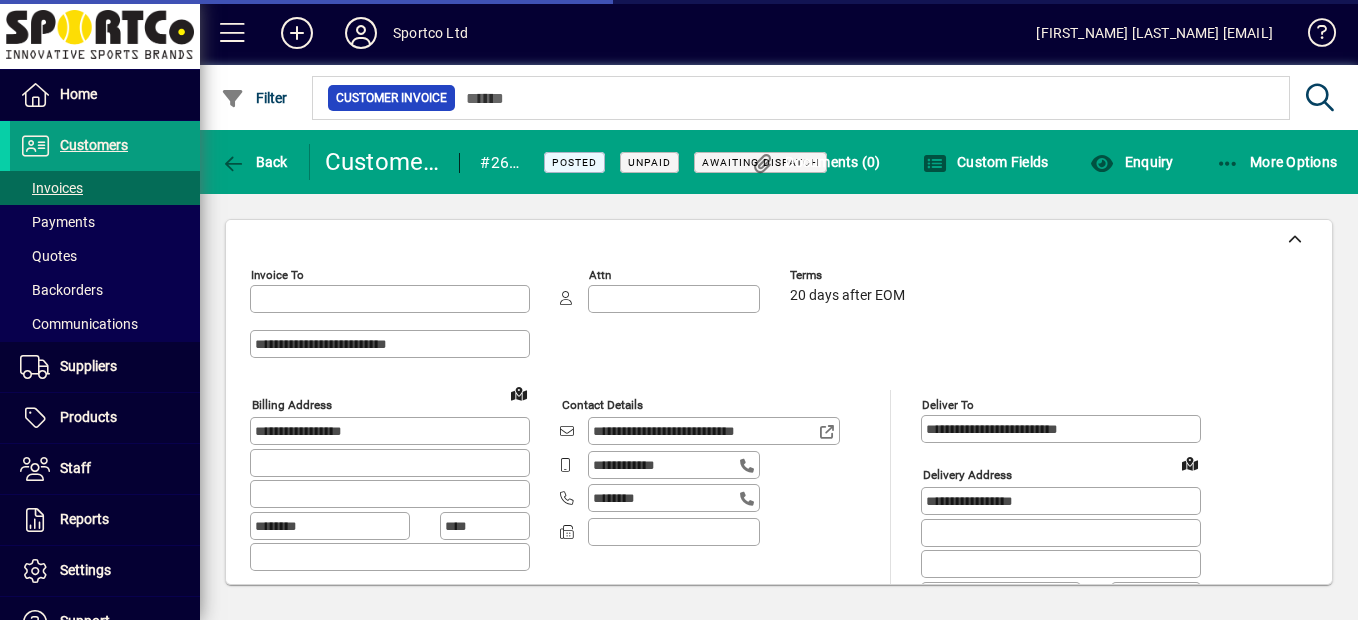 type on "**********" 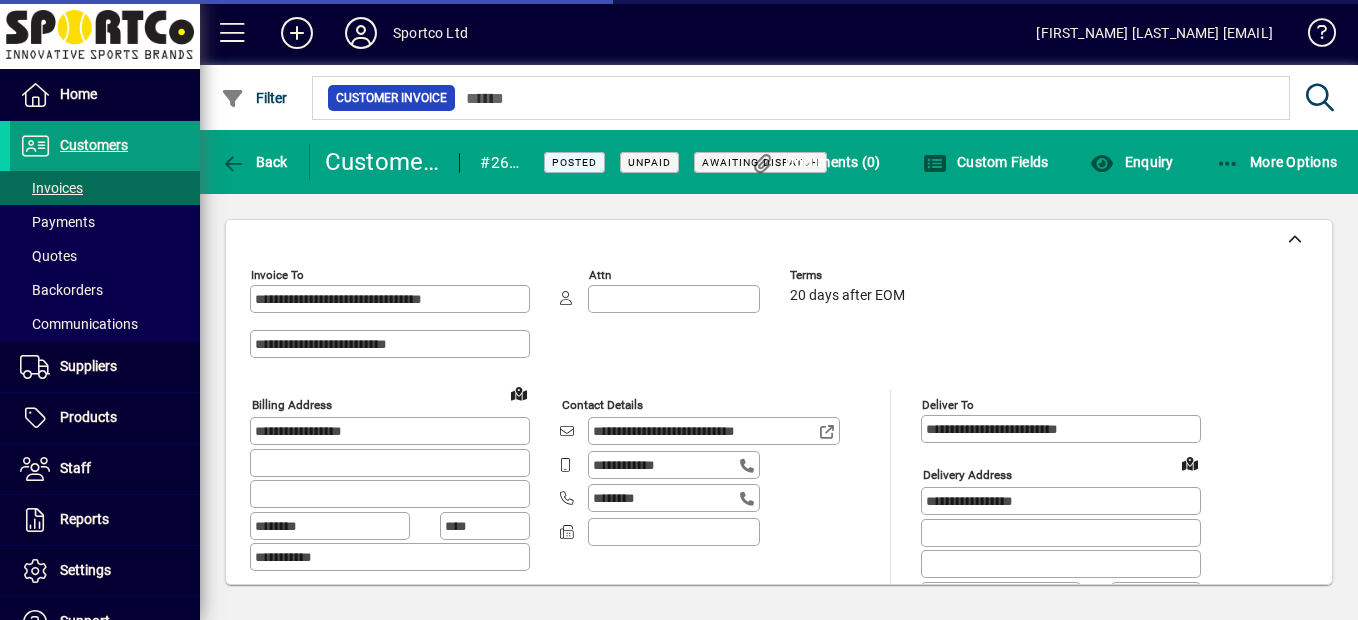 type on "**********" 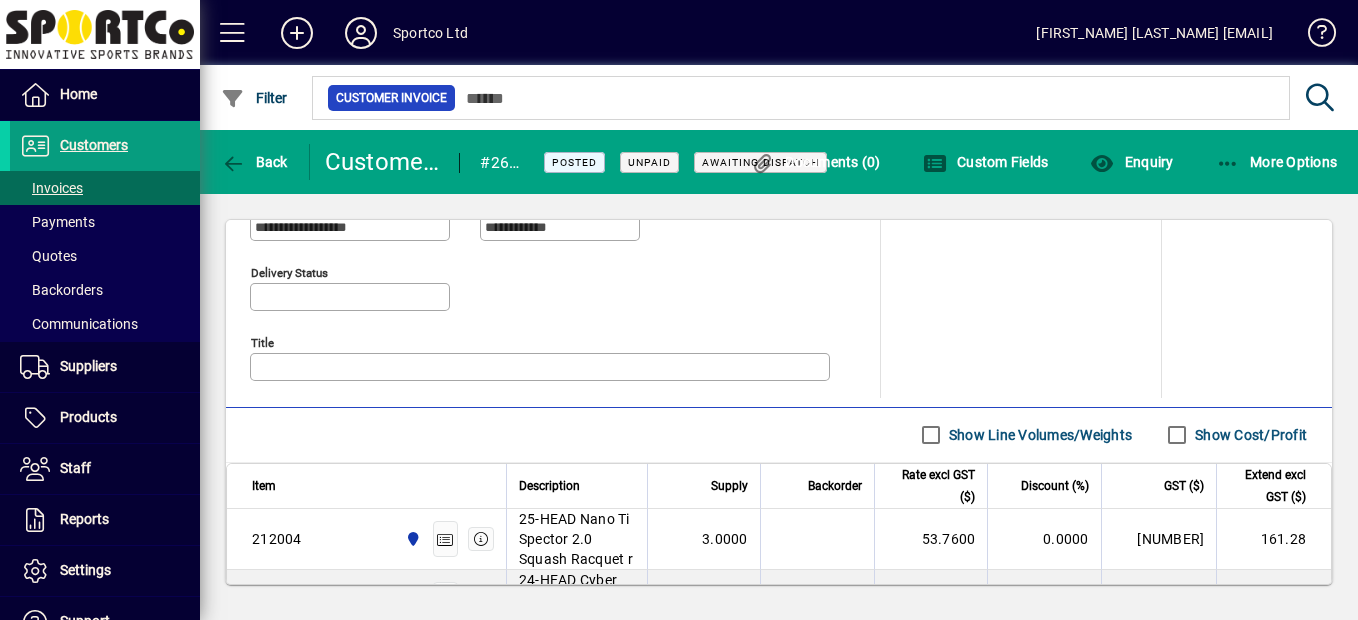 scroll, scrollTop: 896, scrollLeft: 0, axis: vertical 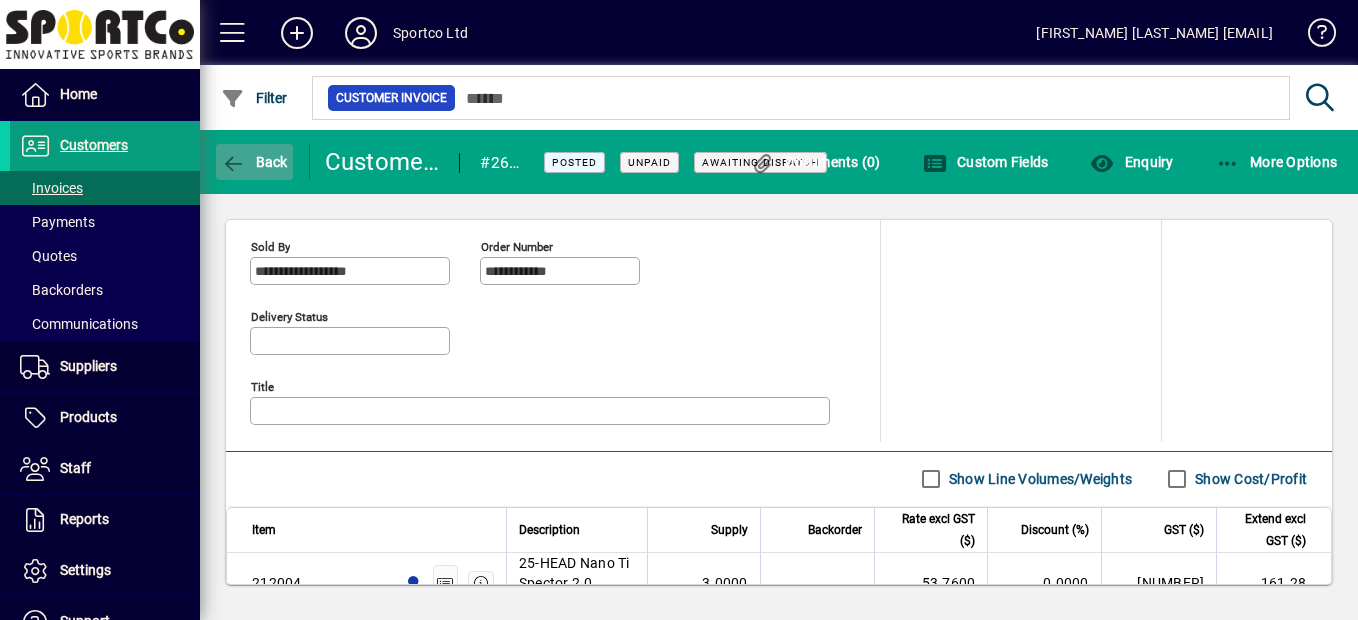 click 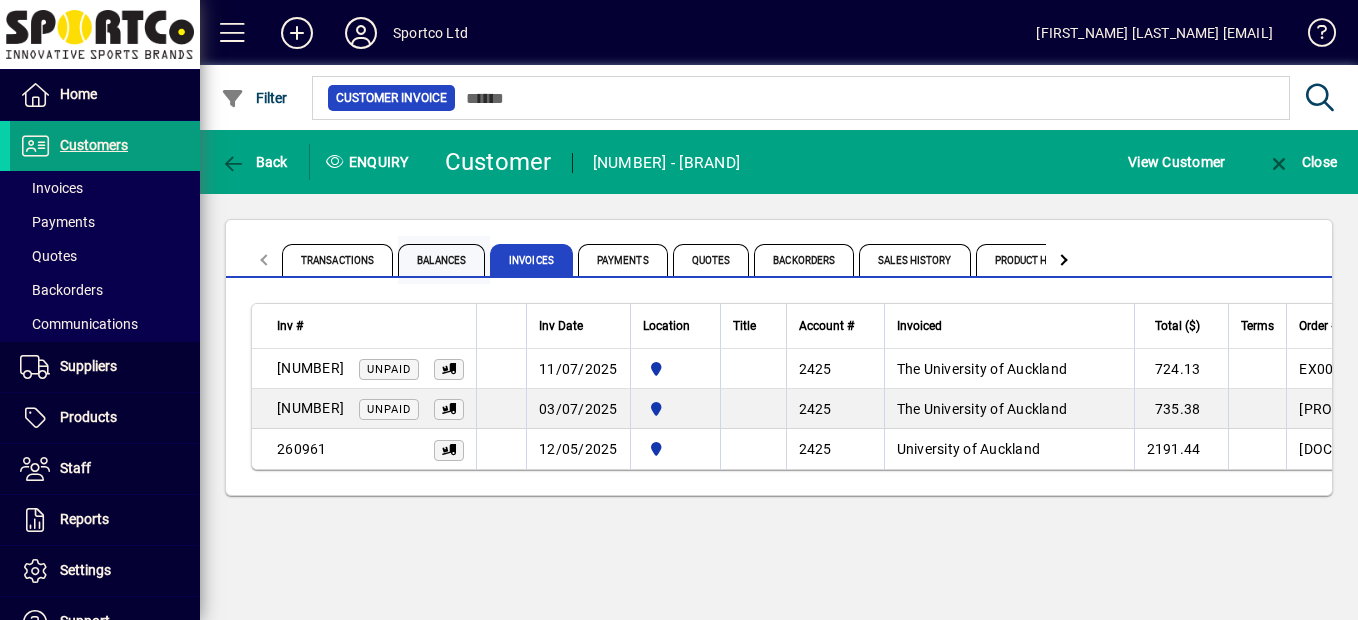 click on "Balances" at bounding box center [441, 260] 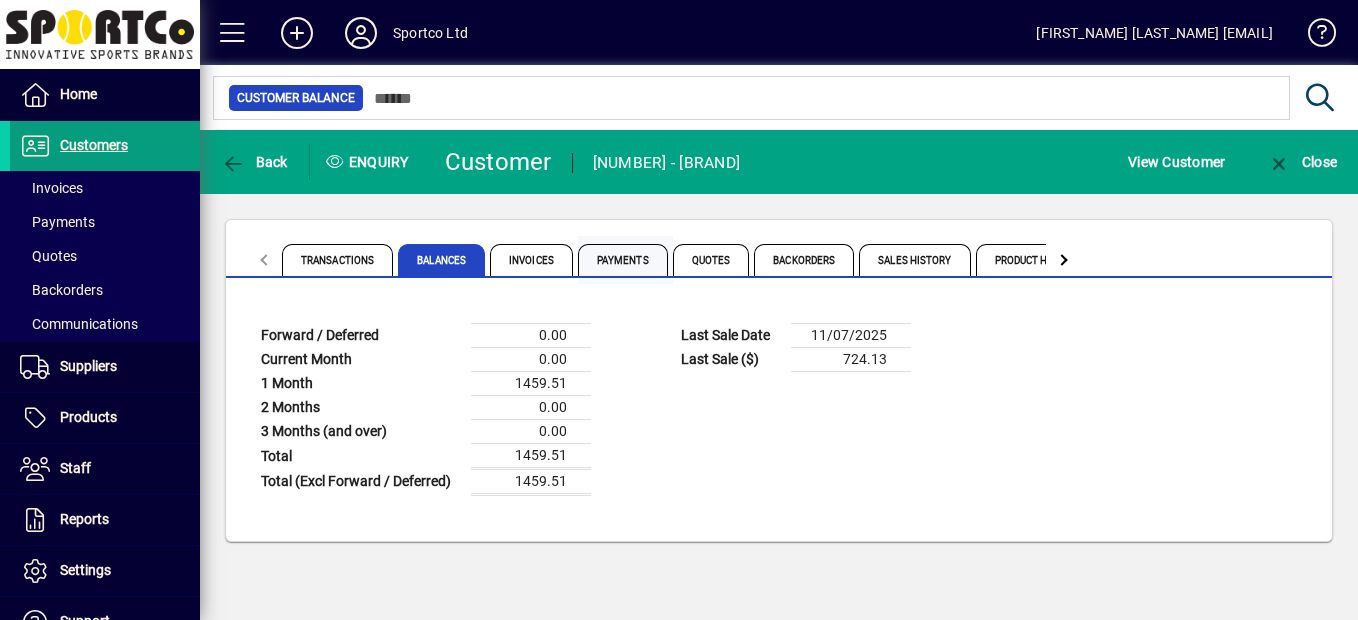 click on "Payments" at bounding box center [623, 260] 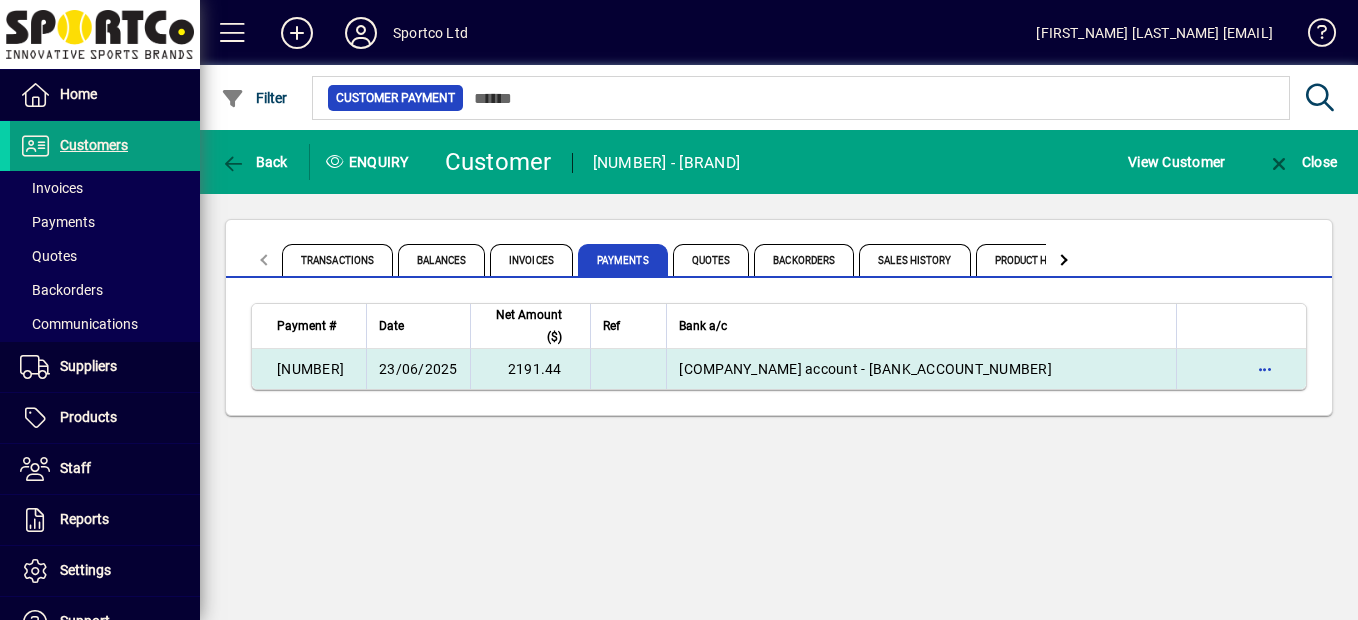 click on "Sportco Cheque account - 03-0252-0002838-00" at bounding box center [865, 369] 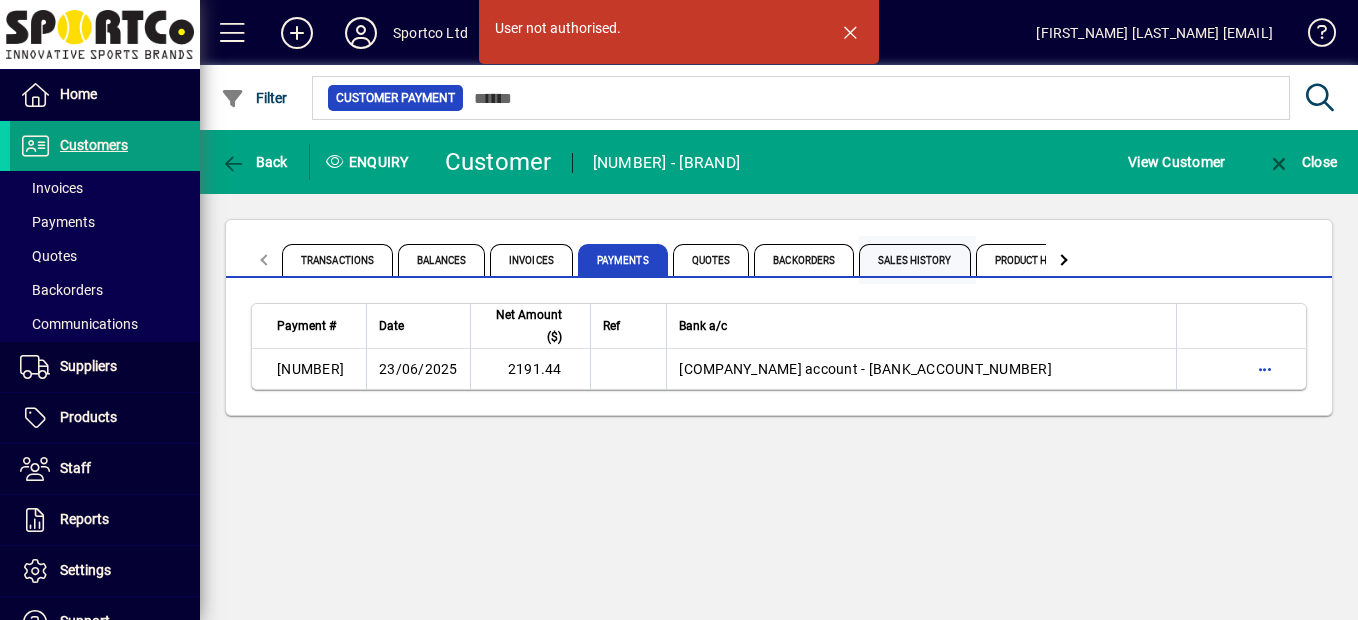 click on "Sales History" at bounding box center (914, 260) 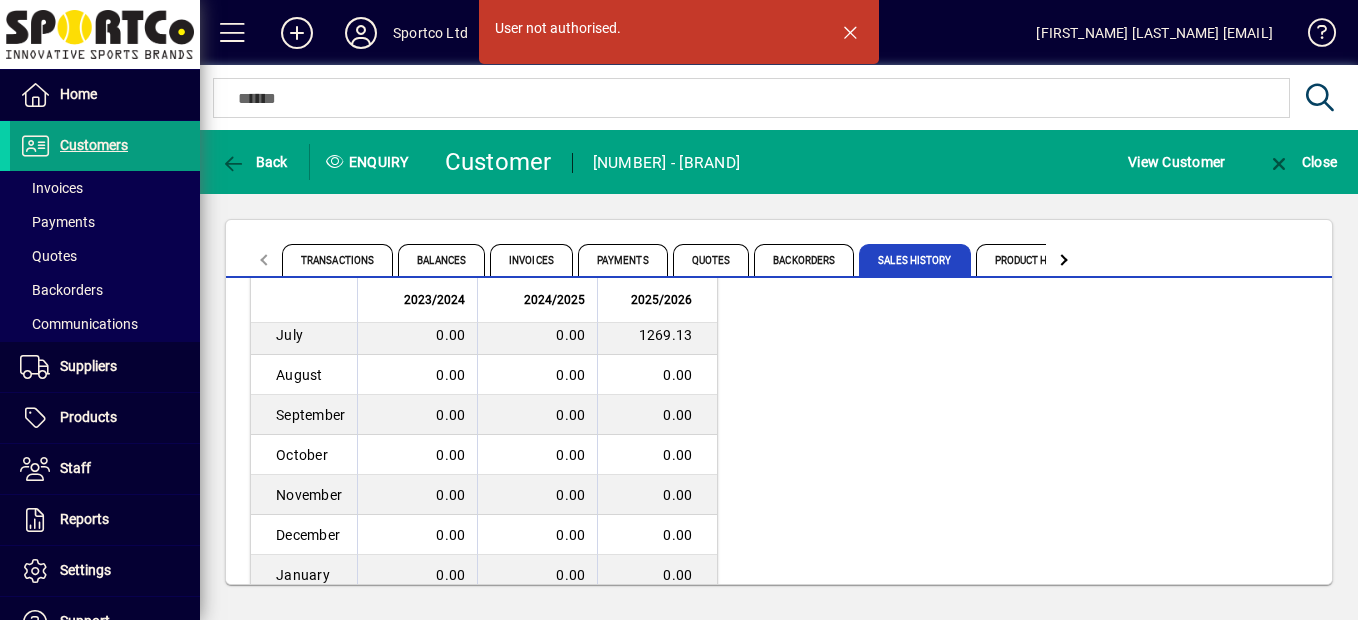 scroll, scrollTop: 100, scrollLeft: 0, axis: vertical 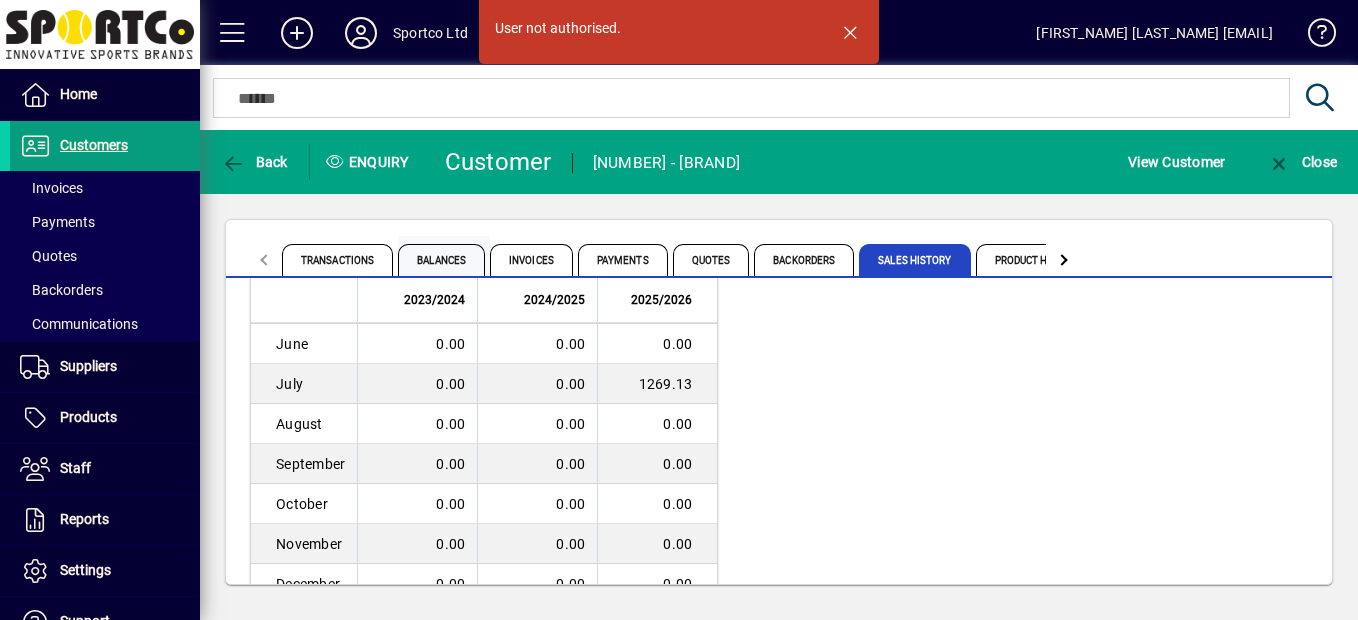 click on "Balances" at bounding box center [441, 260] 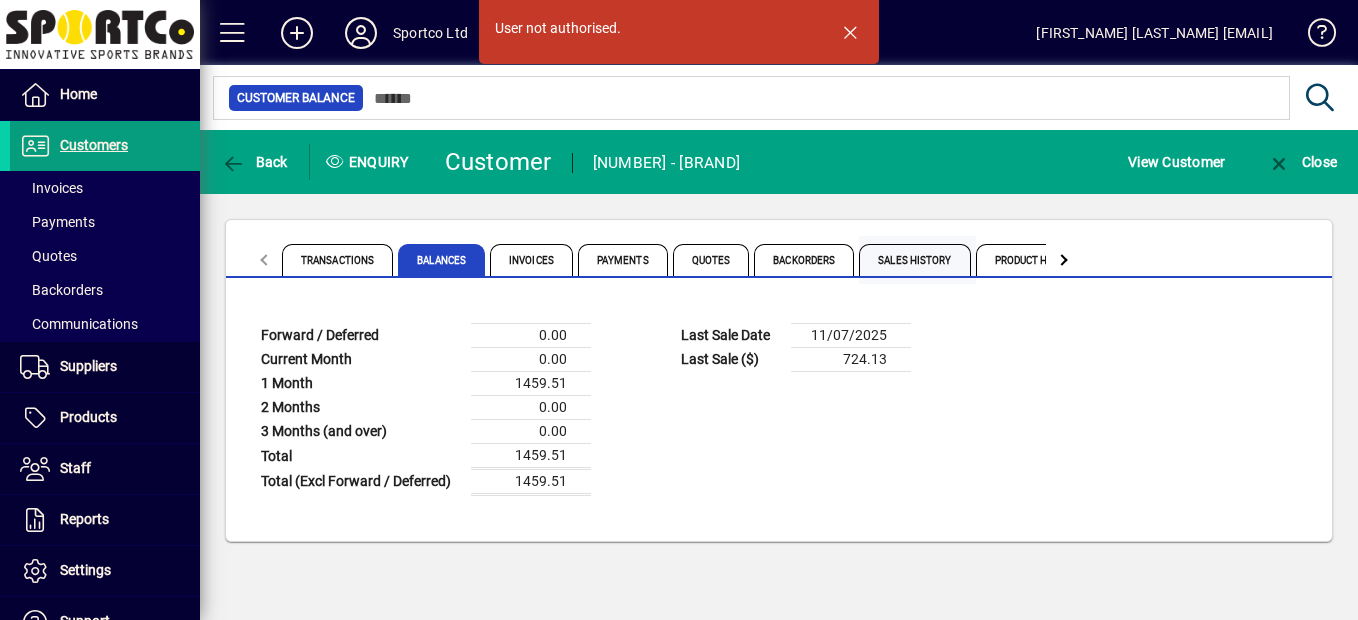 click on "Sales History" at bounding box center [914, 260] 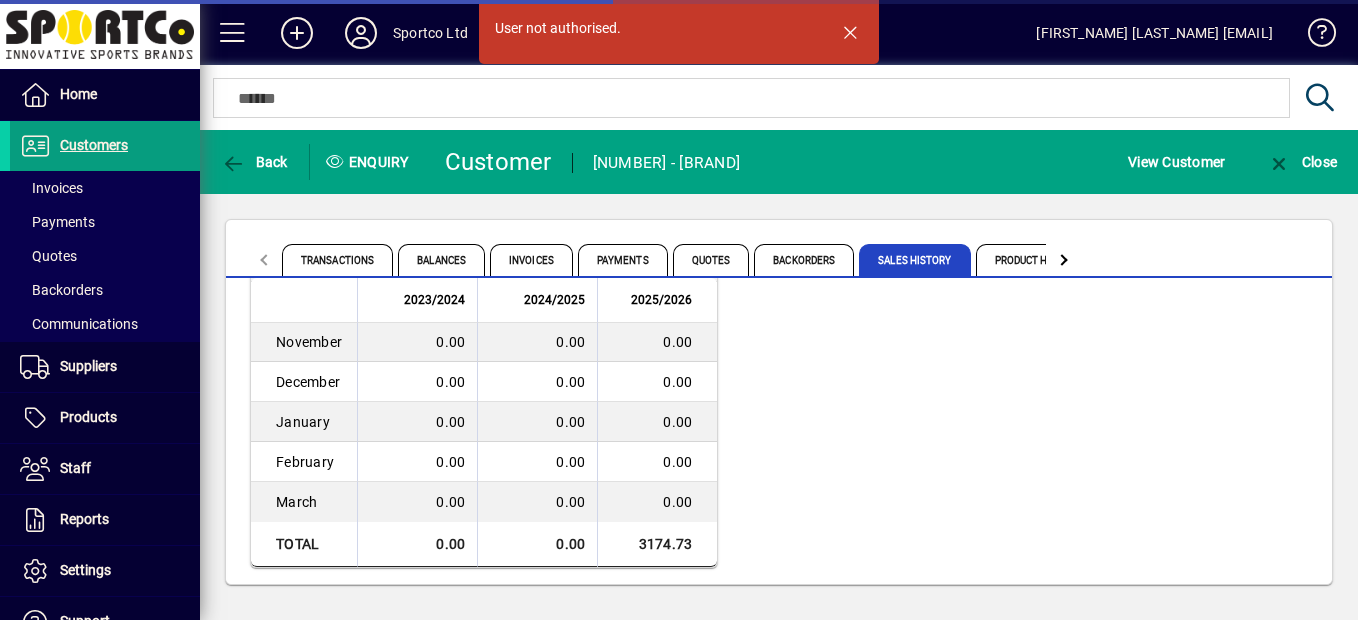 scroll, scrollTop: 102, scrollLeft: 0, axis: vertical 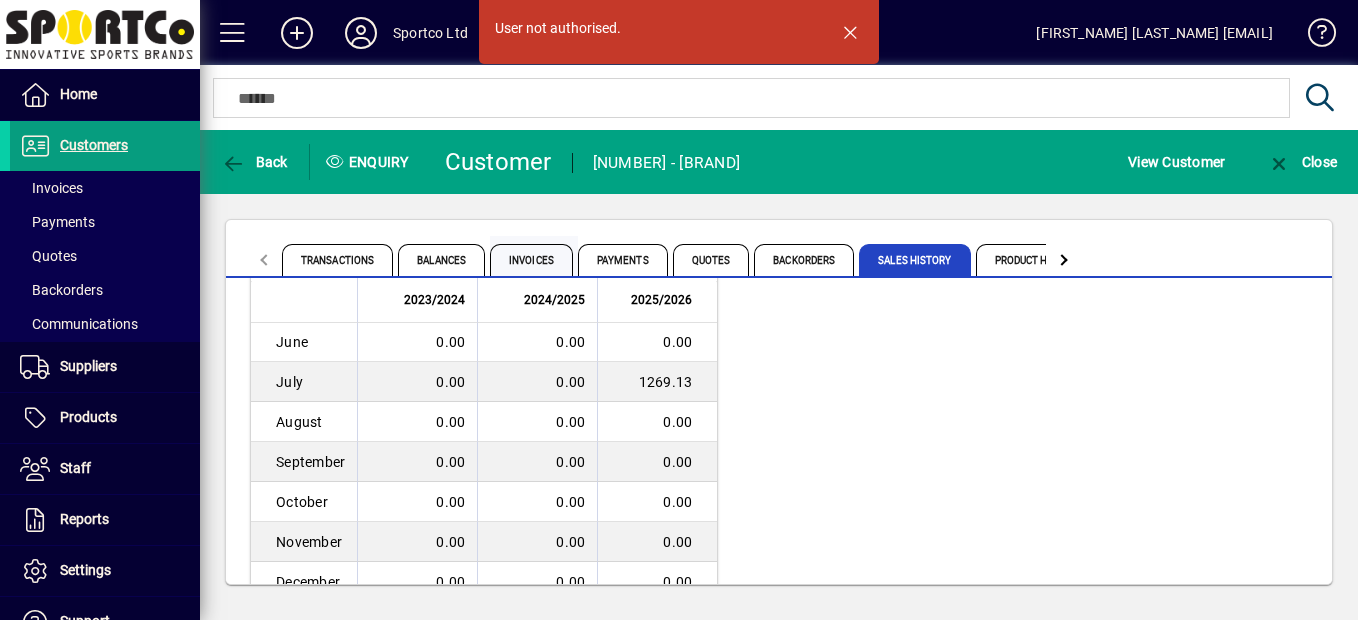 click on "Invoices" at bounding box center [531, 260] 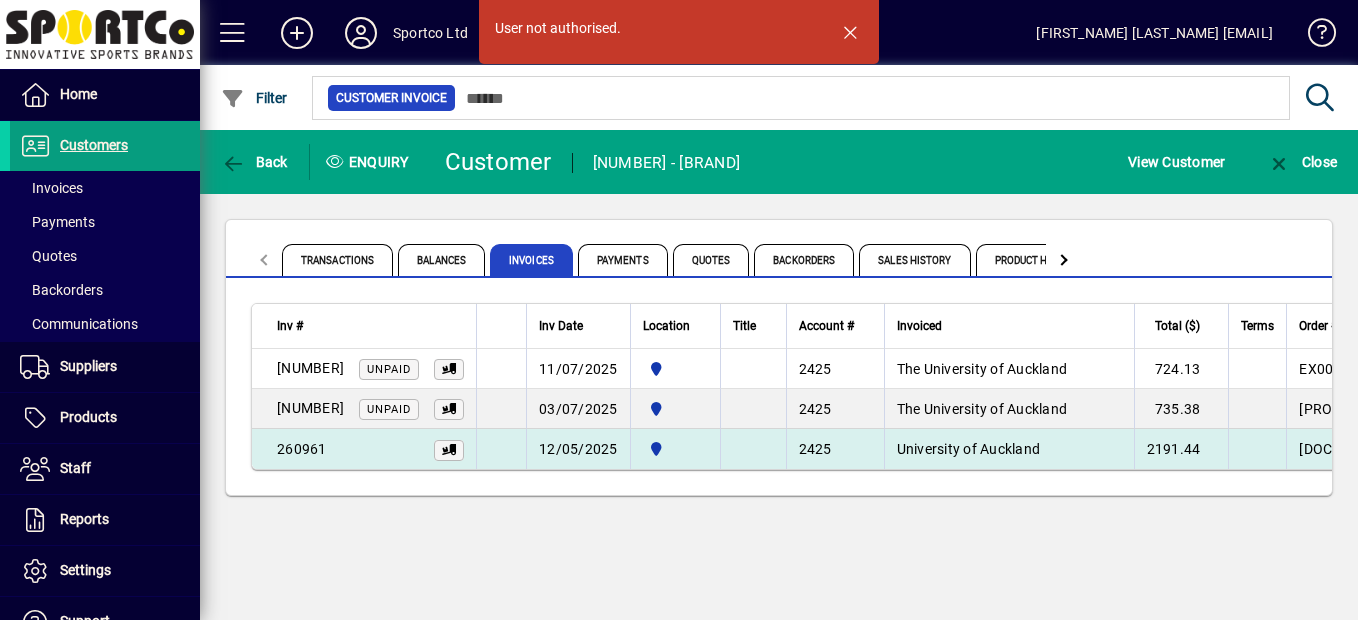 click on "12/05/2025" at bounding box center (578, 449) 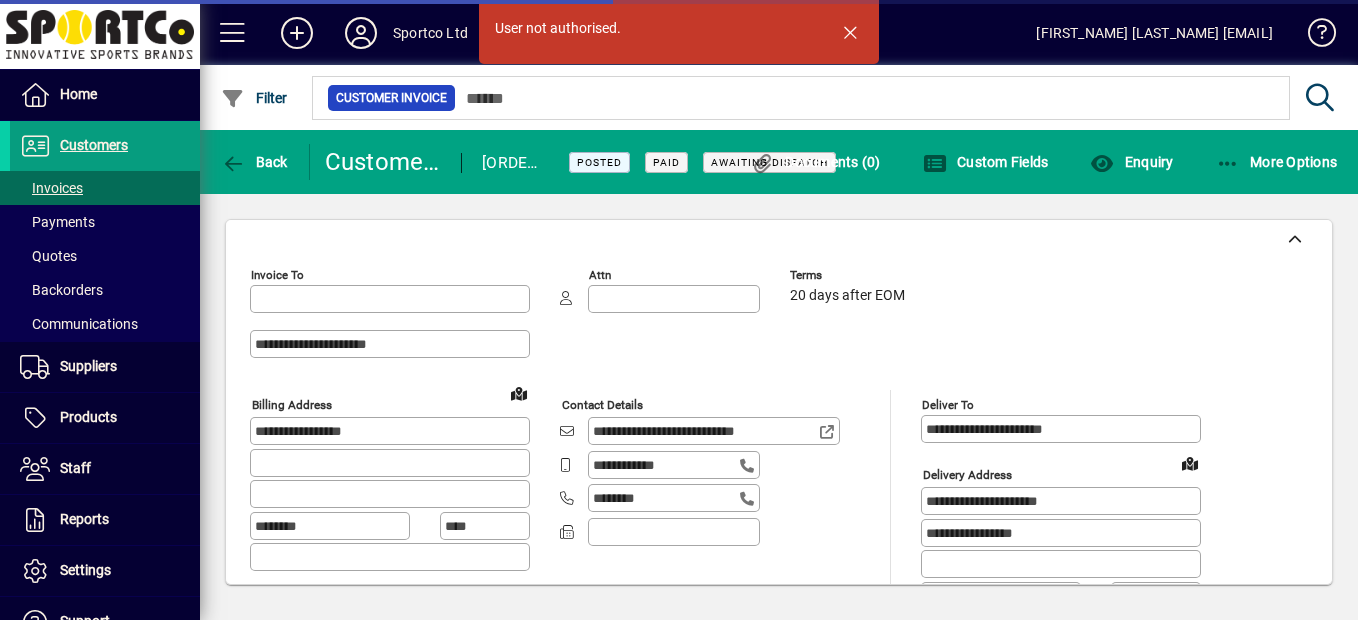 type on "**********" 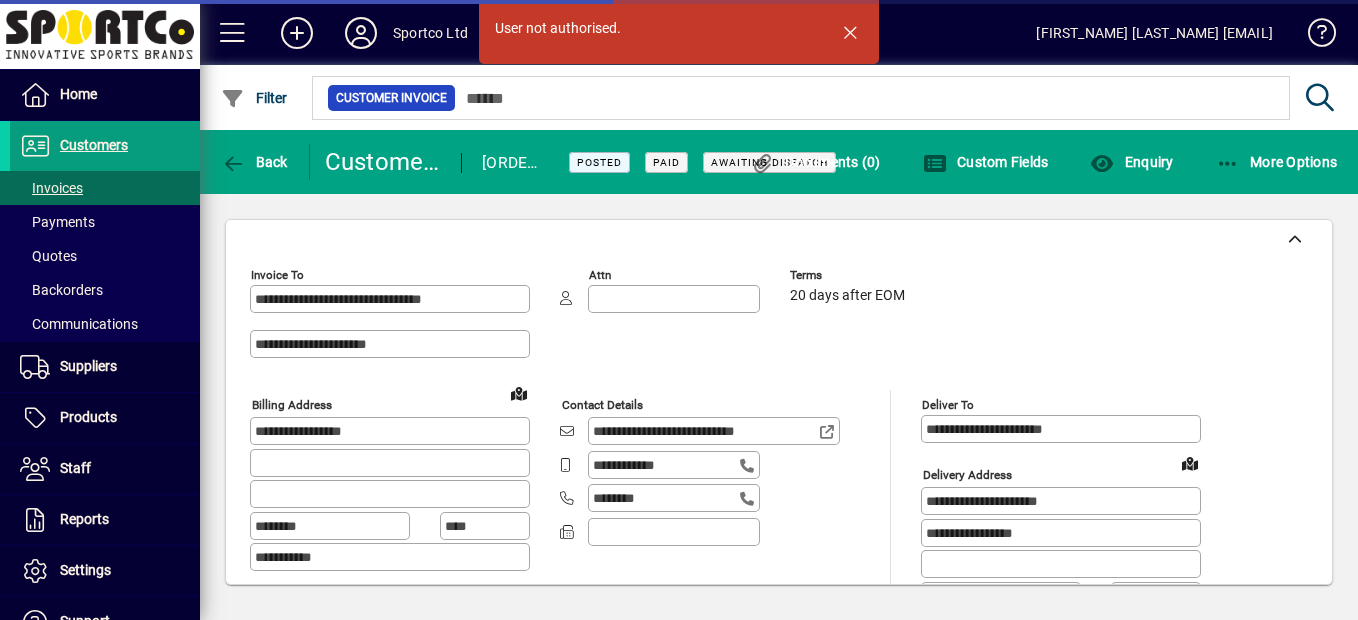 type on "**********" 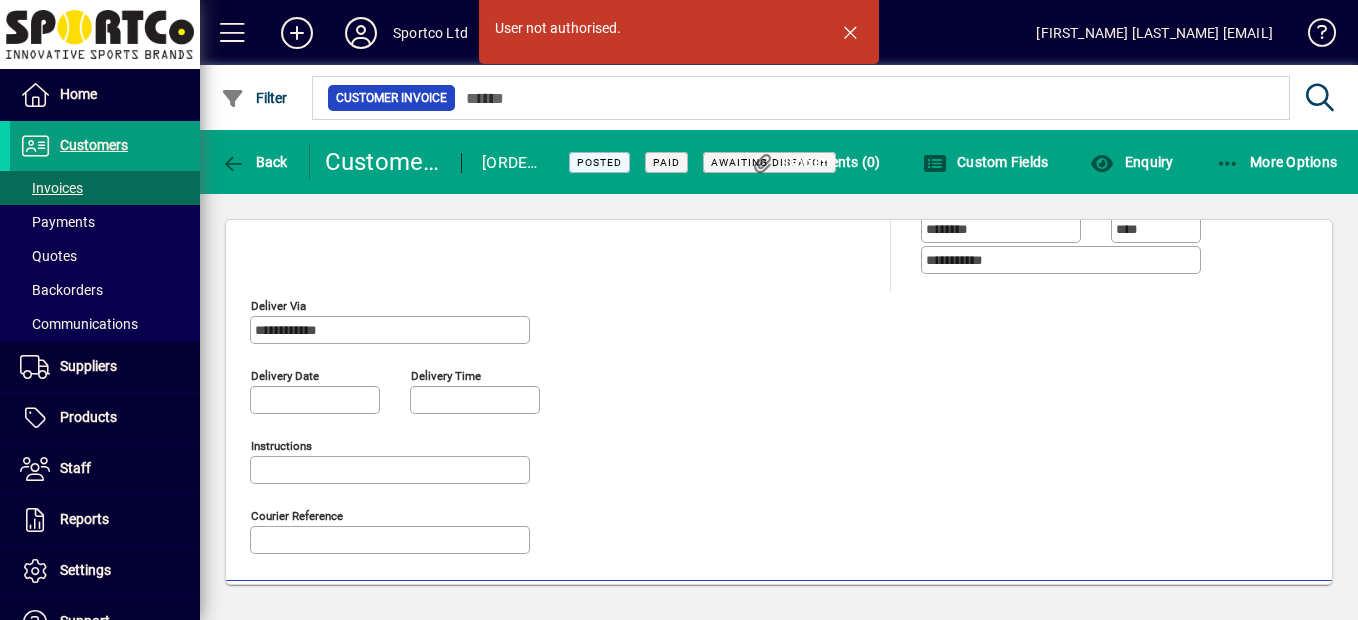 scroll, scrollTop: 167, scrollLeft: 0, axis: vertical 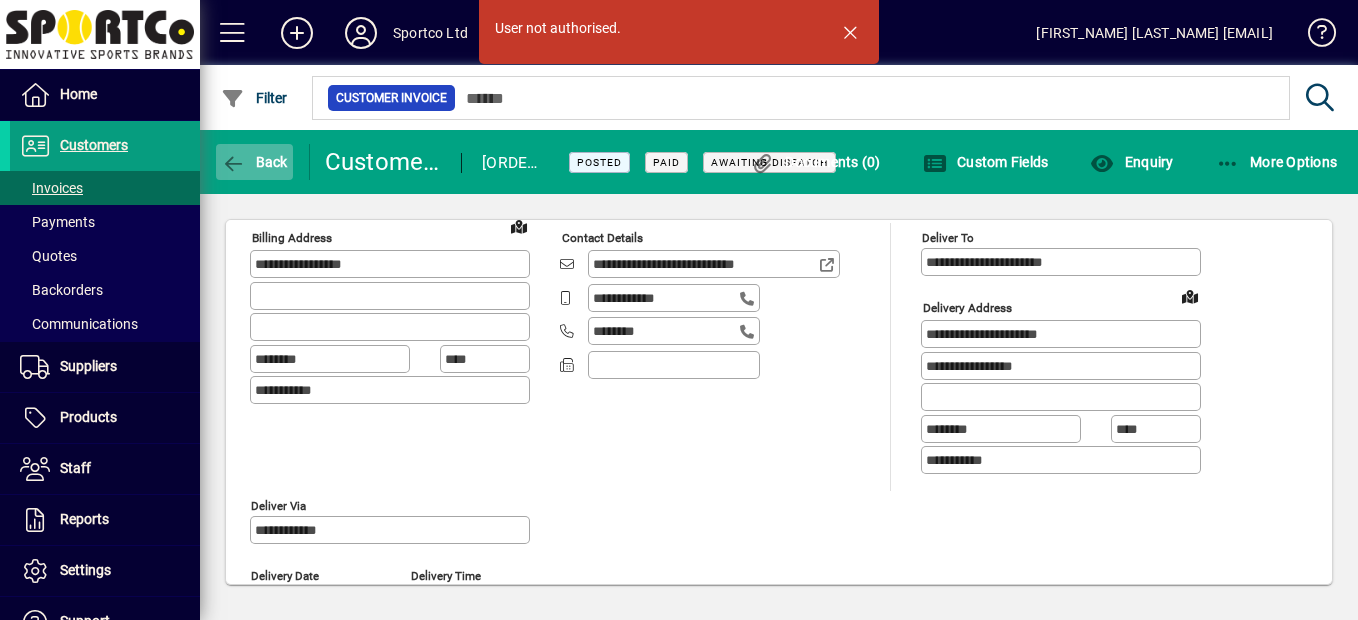 click 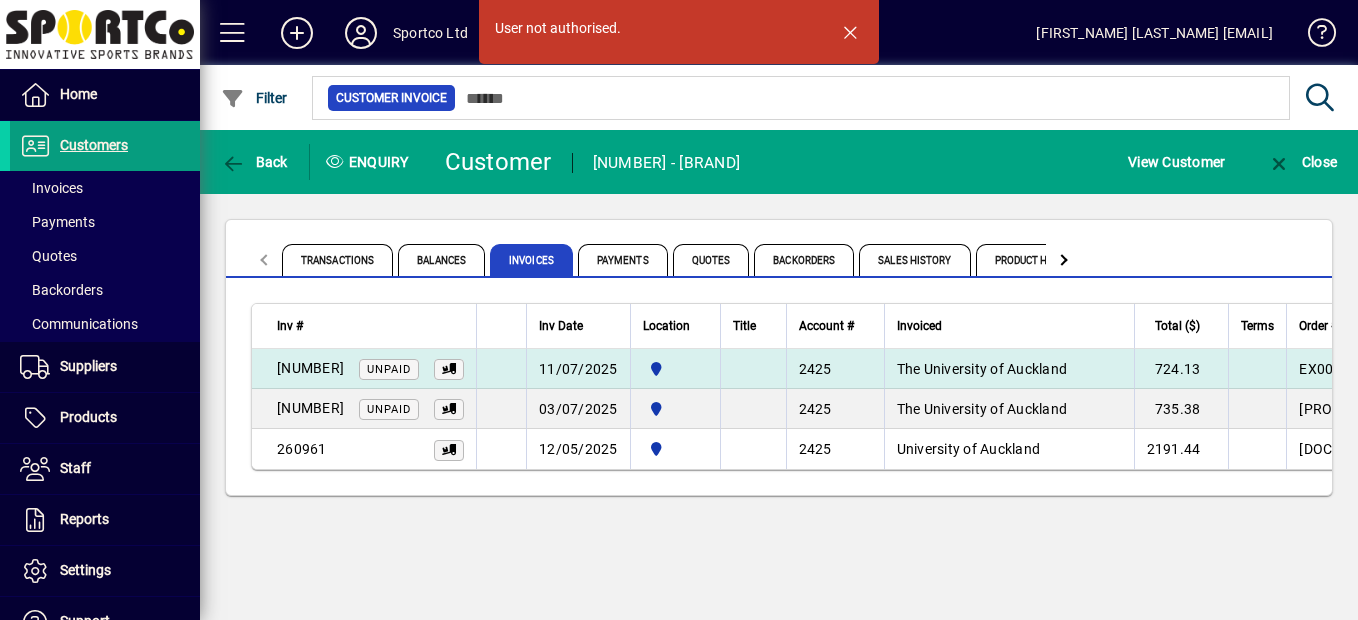 click on "11/07/2025" at bounding box center (578, 369) 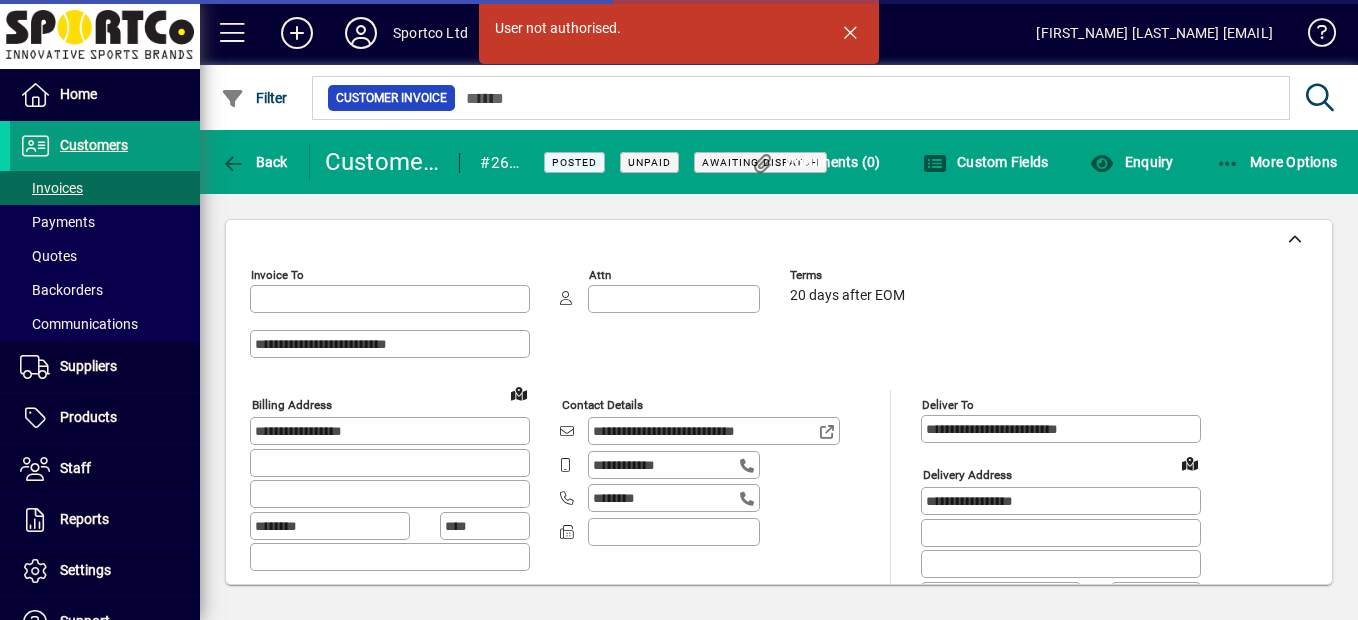 type on "**********" 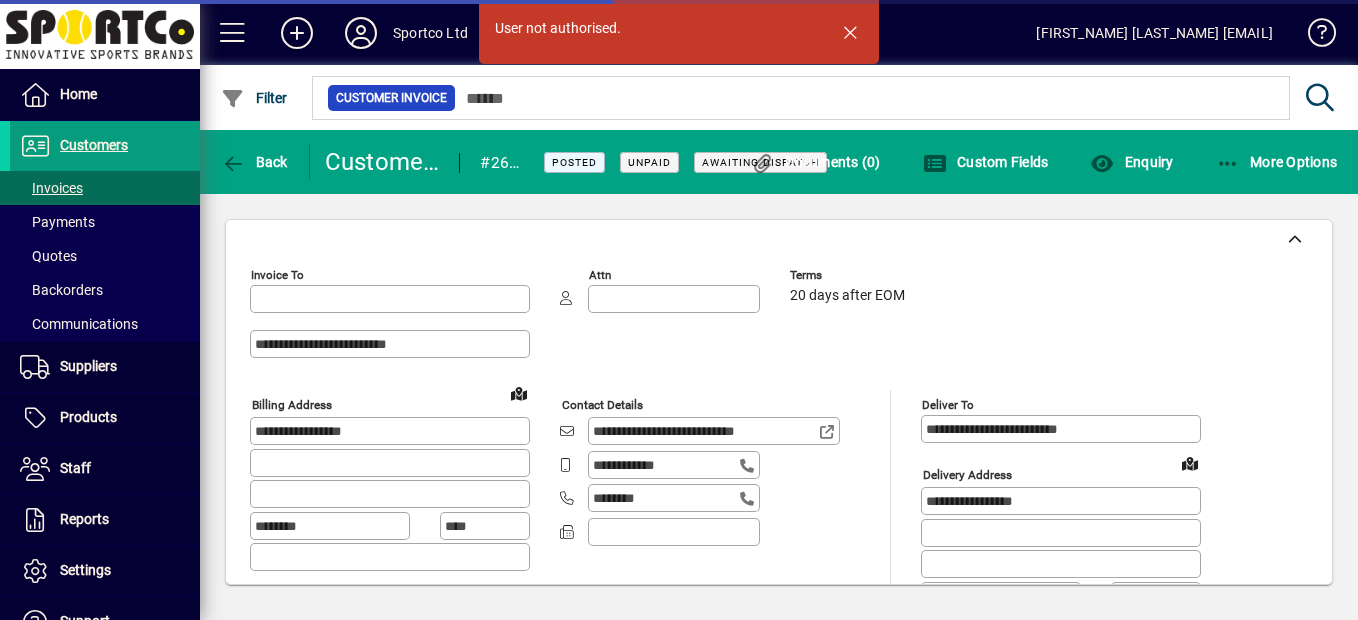 type on "**********" 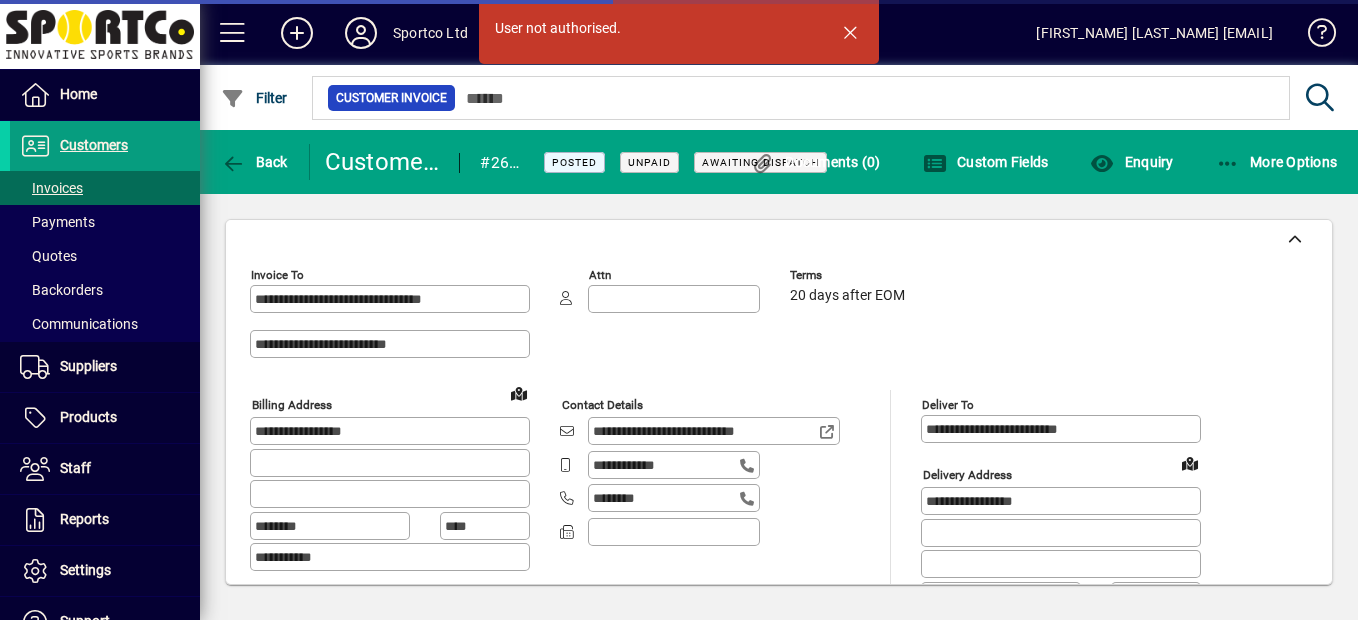 type on "**********" 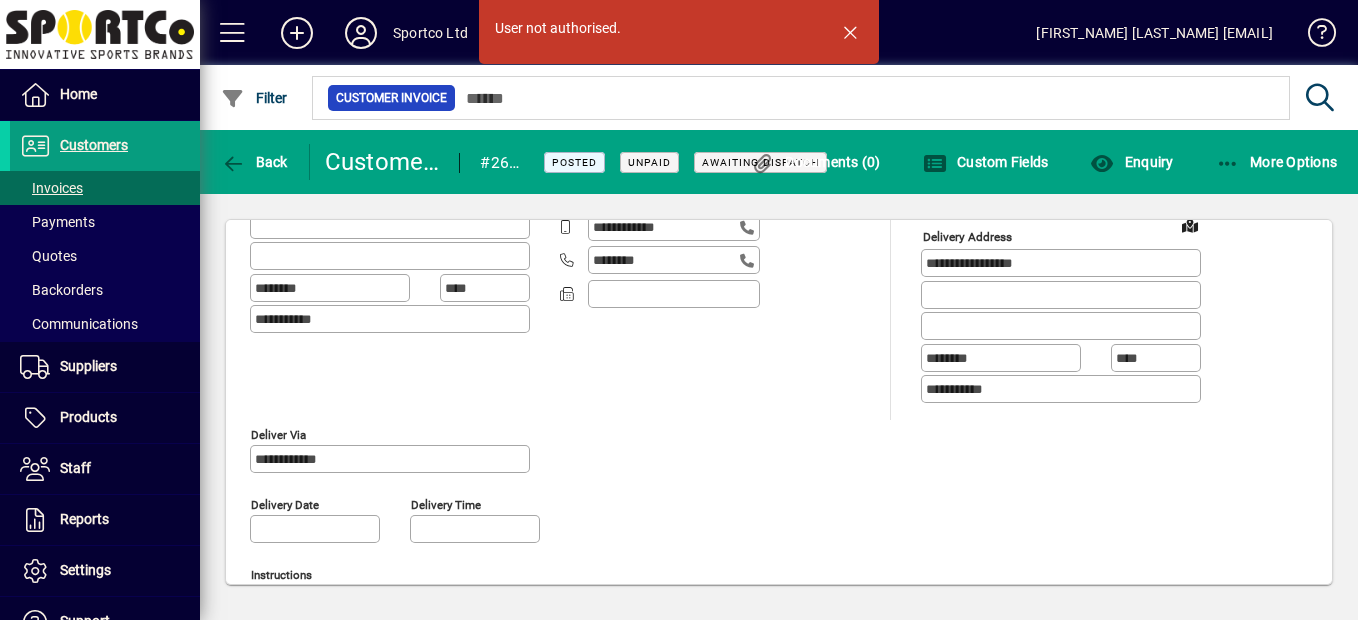 scroll, scrollTop: 196, scrollLeft: 0, axis: vertical 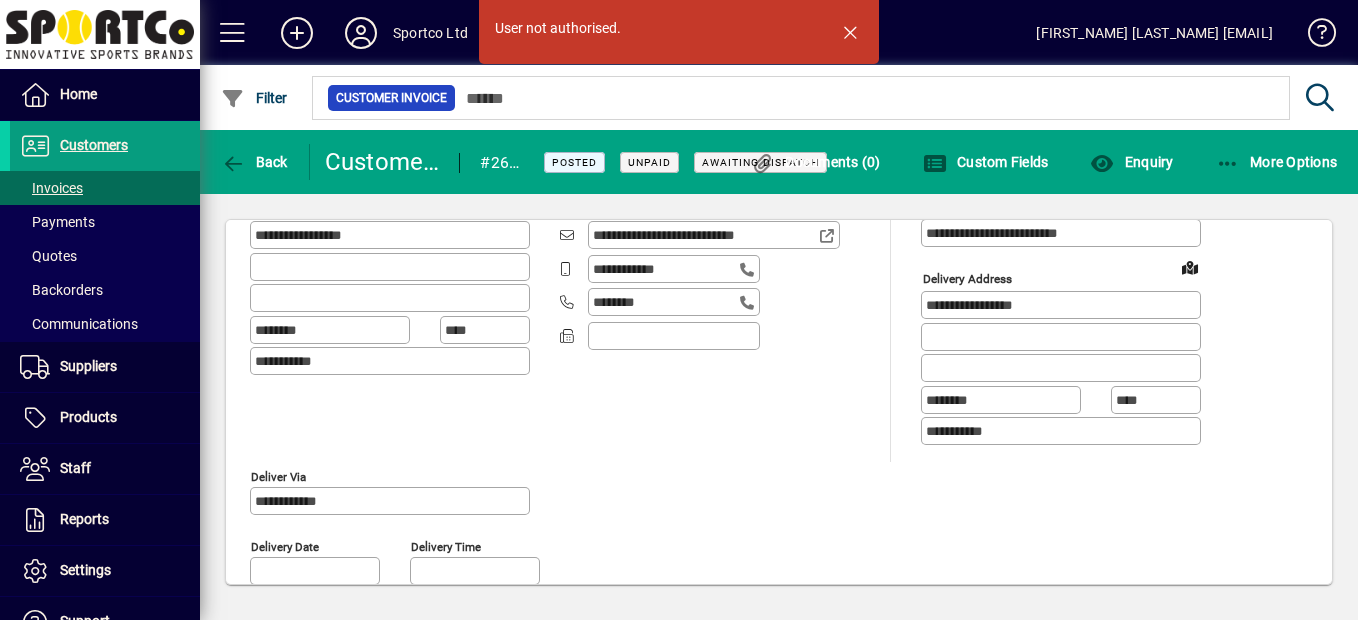 click 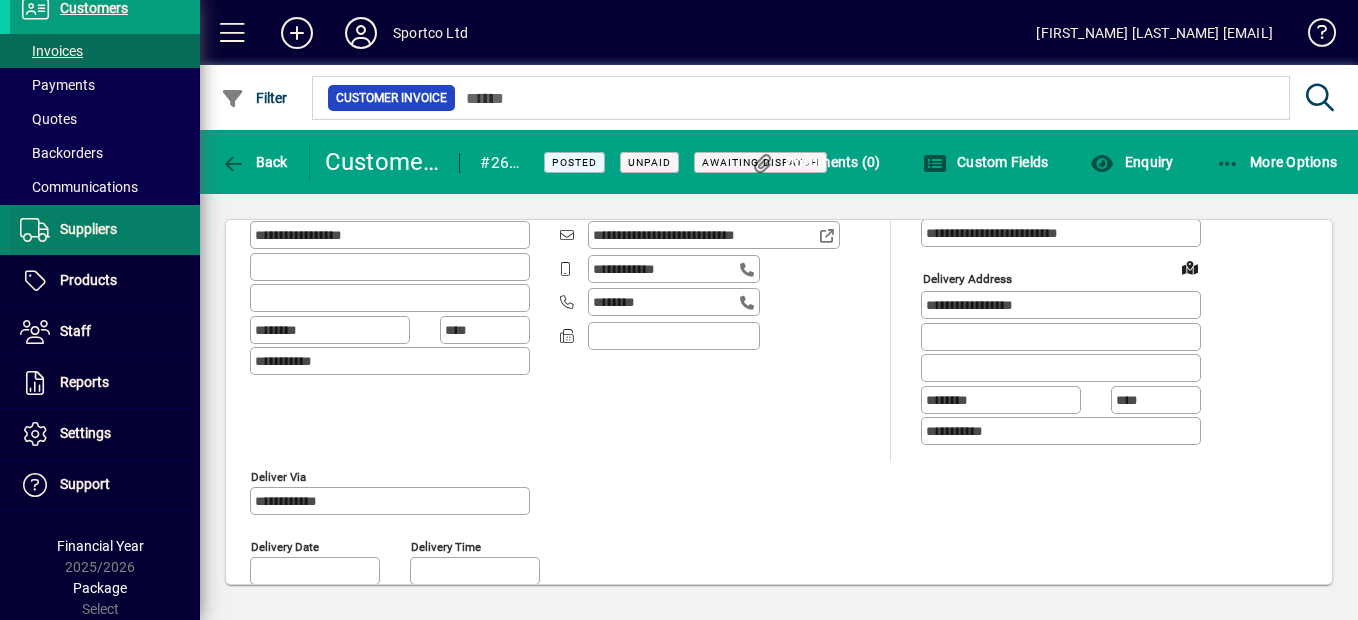 scroll, scrollTop: 0, scrollLeft: 0, axis: both 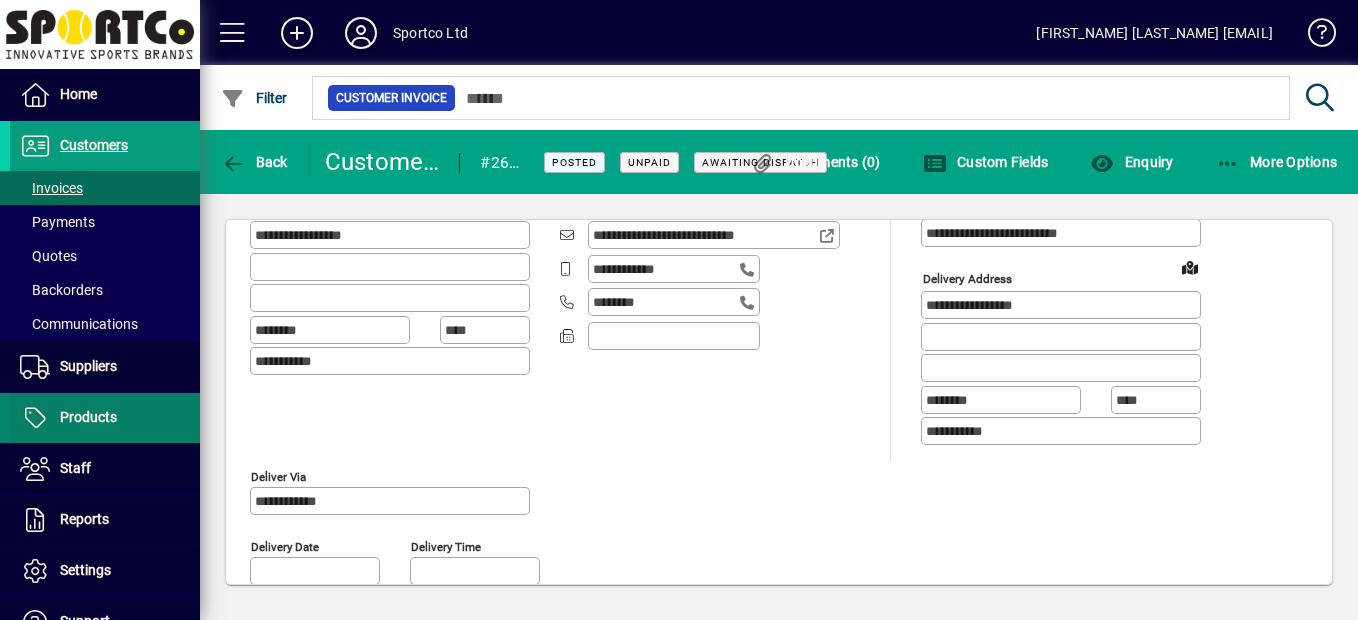 drag, startPoint x: 75, startPoint y: 417, endPoint x: 121, endPoint y: 405, distance: 47.539455 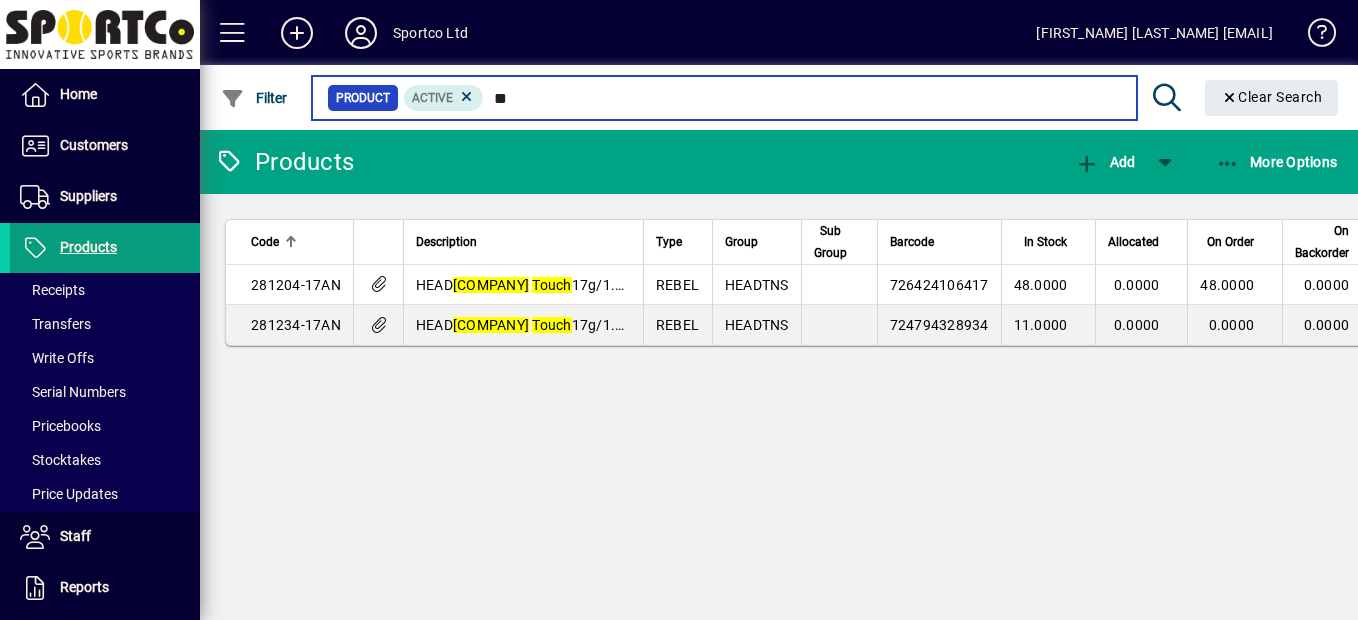 type on "*" 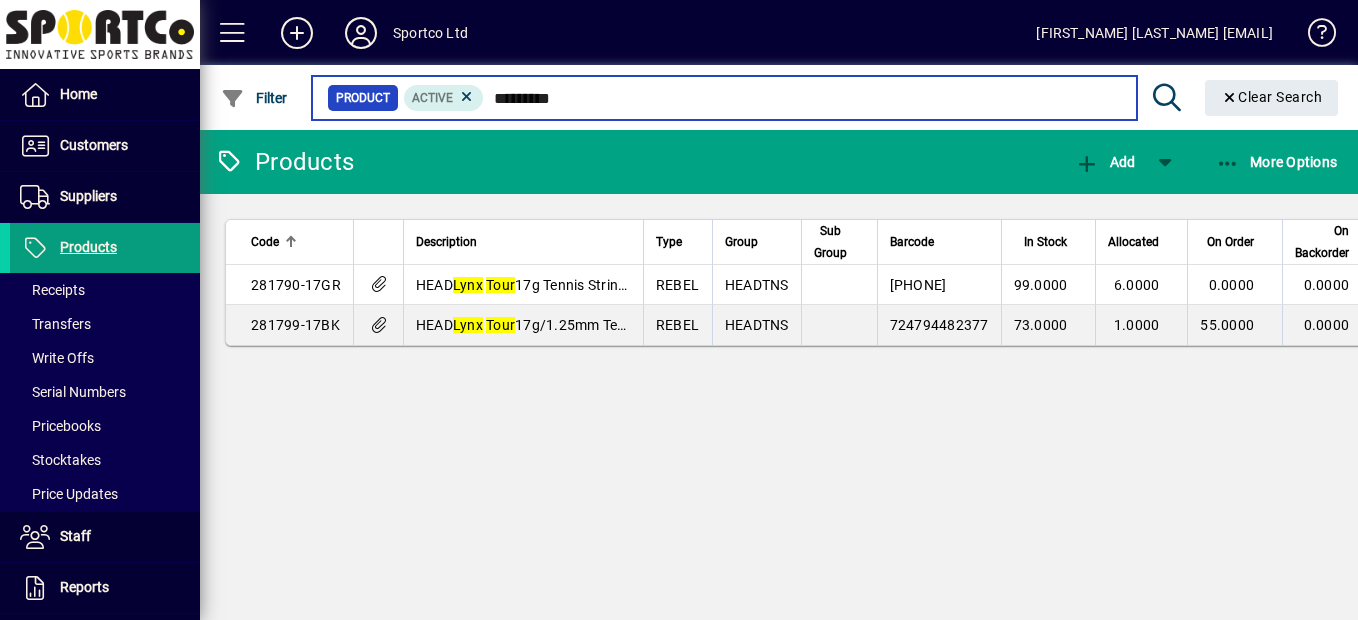 type on "*********" 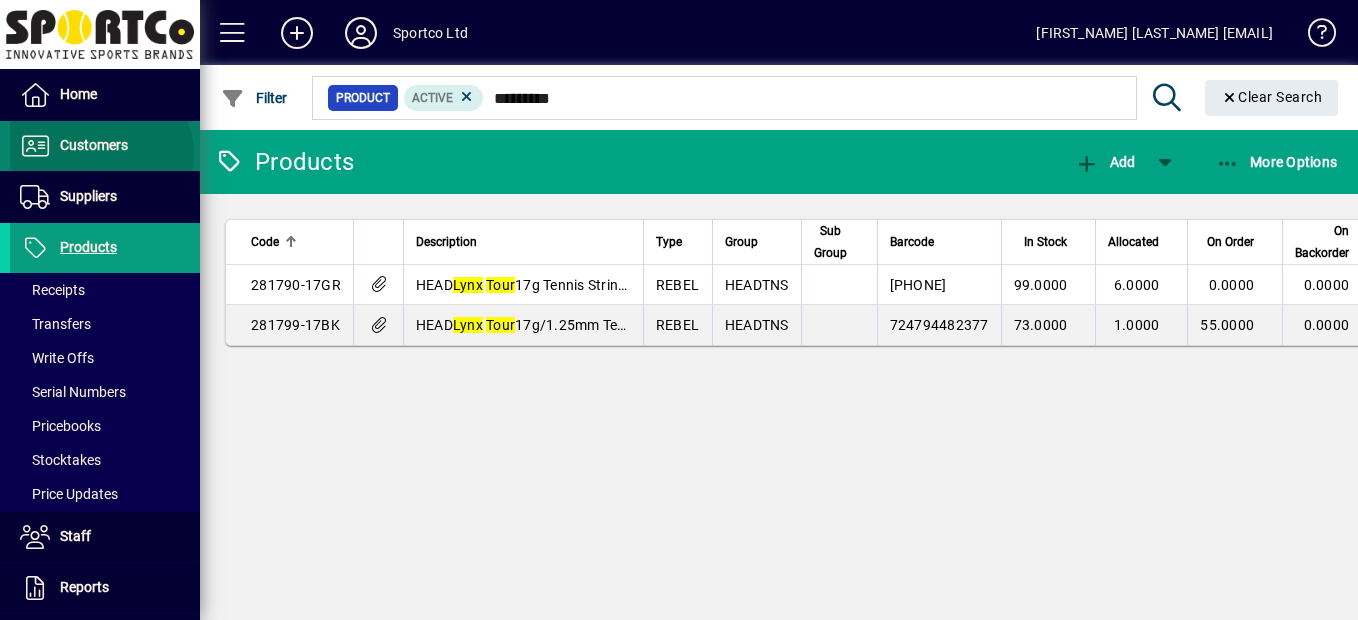 click on "Customers" at bounding box center [69, 146] 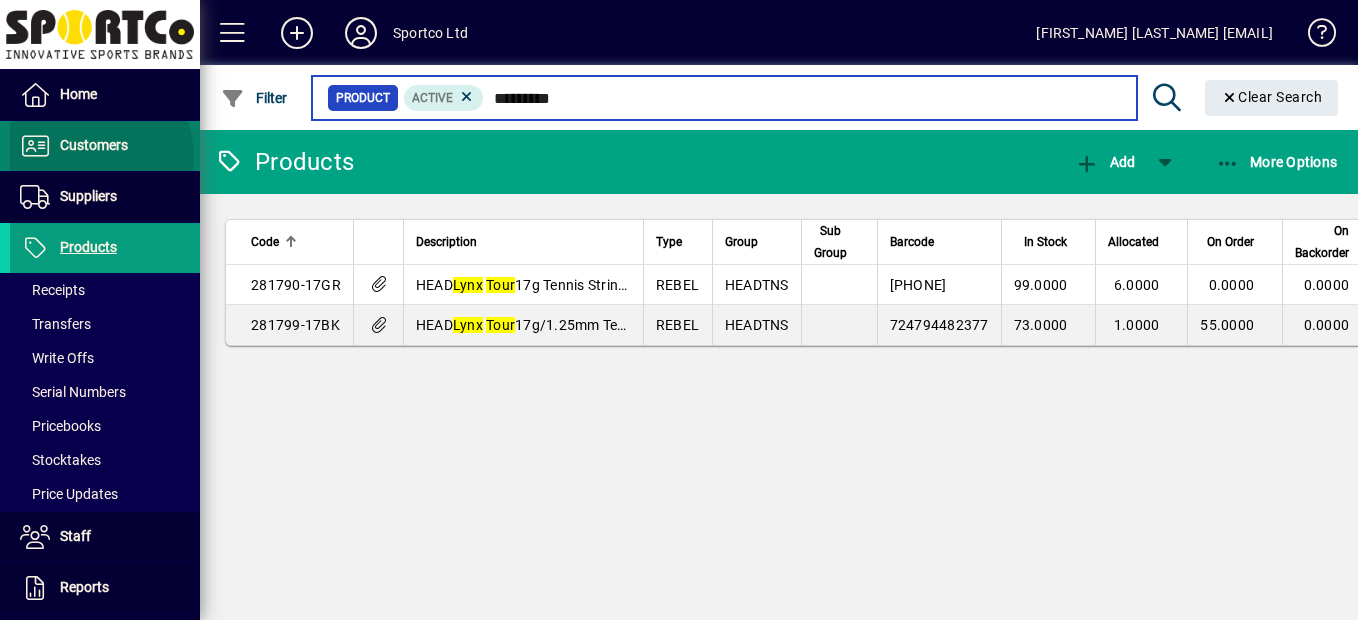 type 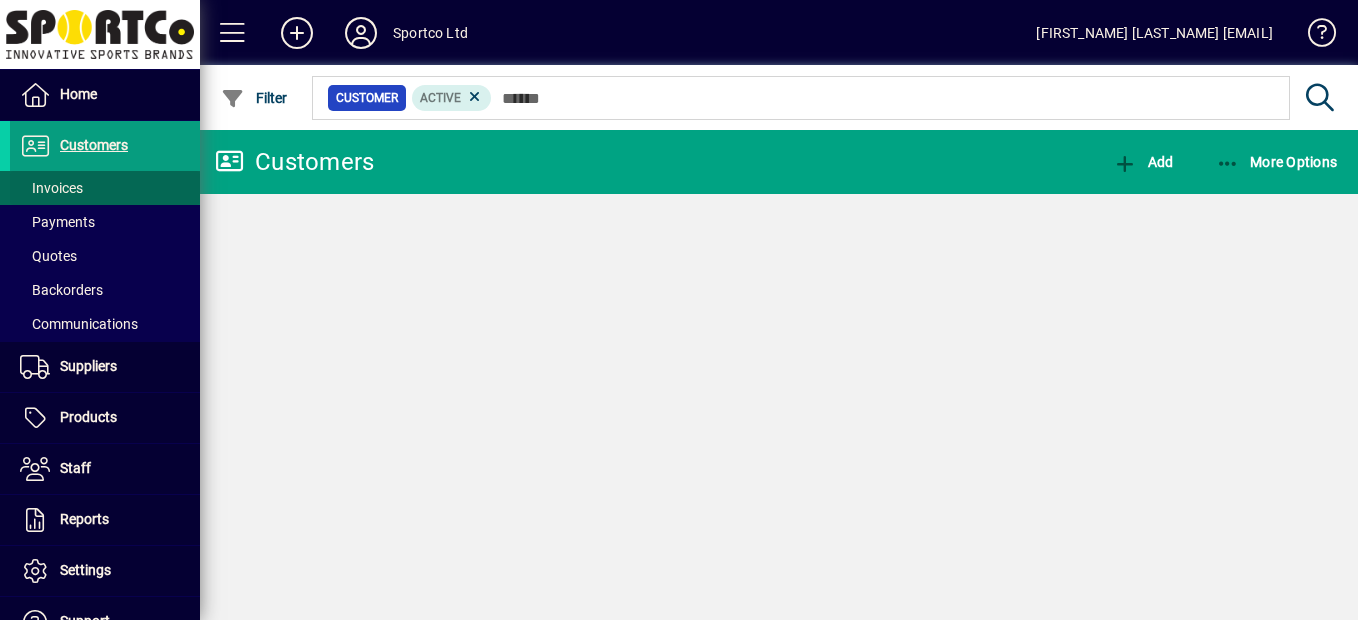 click on "Invoices" at bounding box center (51, 188) 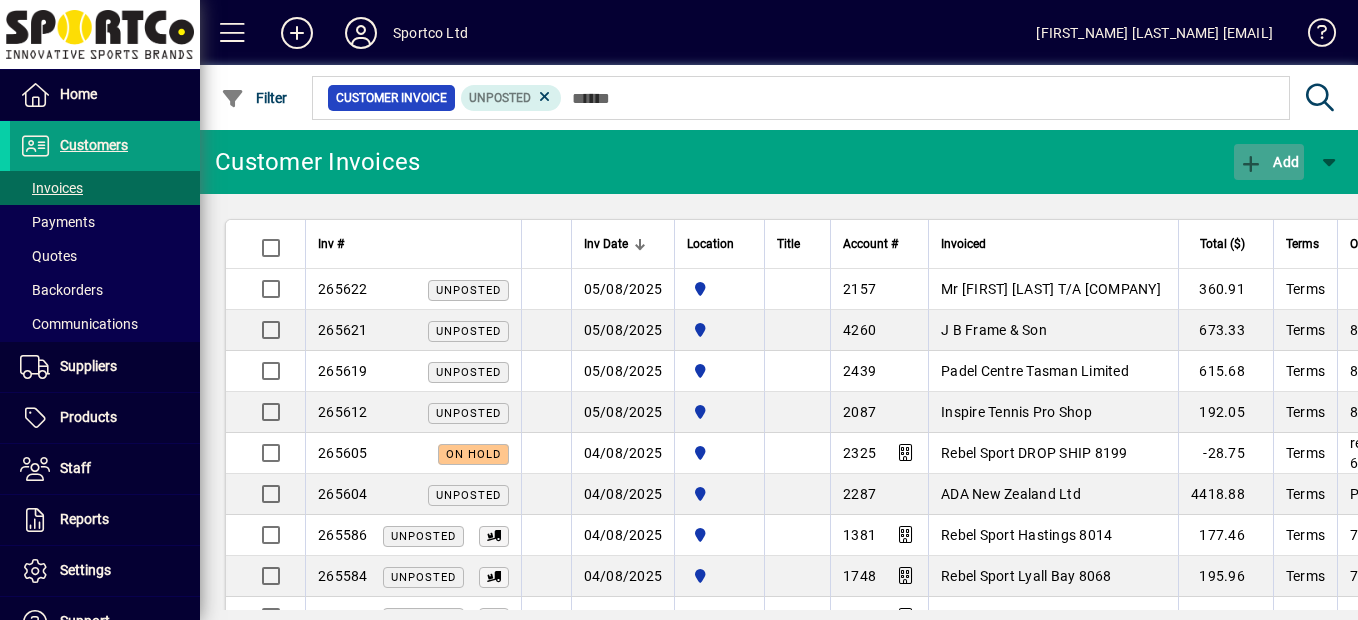 click on "Add" 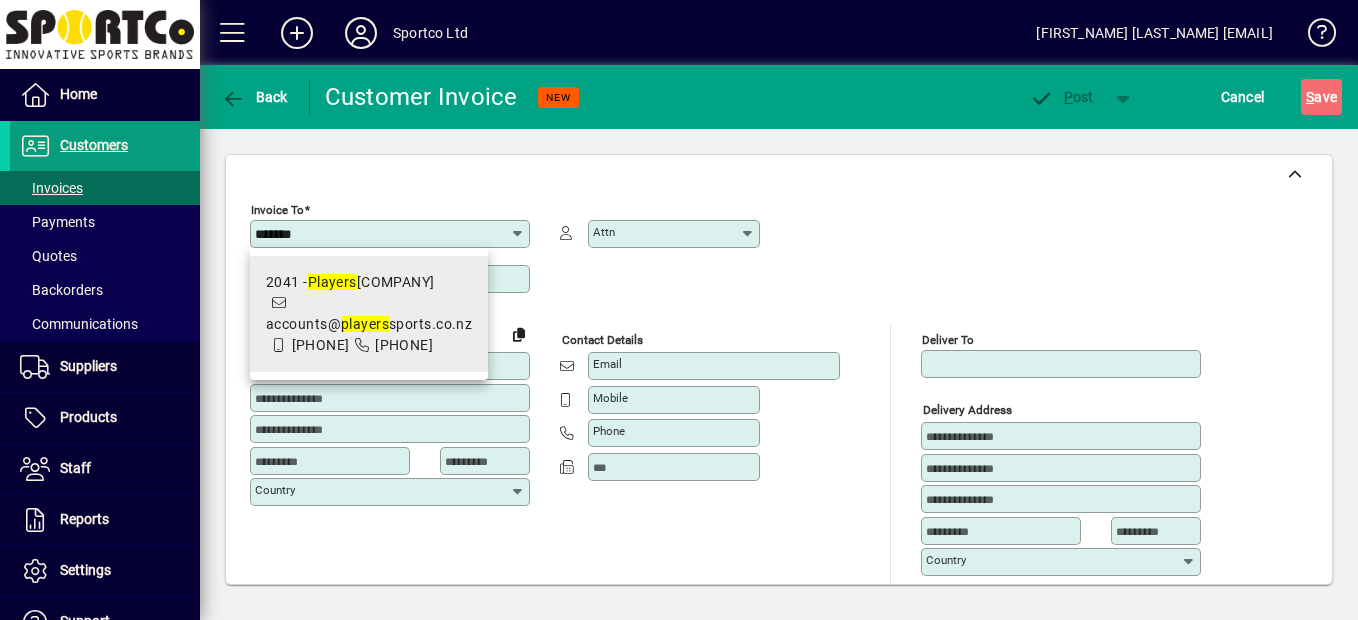 click on "2041 -  Players  Sports NZ Limited accounts@ players sports.co.nz 029 668 8548 522 8170" at bounding box center [369, 314] 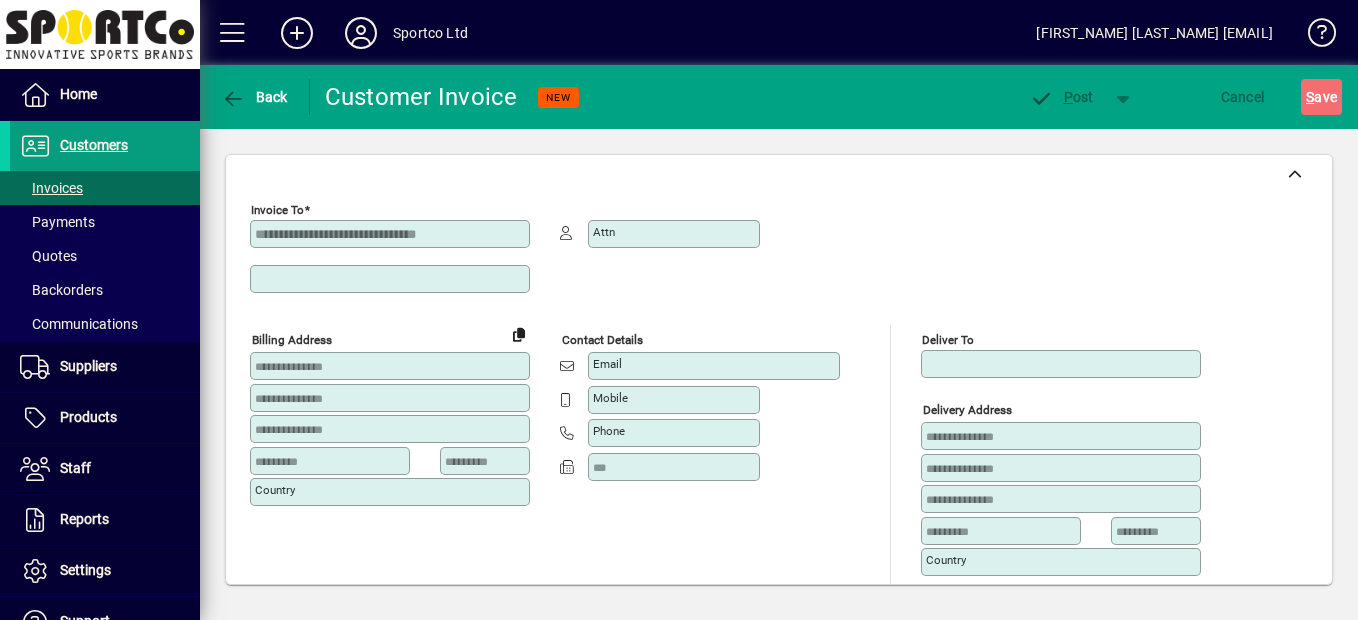 type on "**********" 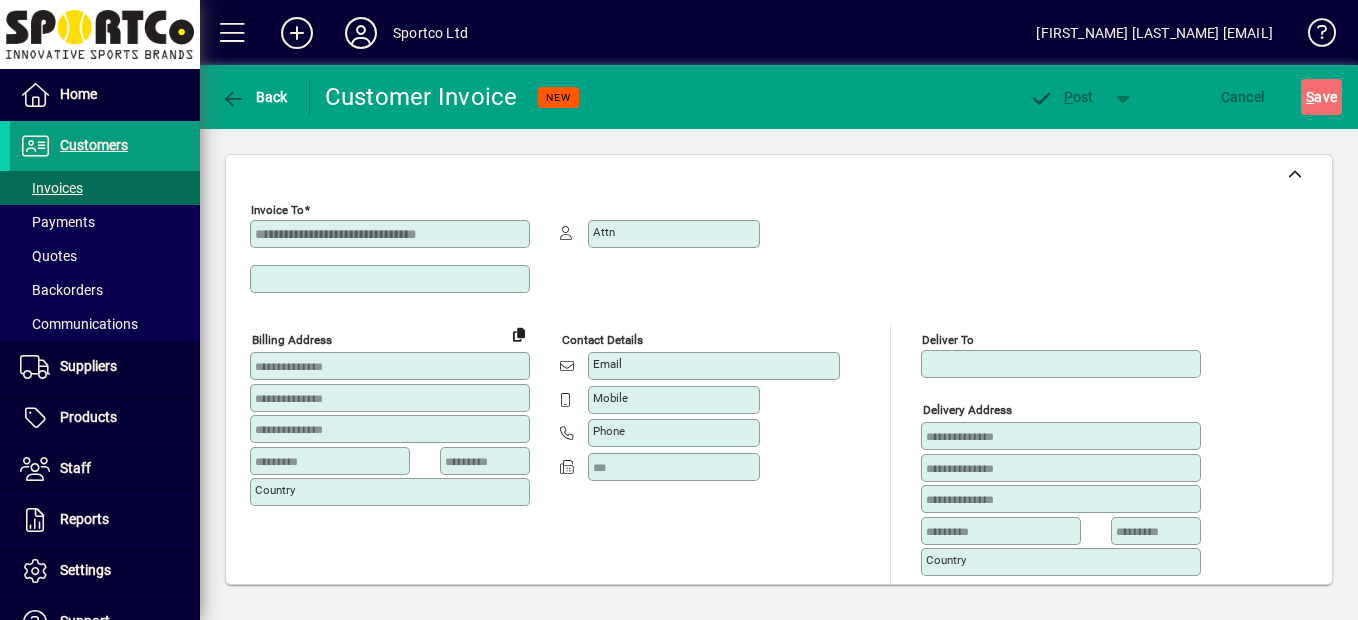 type on "********" 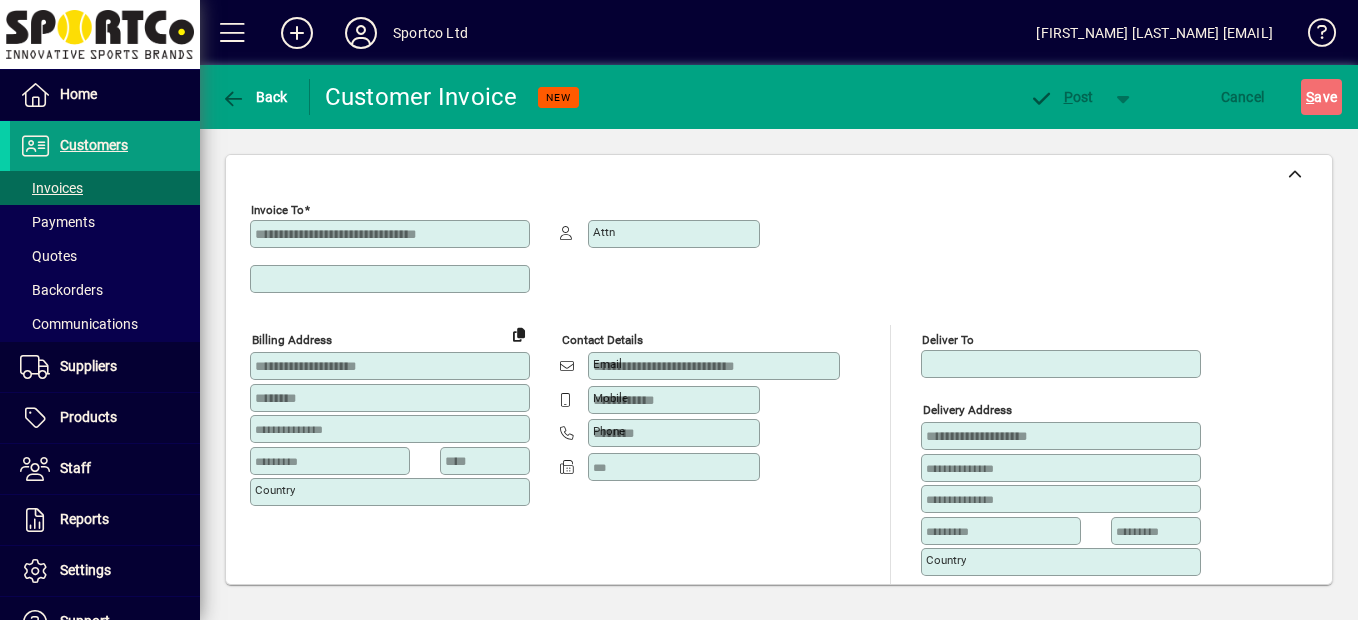 type on "********" 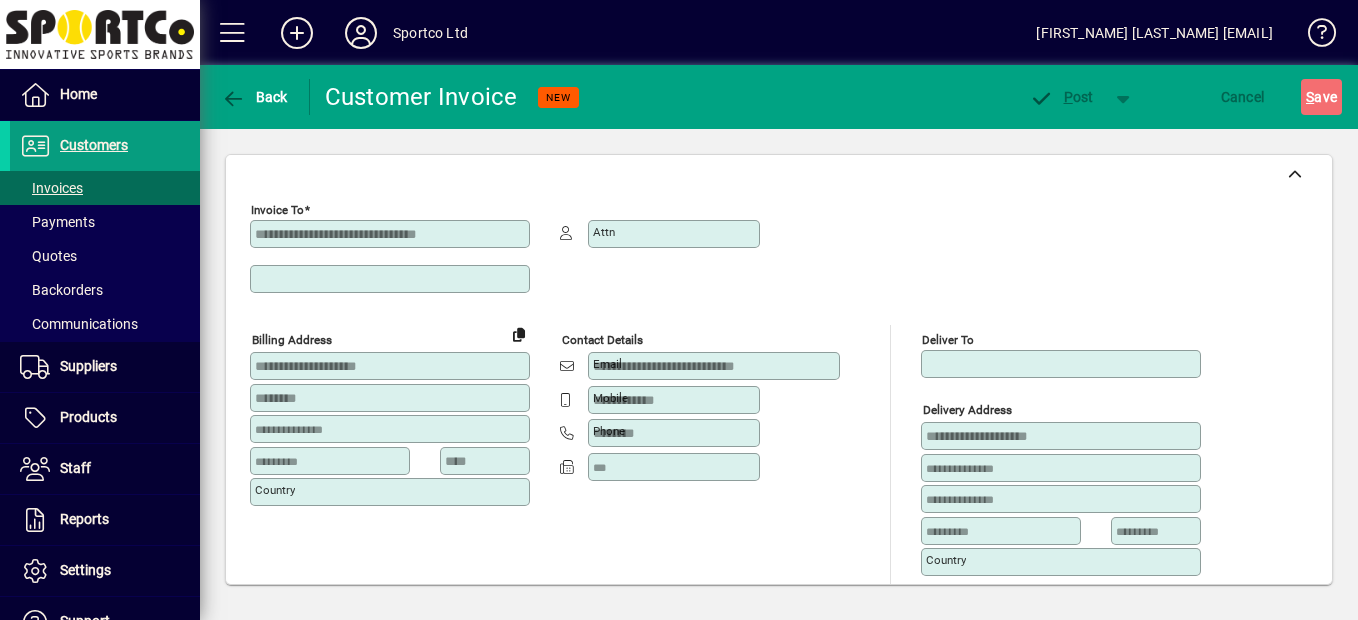 type on "****" 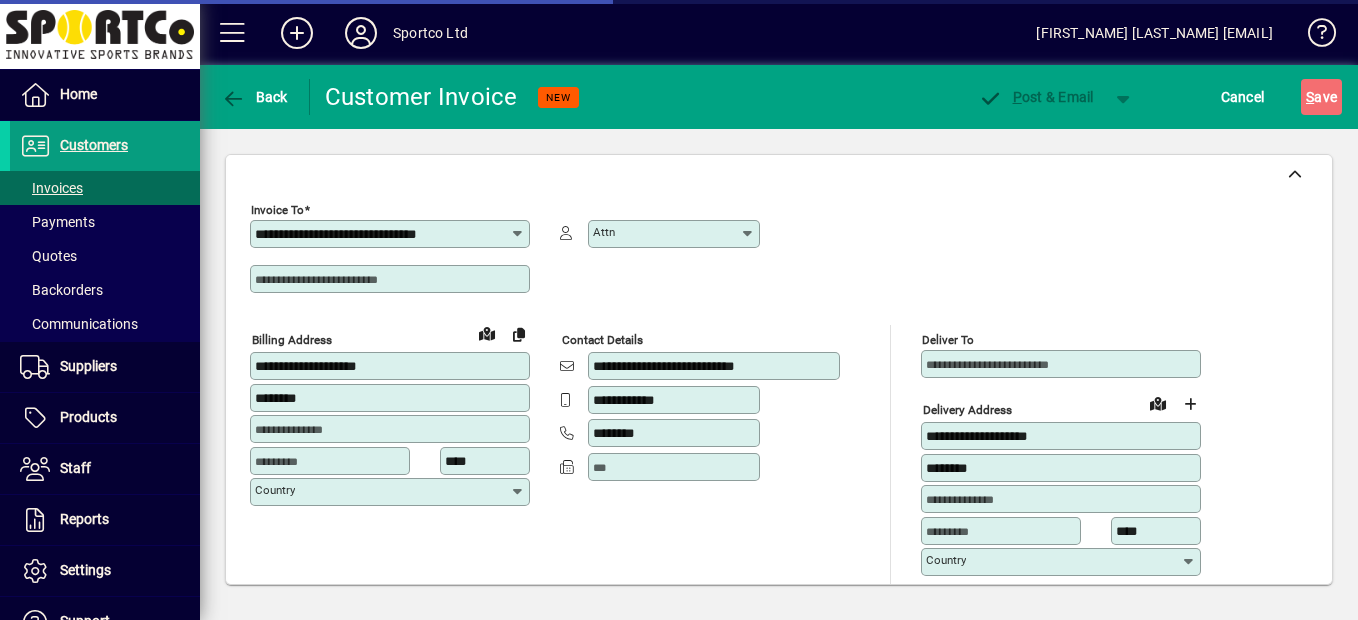type on "**********" 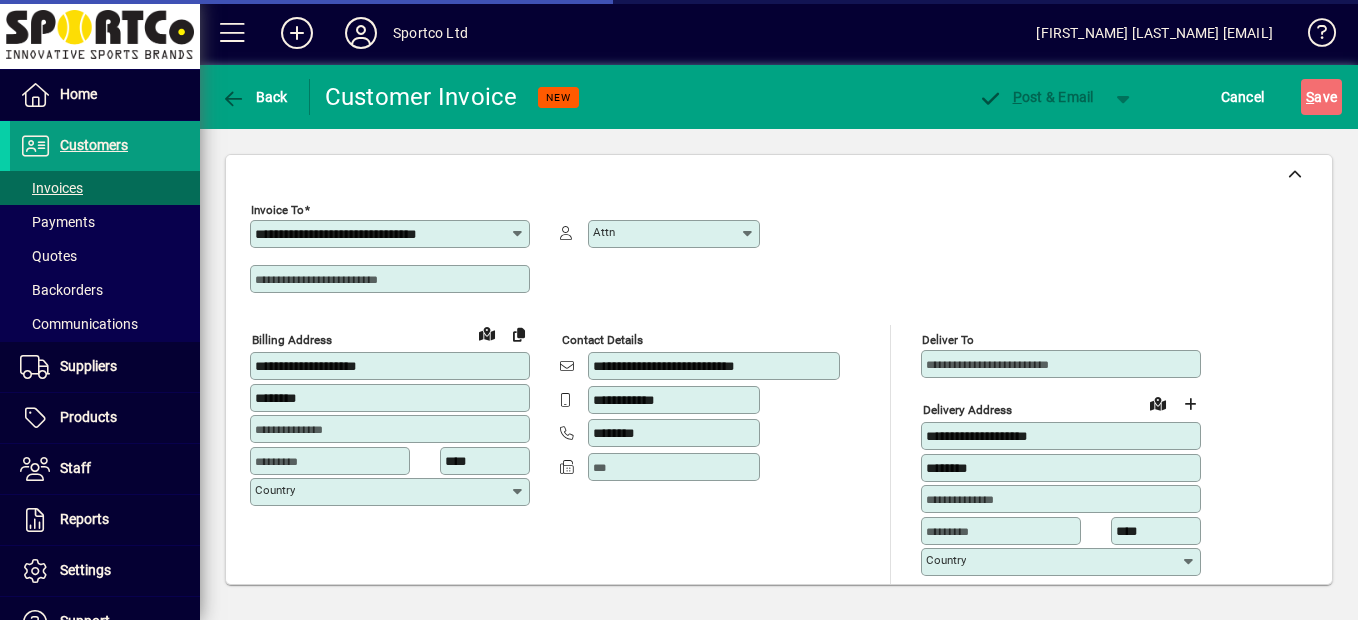 type on "**********" 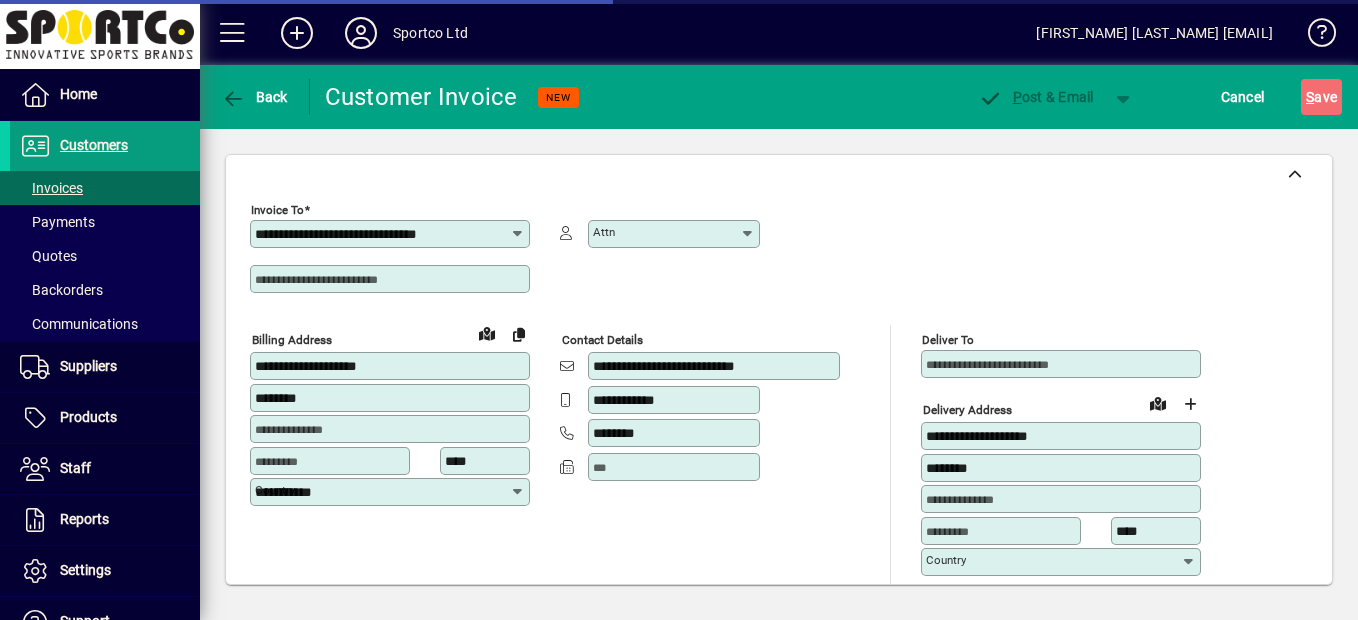 type on "**********" 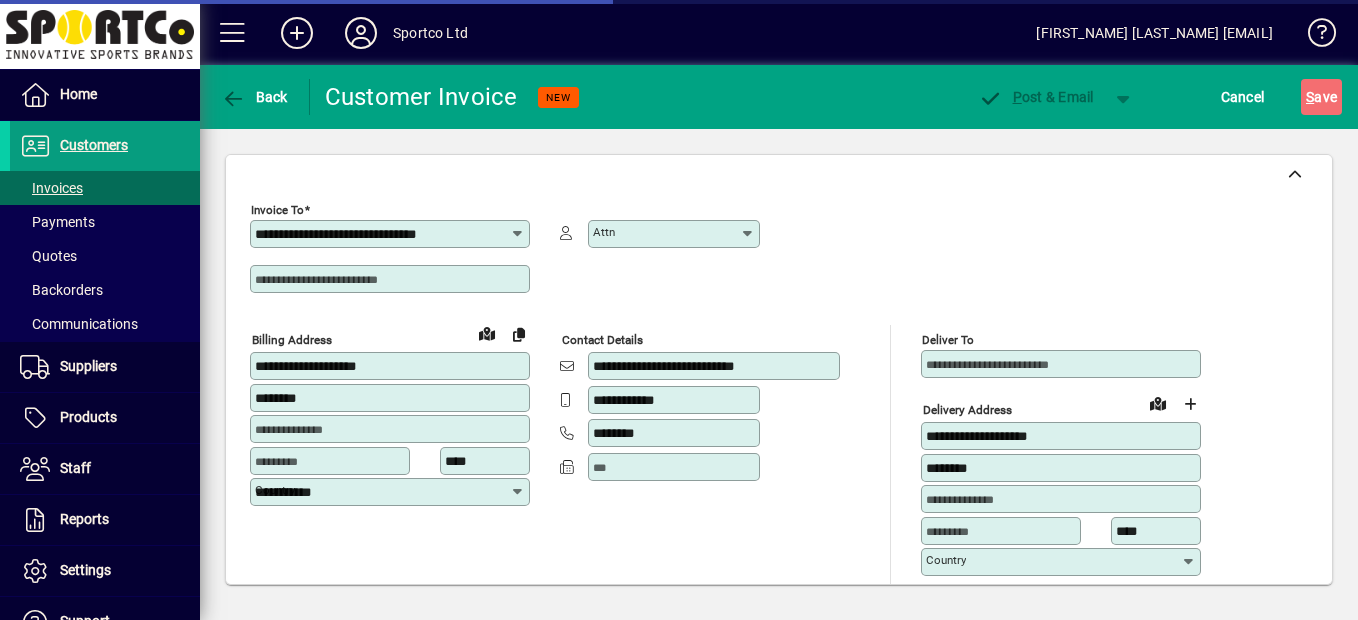 type on "**********" 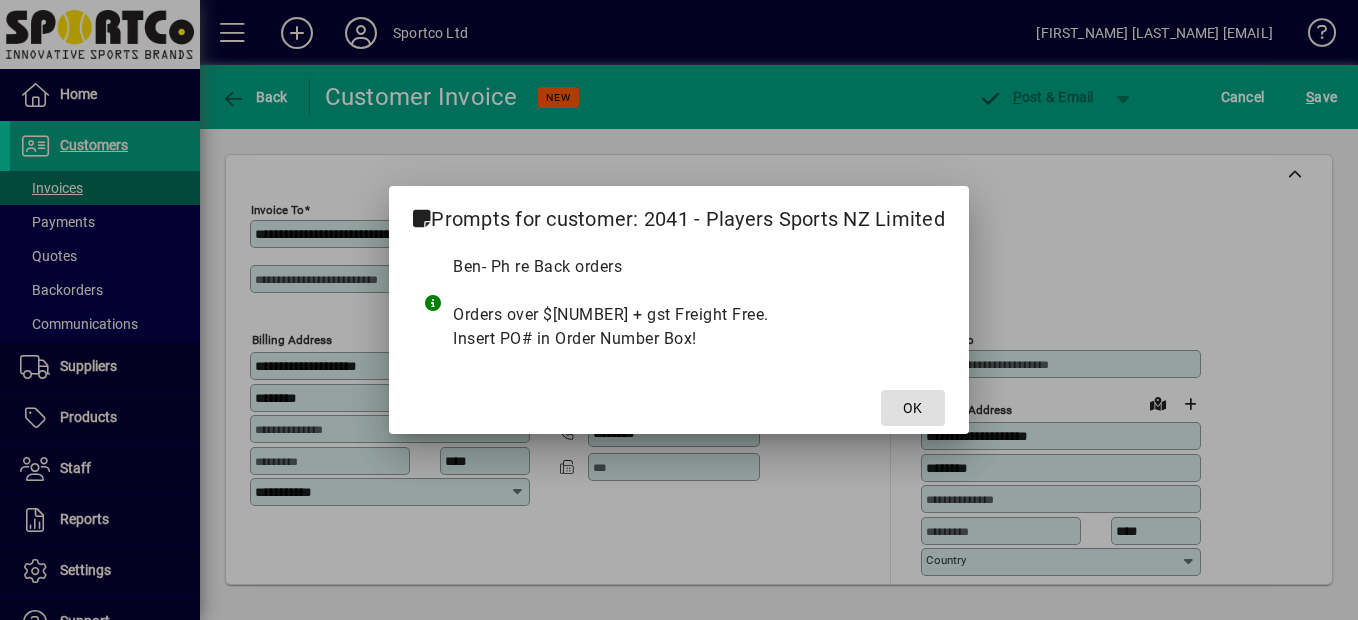 click 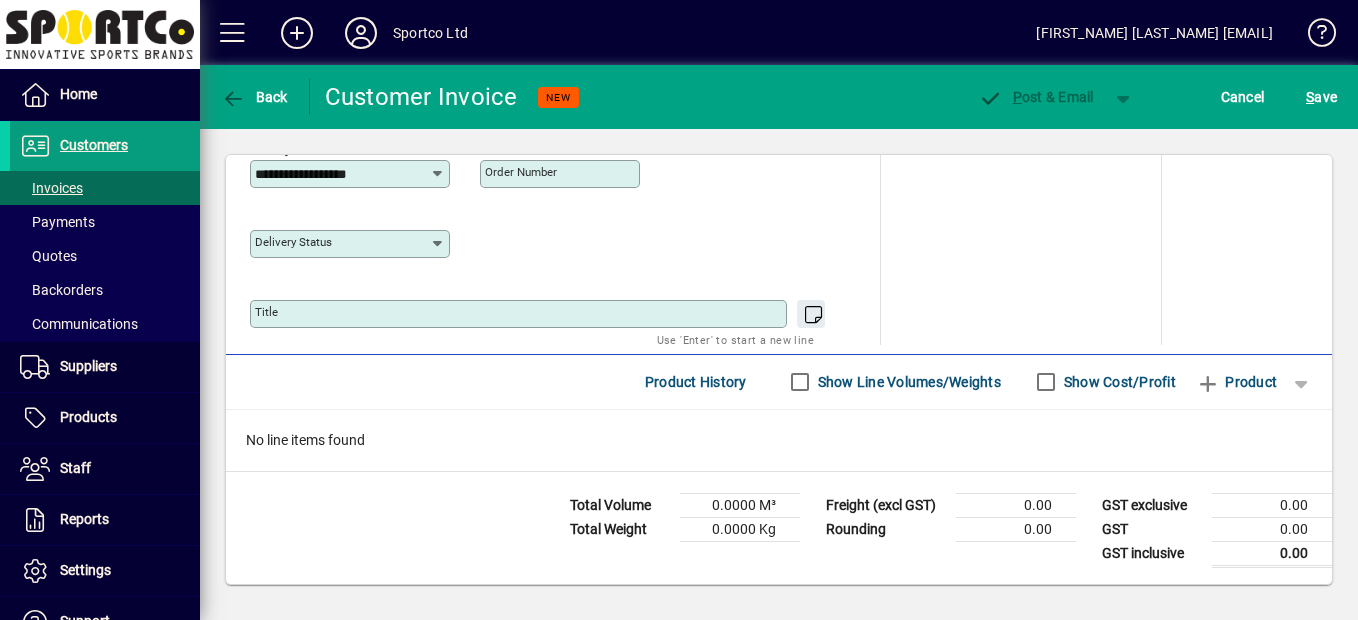 scroll, scrollTop: 998, scrollLeft: 0, axis: vertical 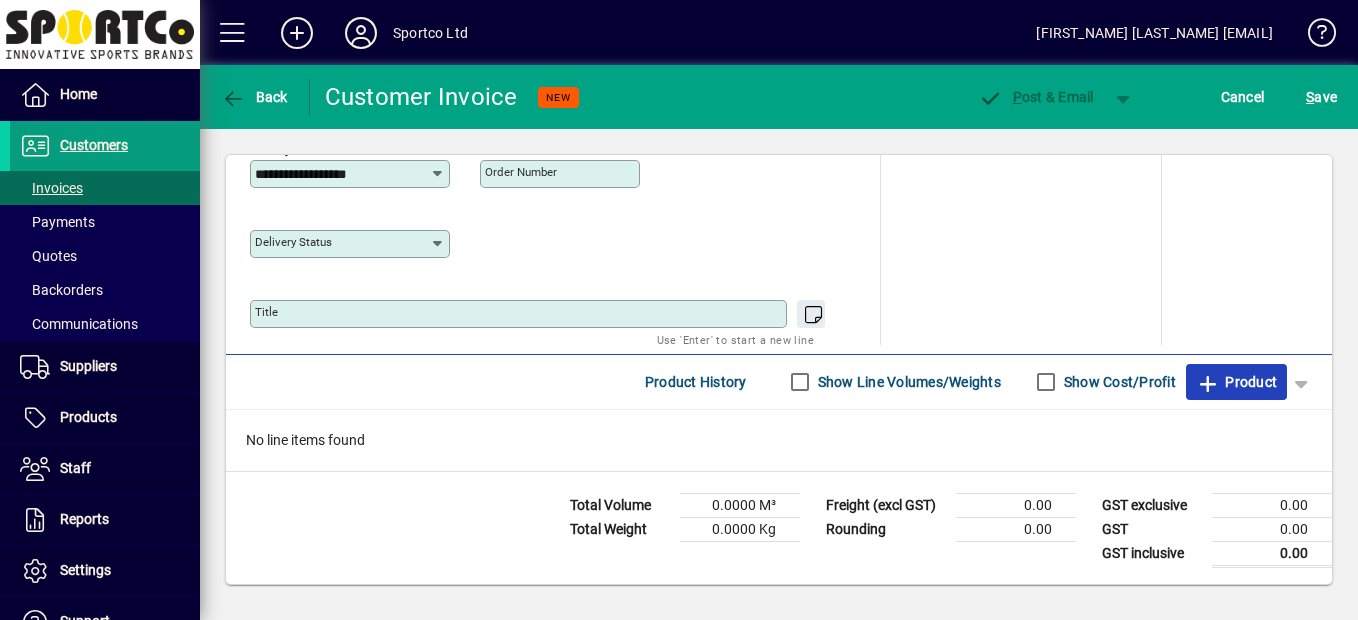 click on "Product" 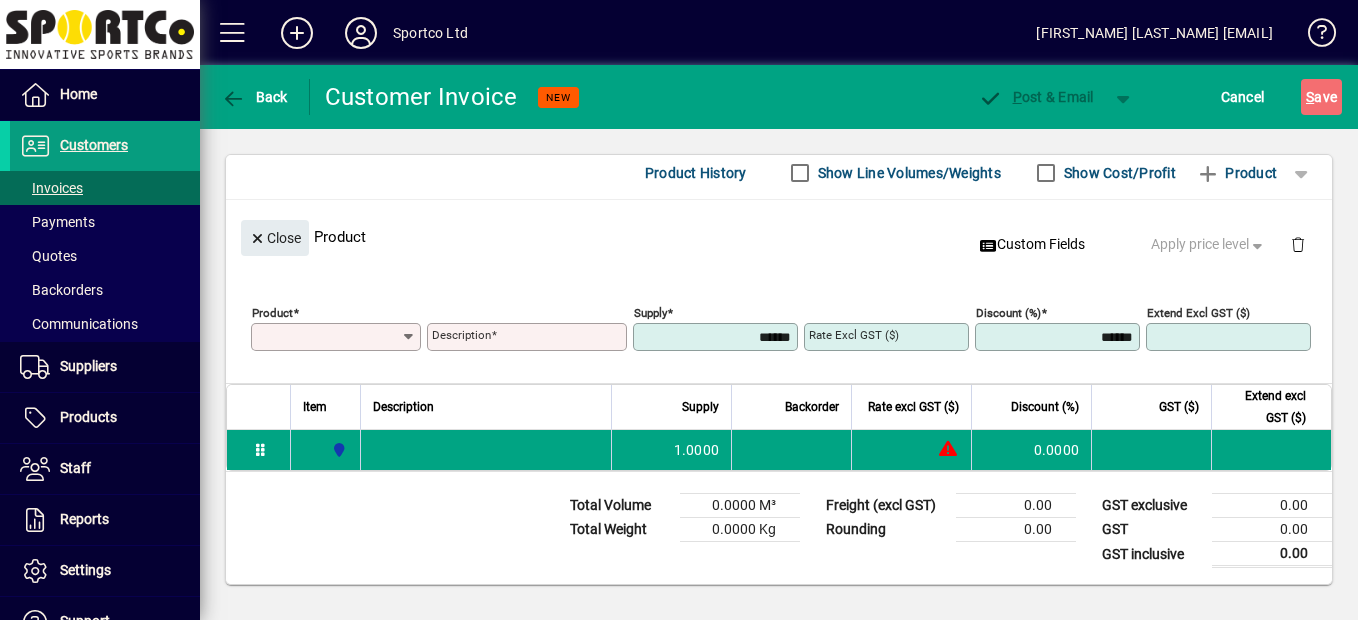 scroll, scrollTop: 252, scrollLeft: 0, axis: vertical 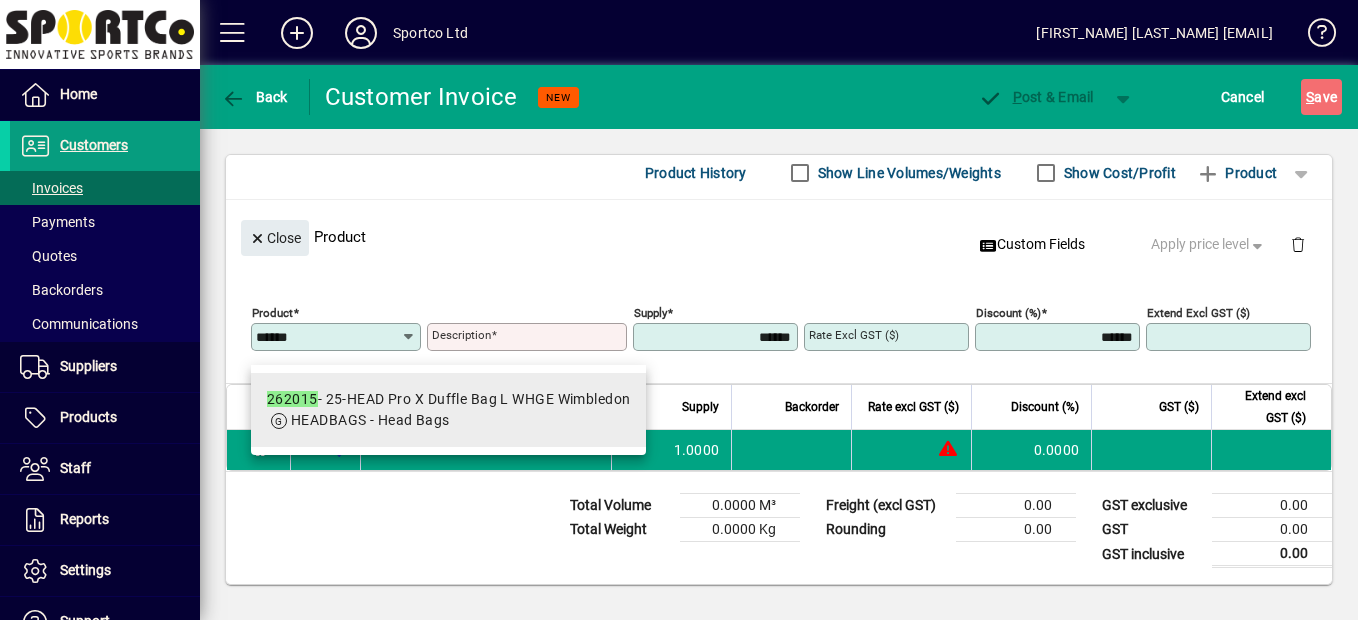 type on "******" 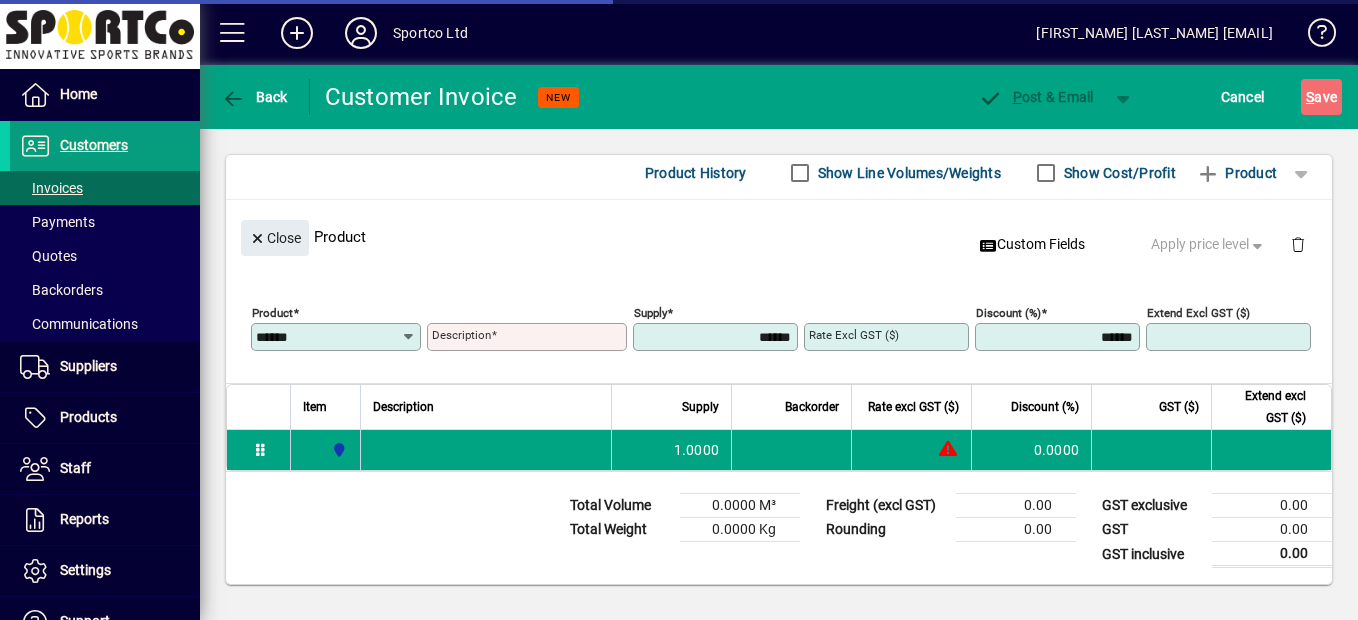 type on "**********" 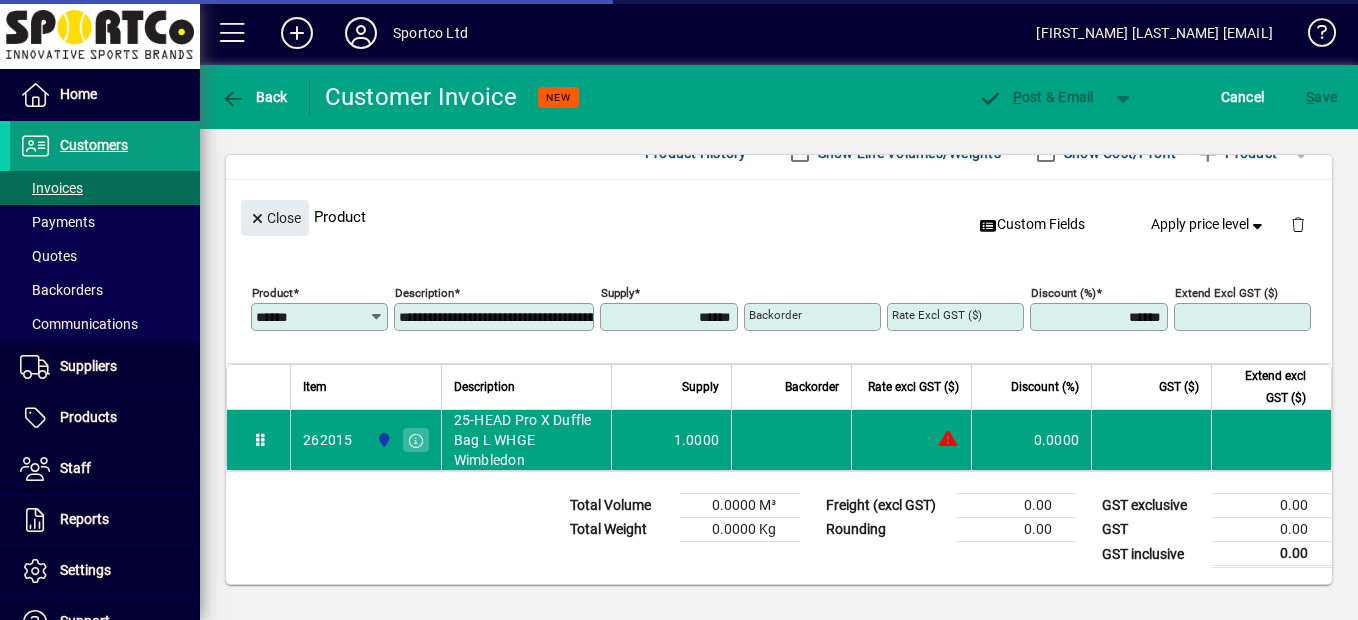 type on "********" 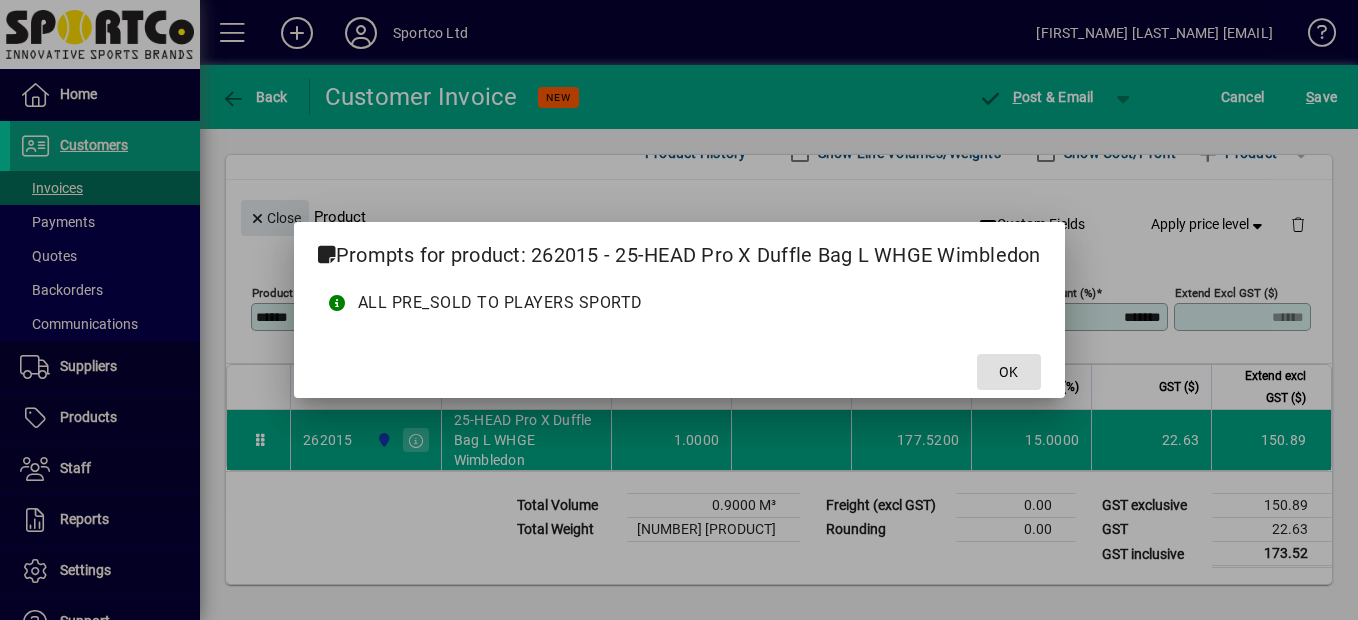 click on "OK" 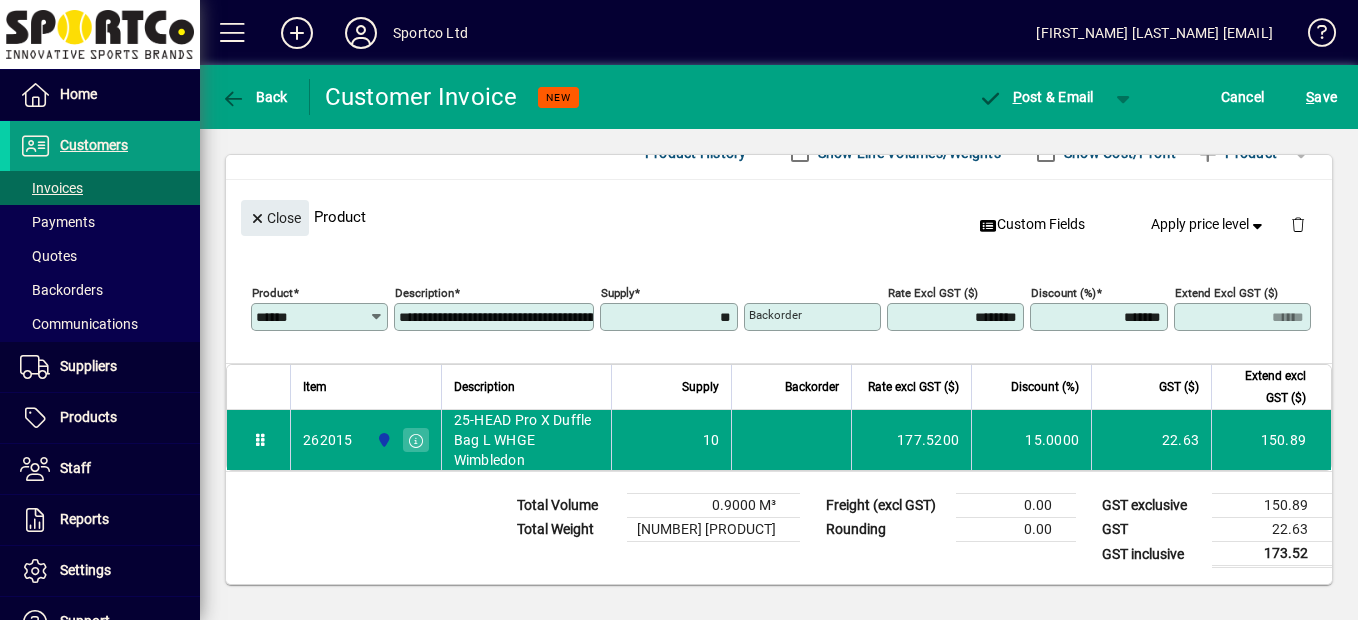 type on "*******" 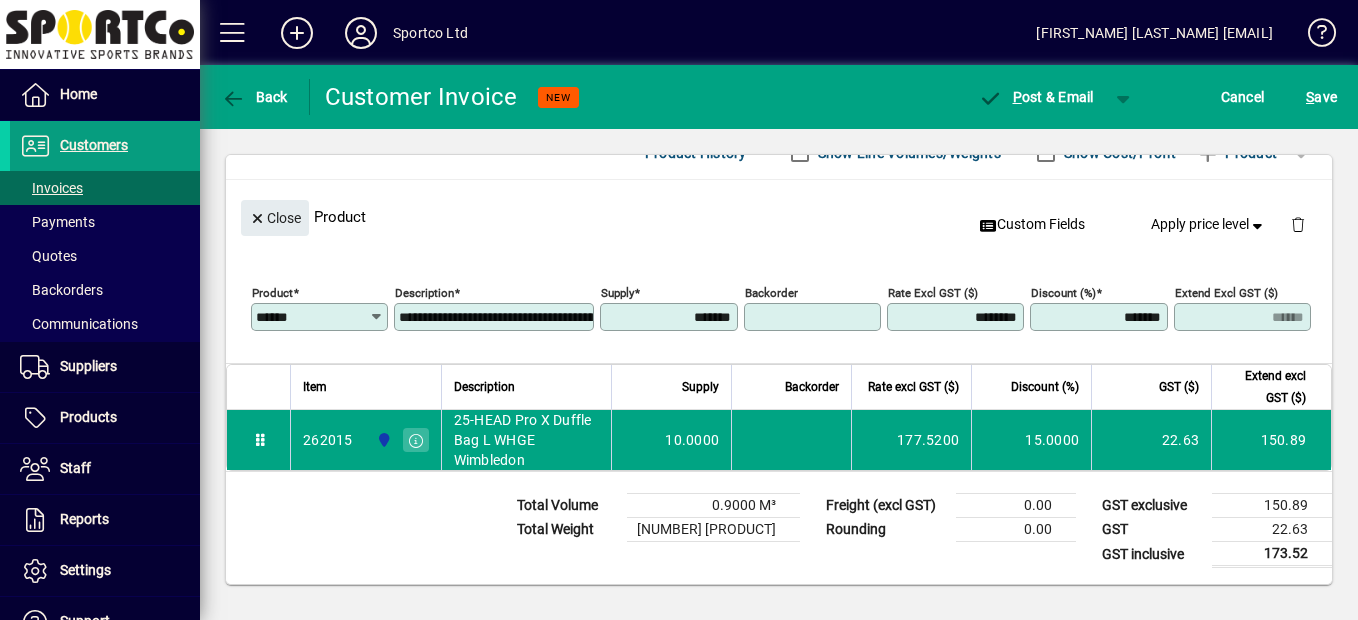 type on "*******" 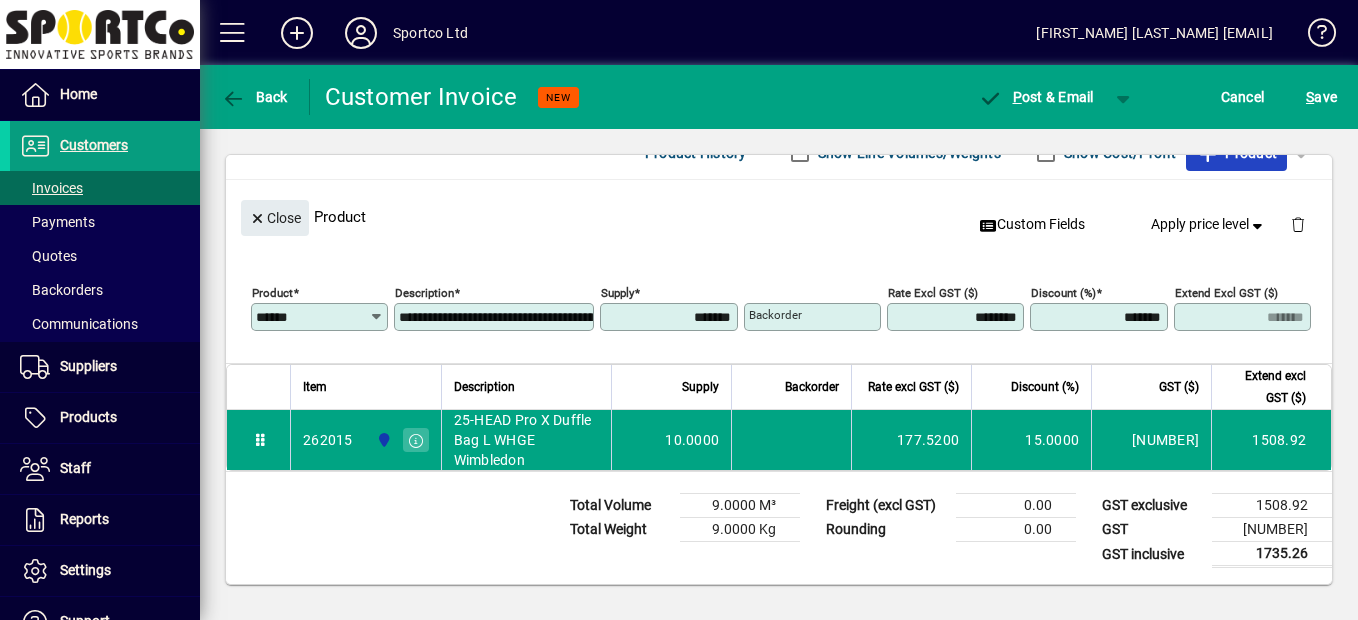 type 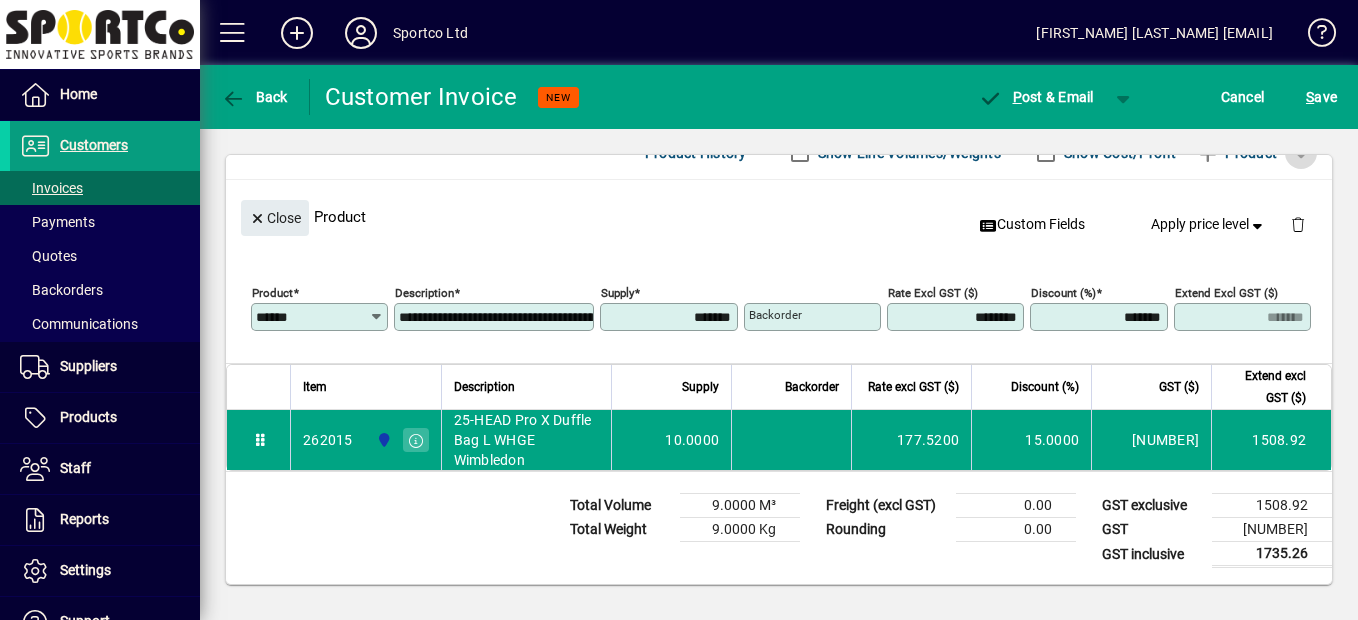 click 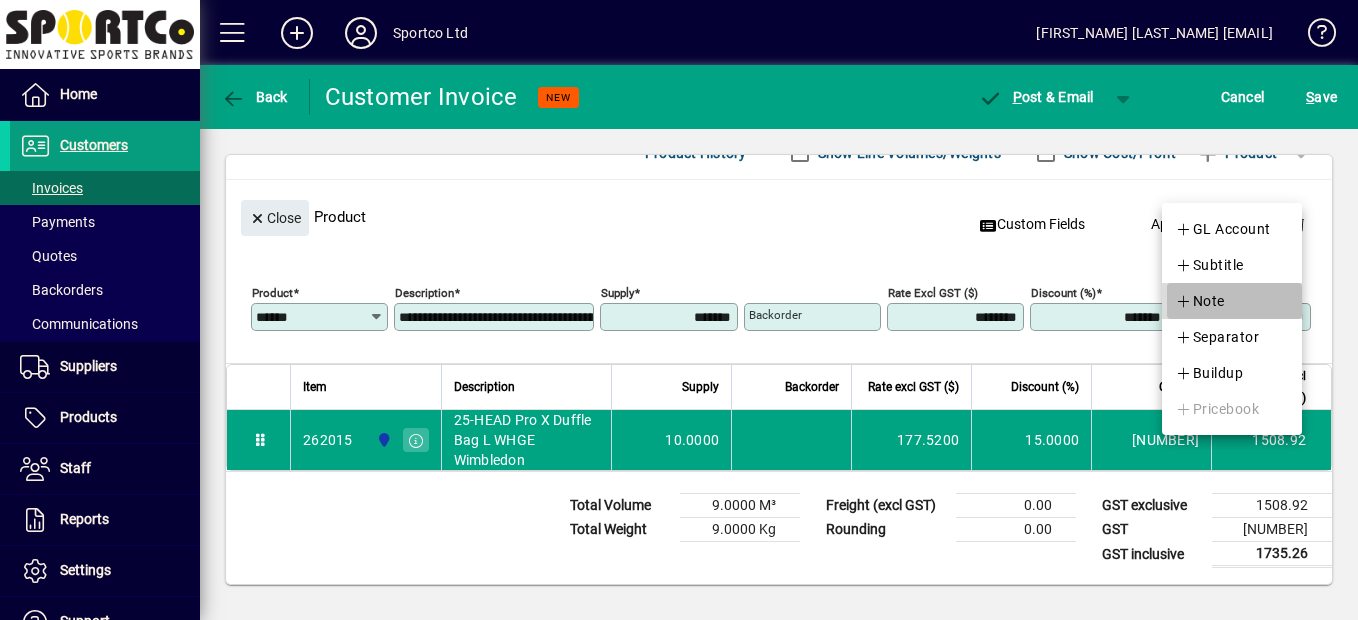 click on "Note" at bounding box center (1200, 301) 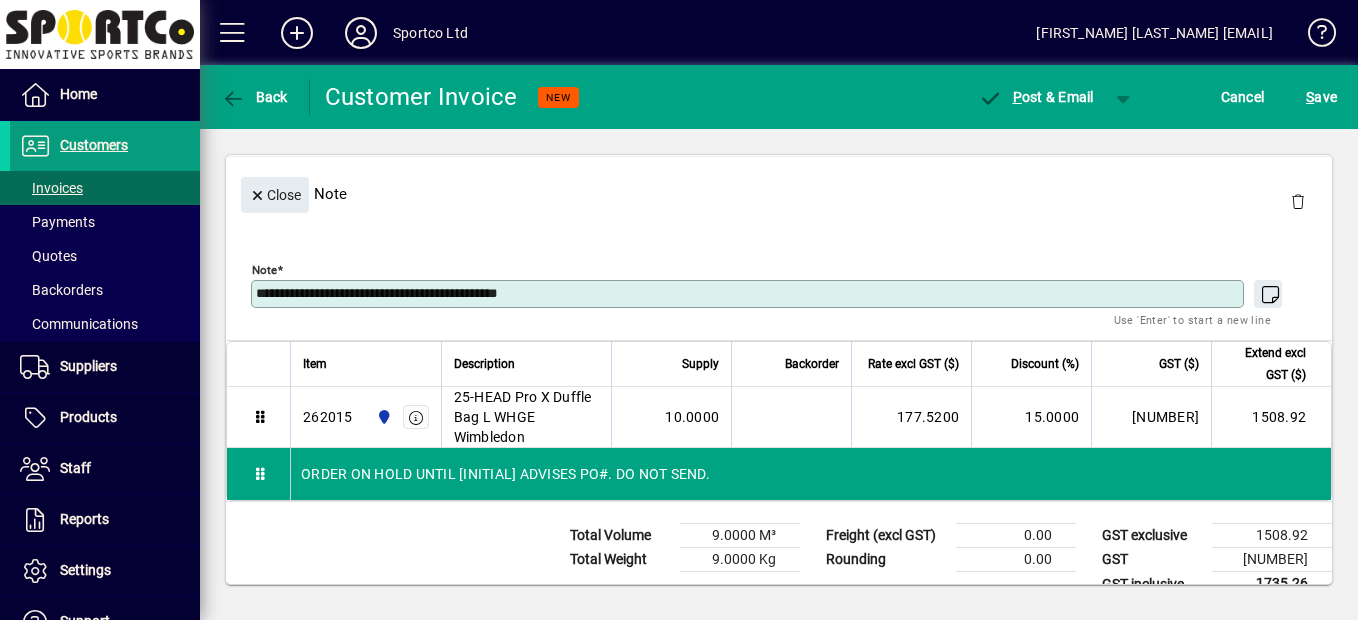 type on "**********" 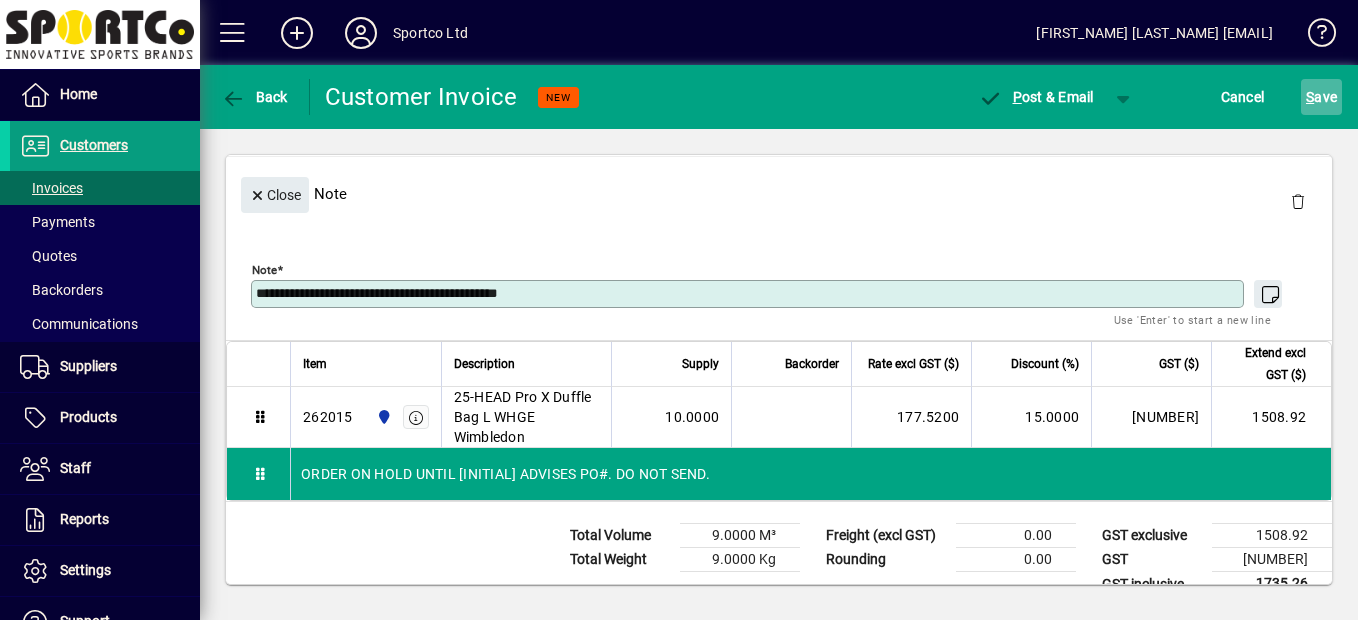 click on "S" 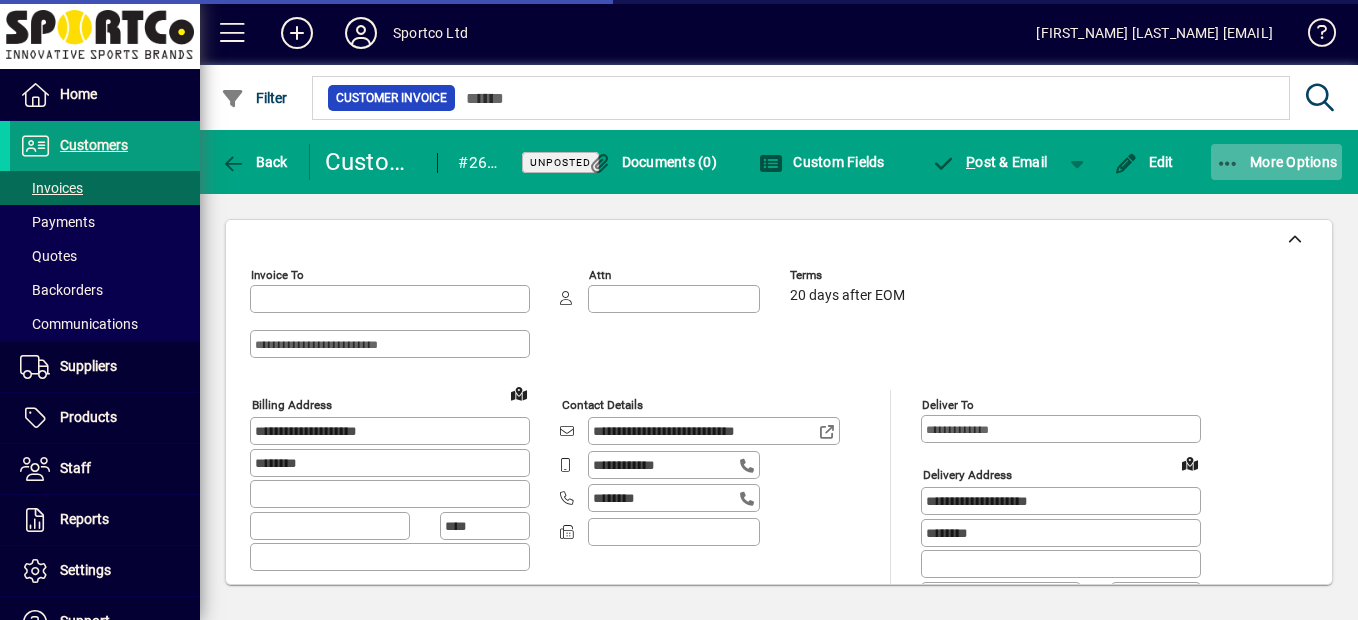 type on "**********" 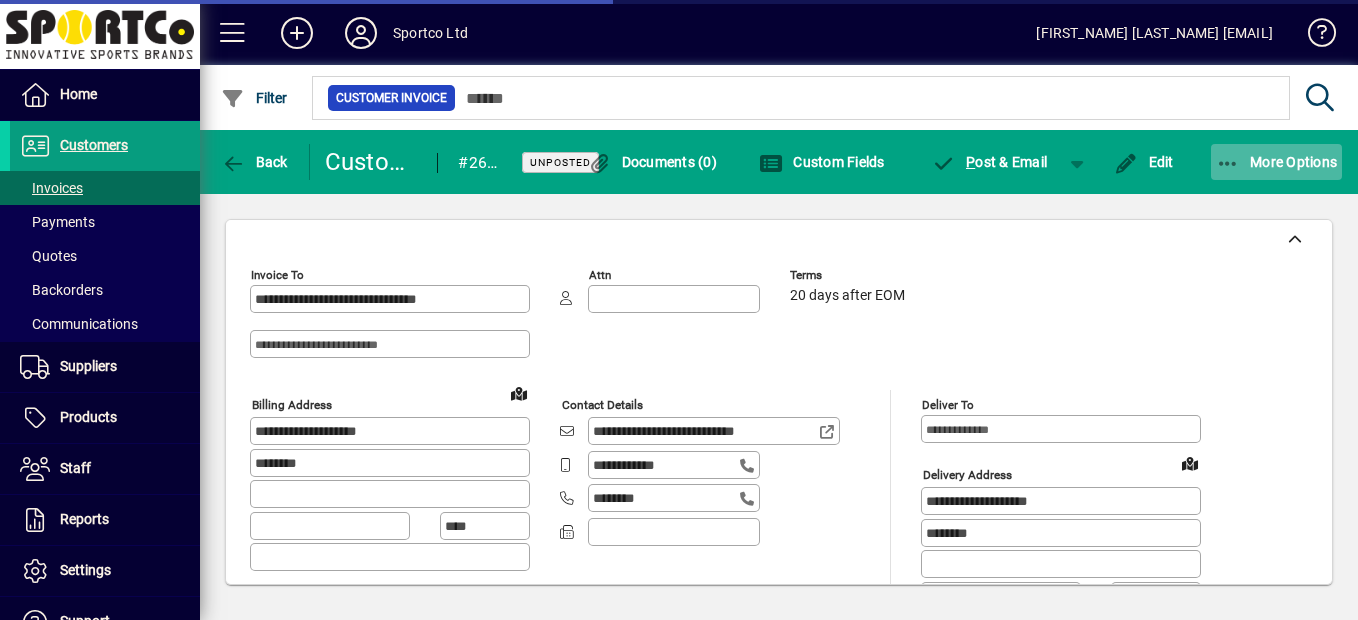 type on "**********" 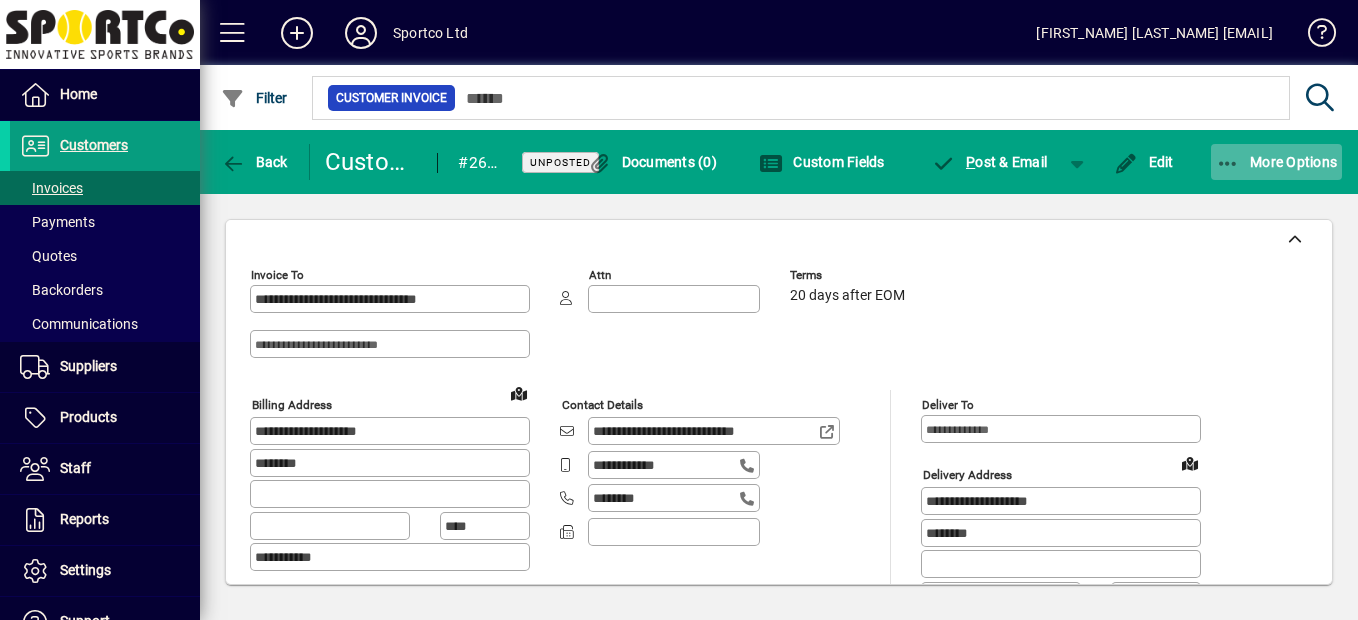 click 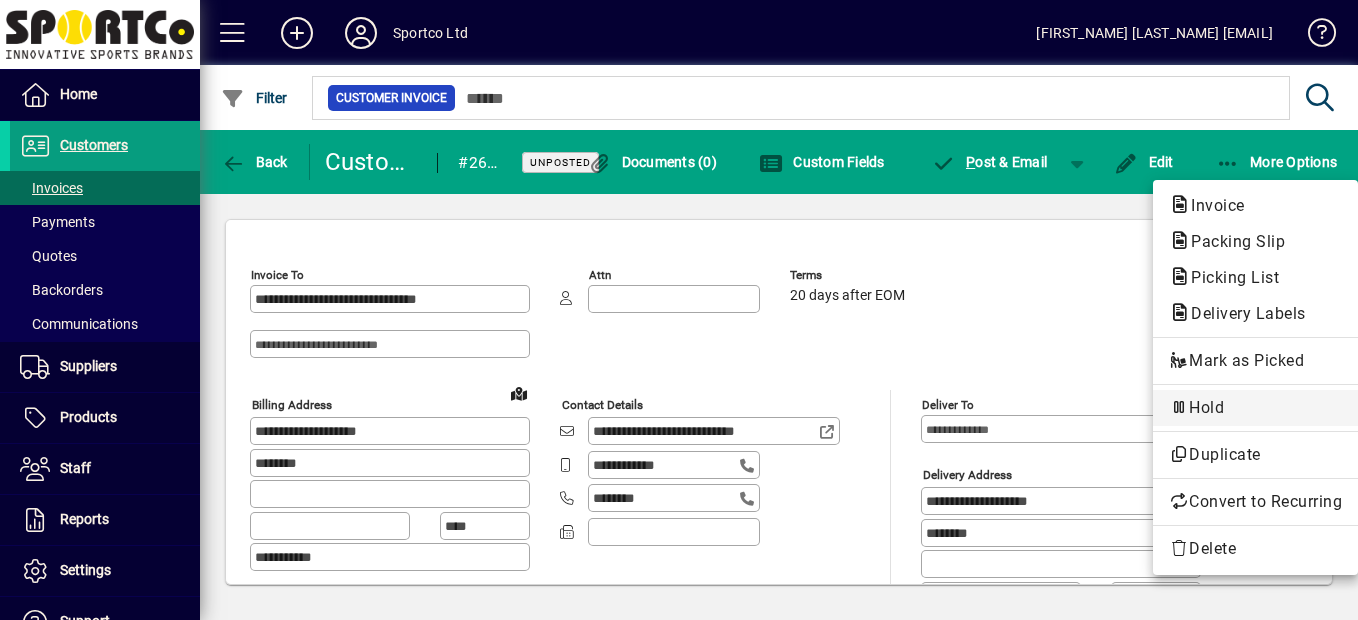 click on "Hold" at bounding box center [1255, 408] 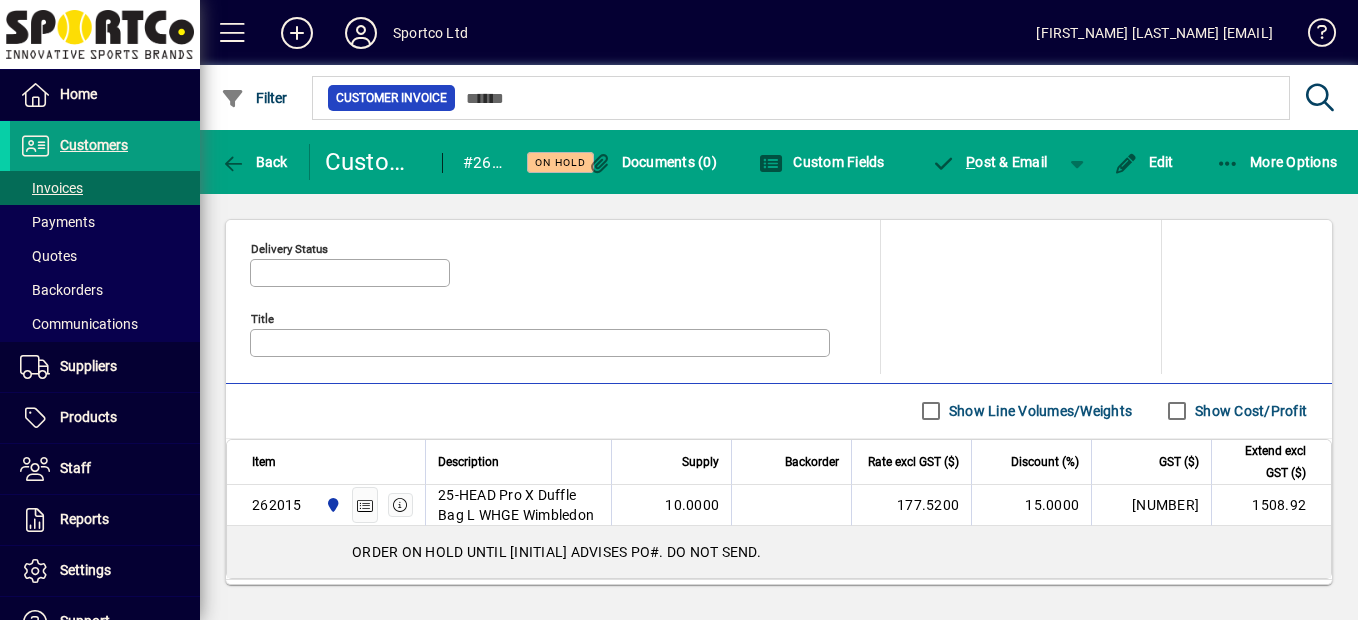 scroll, scrollTop: 962, scrollLeft: 0, axis: vertical 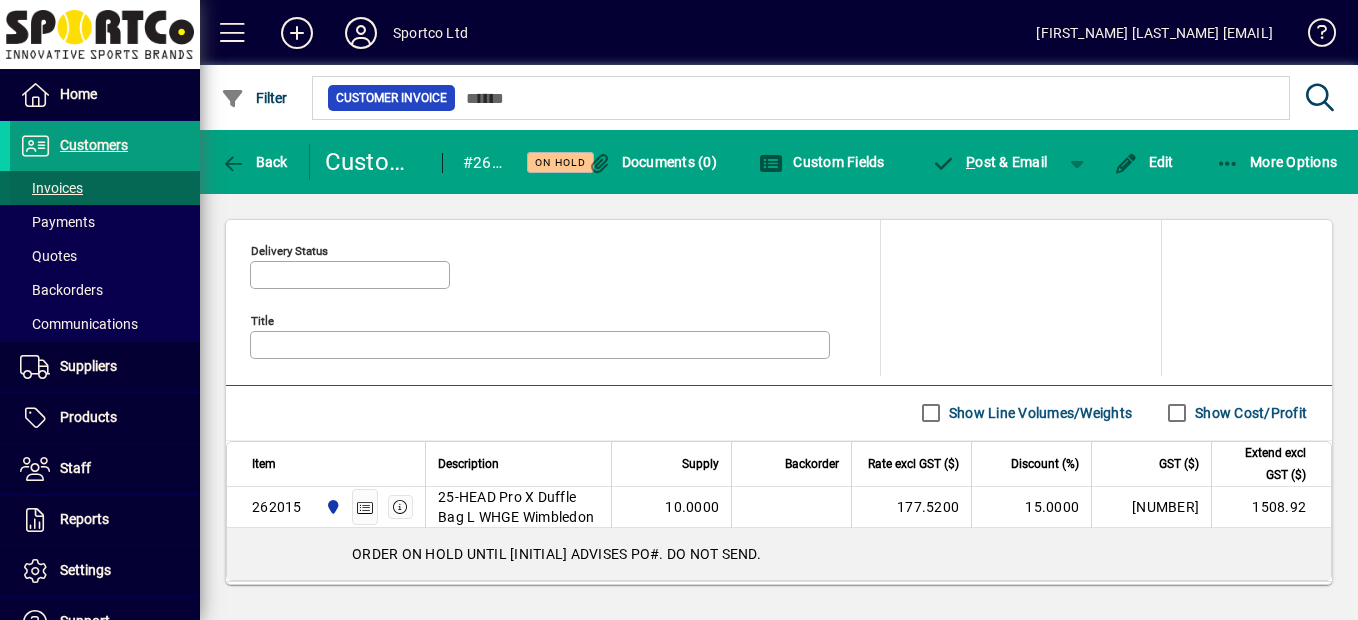 click on "Invoices" at bounding box center (51, 188) 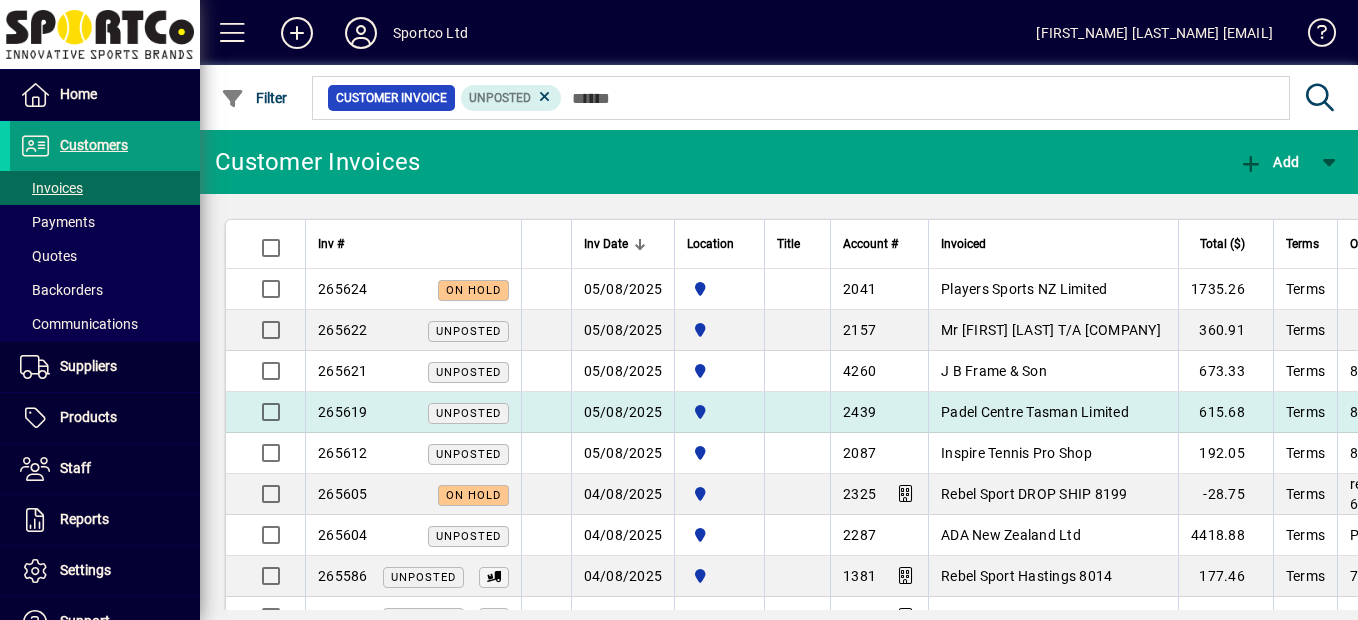 click on "05/08/2025" at bounding box center [623, 412] 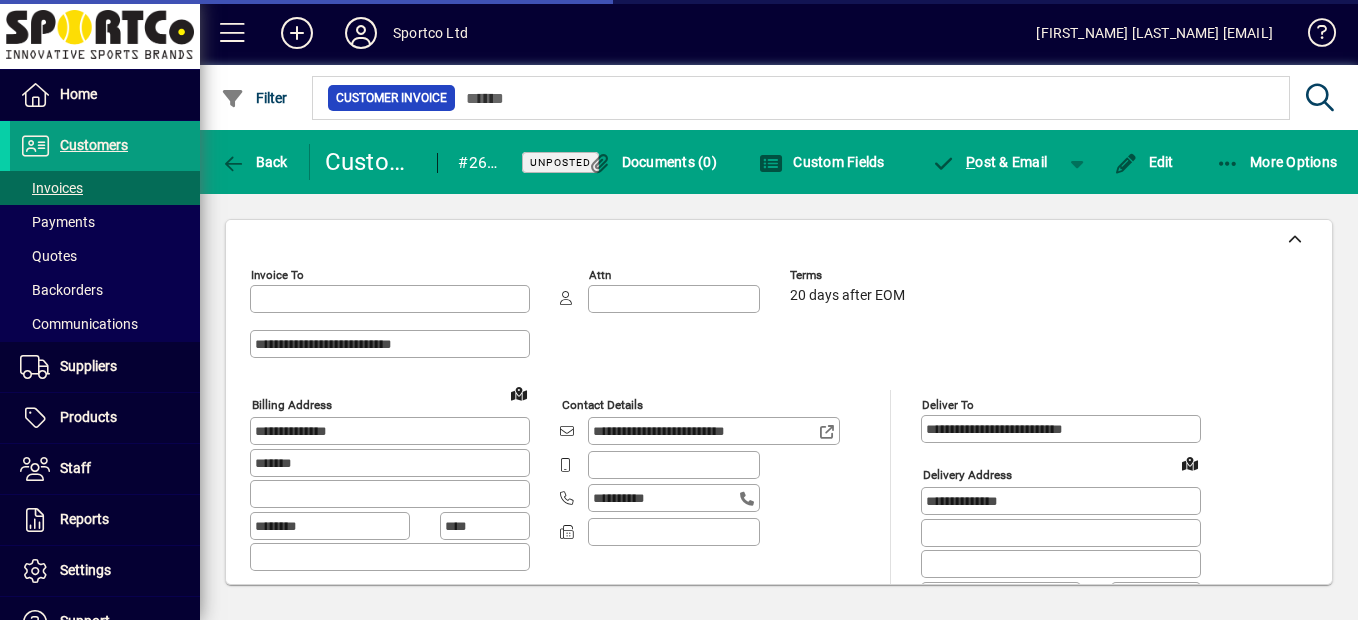 type on "**********" 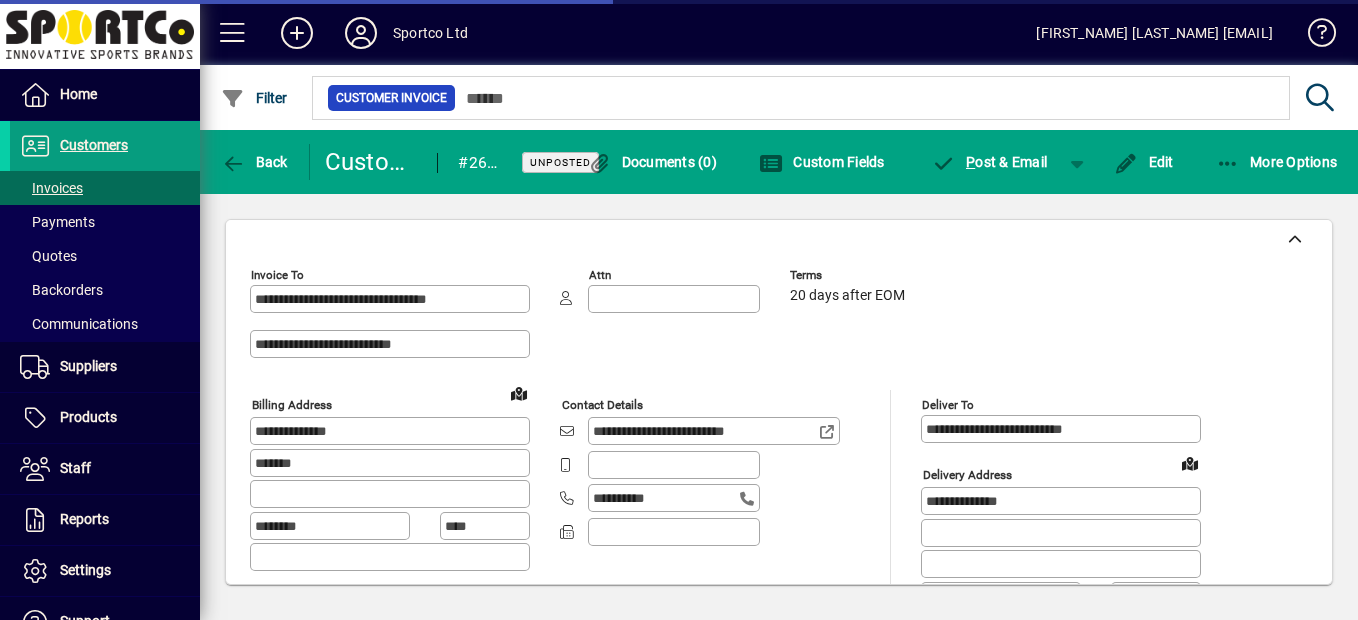 type on "**********" 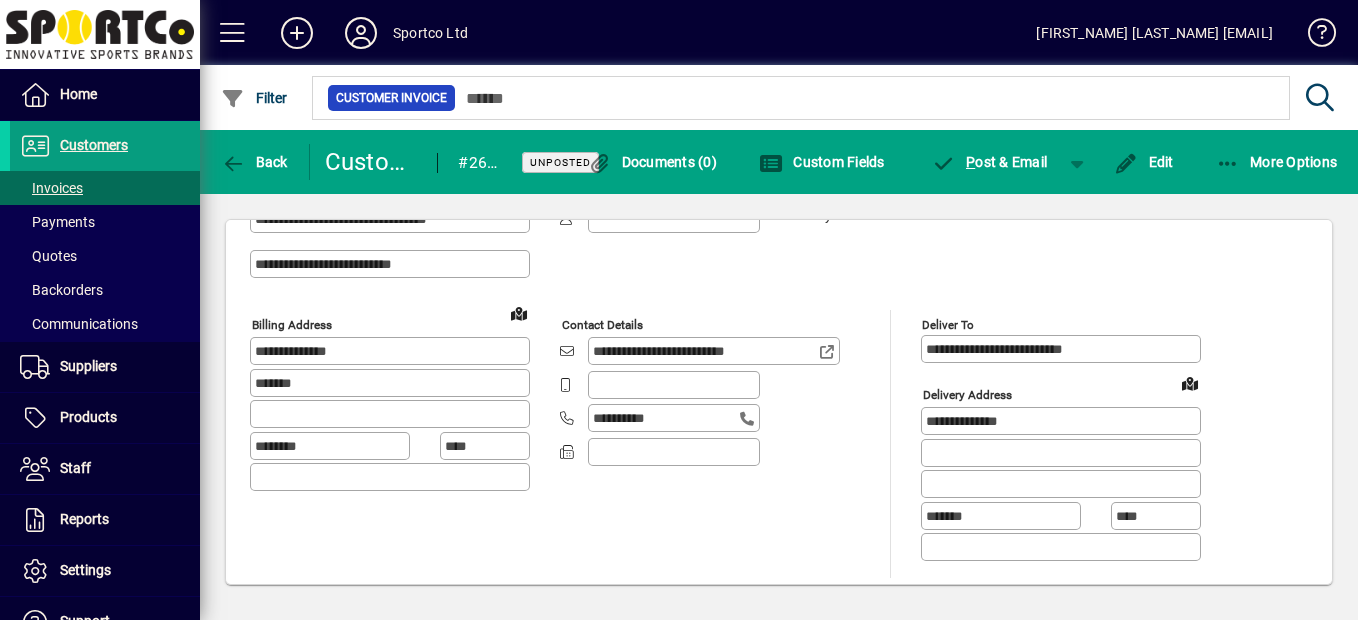 scroll, scrollTop: 0, scrollLeft: 0, axis: both 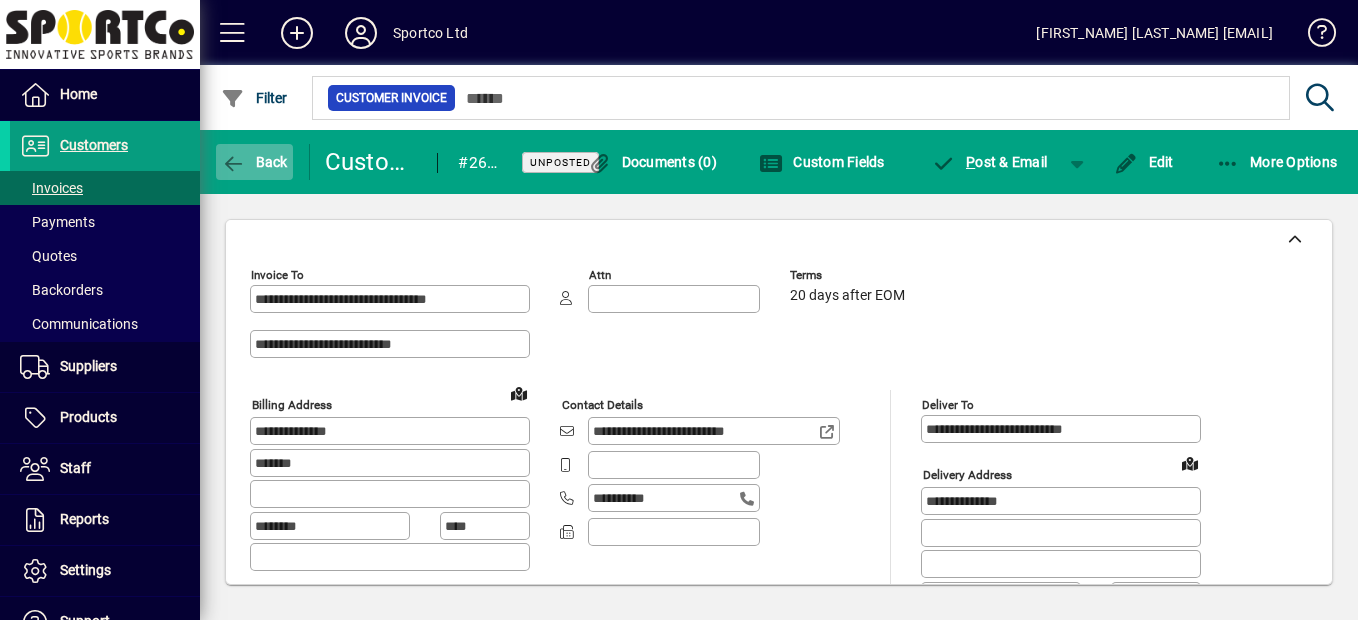 click on "Back" 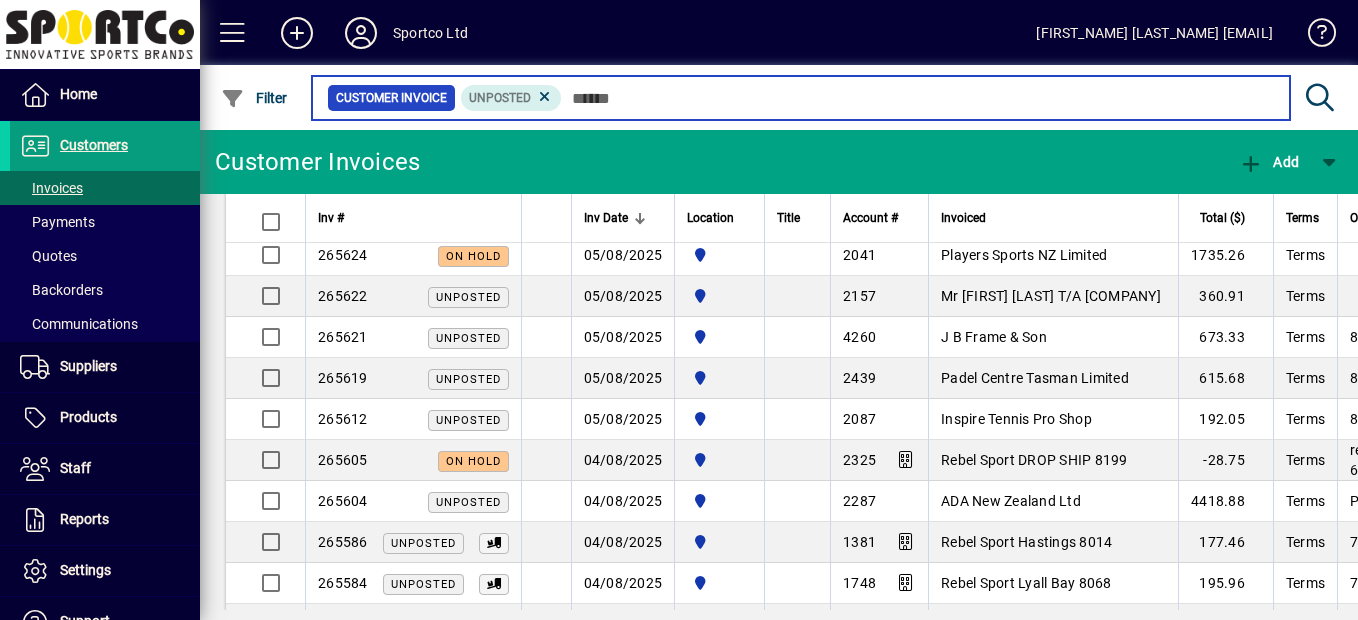 scroll, scrollTop: 0, scrollLeft: 0, axis: both 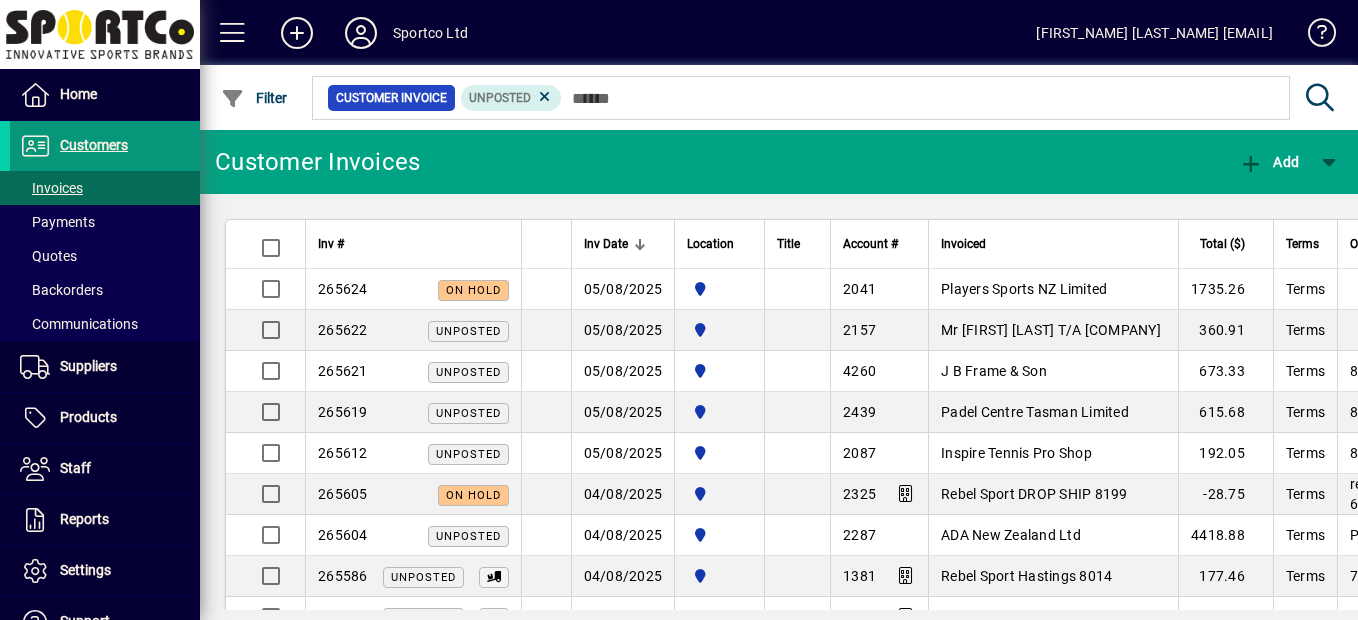 click on "Customers" at bounding box center [94, 145] 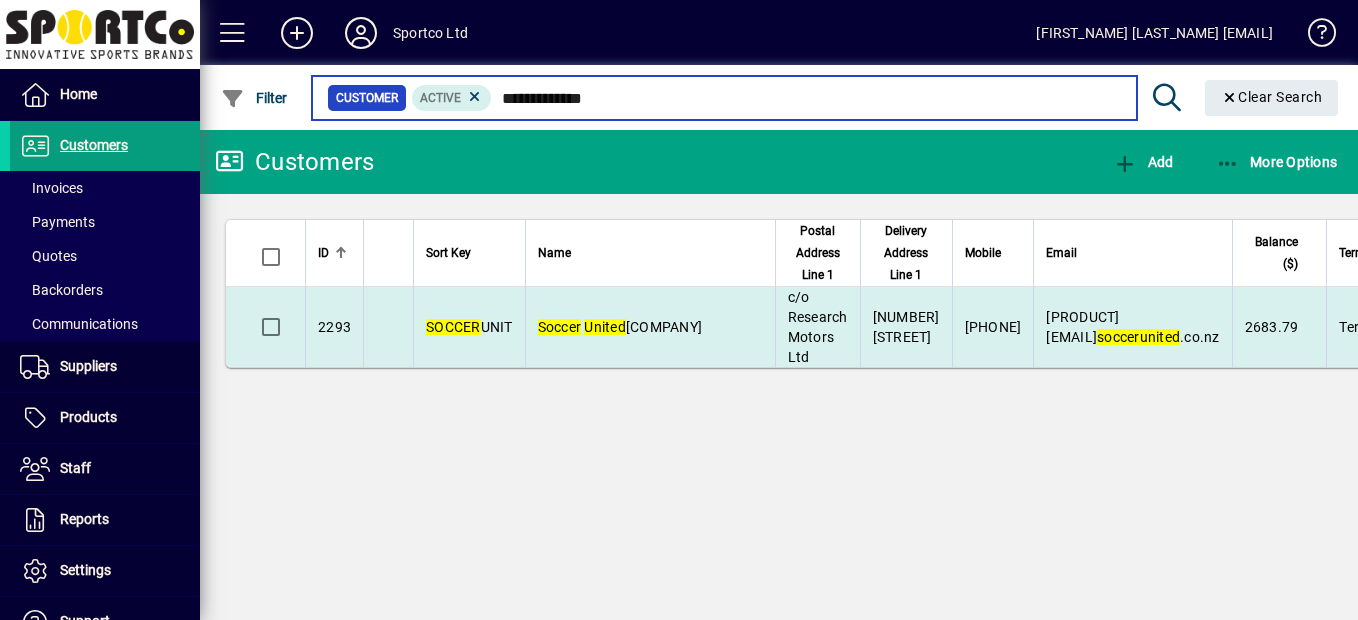 type on "**********" 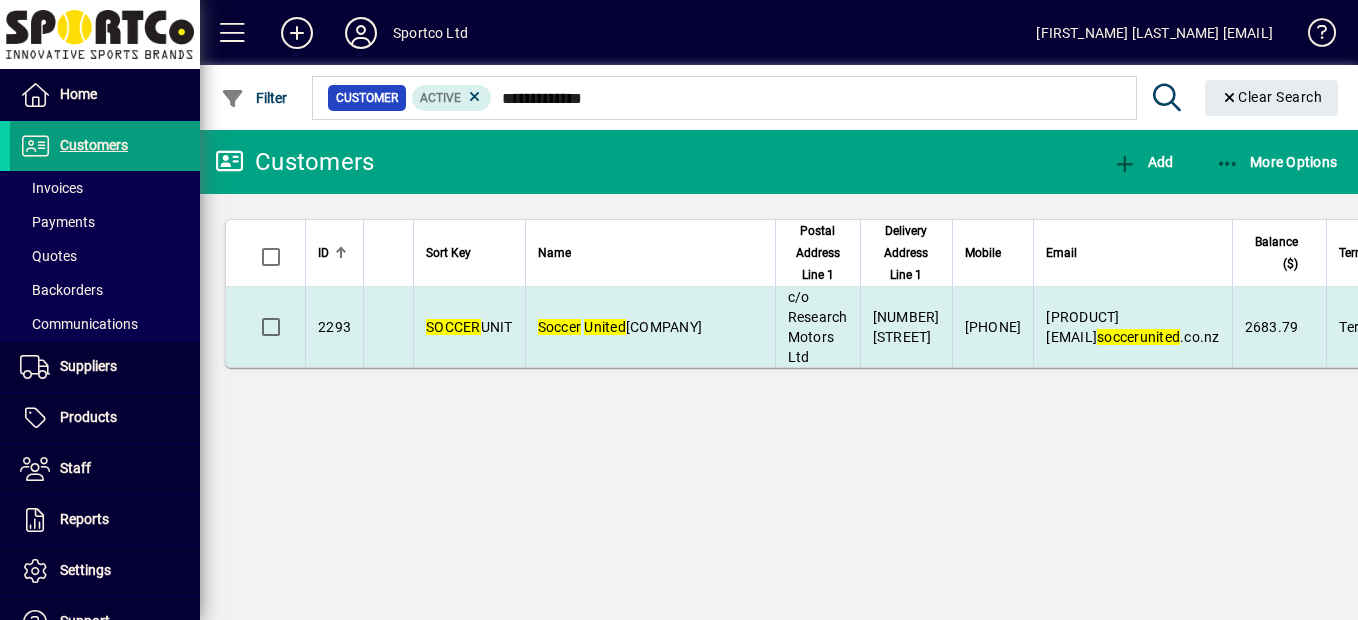 click on "Soccer" at bounding box center [560, 327] 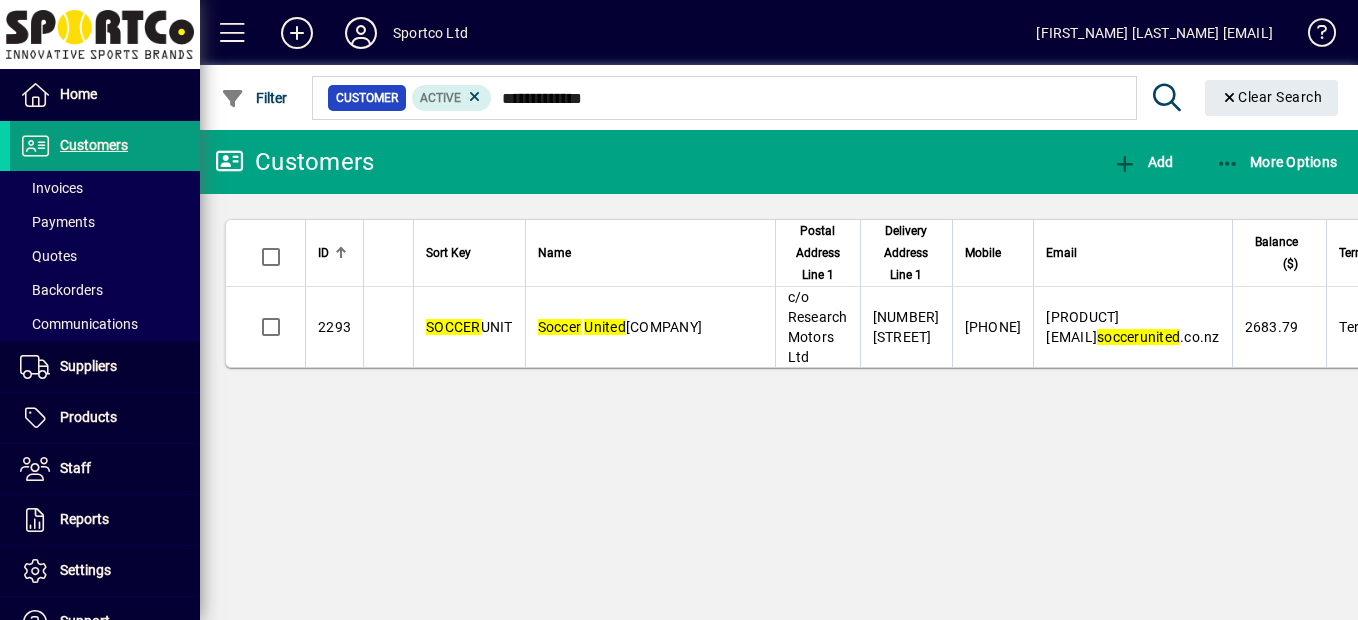 type 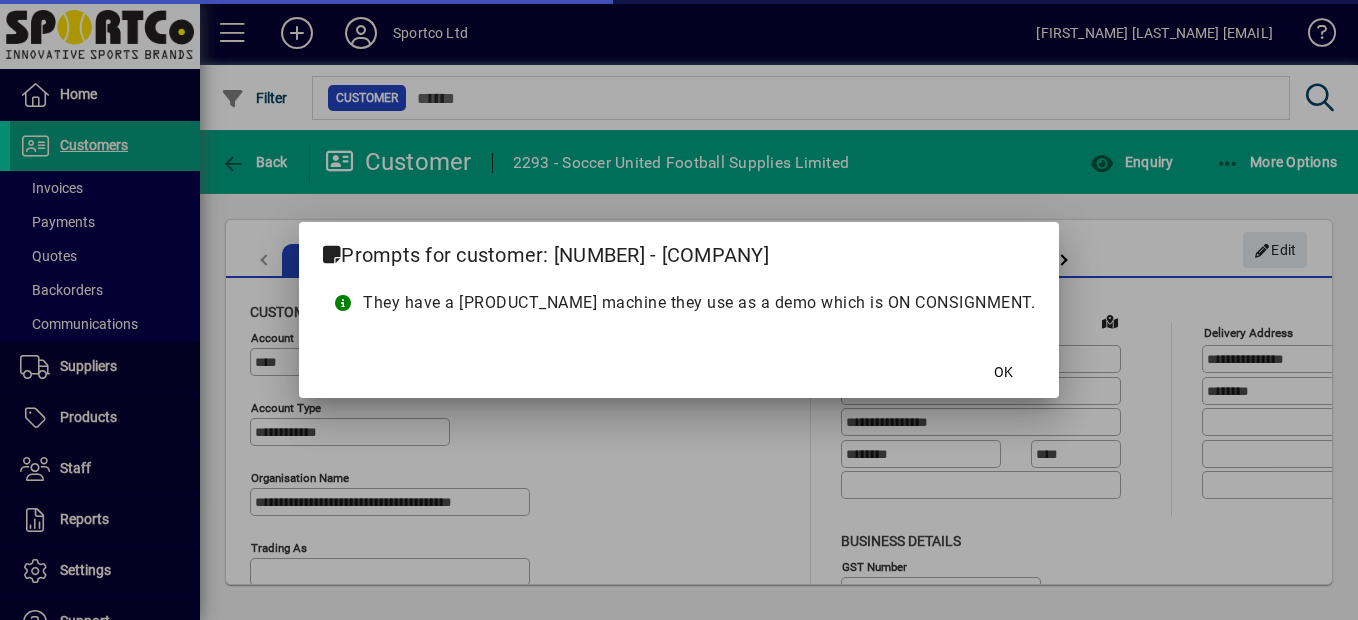type on "**********" 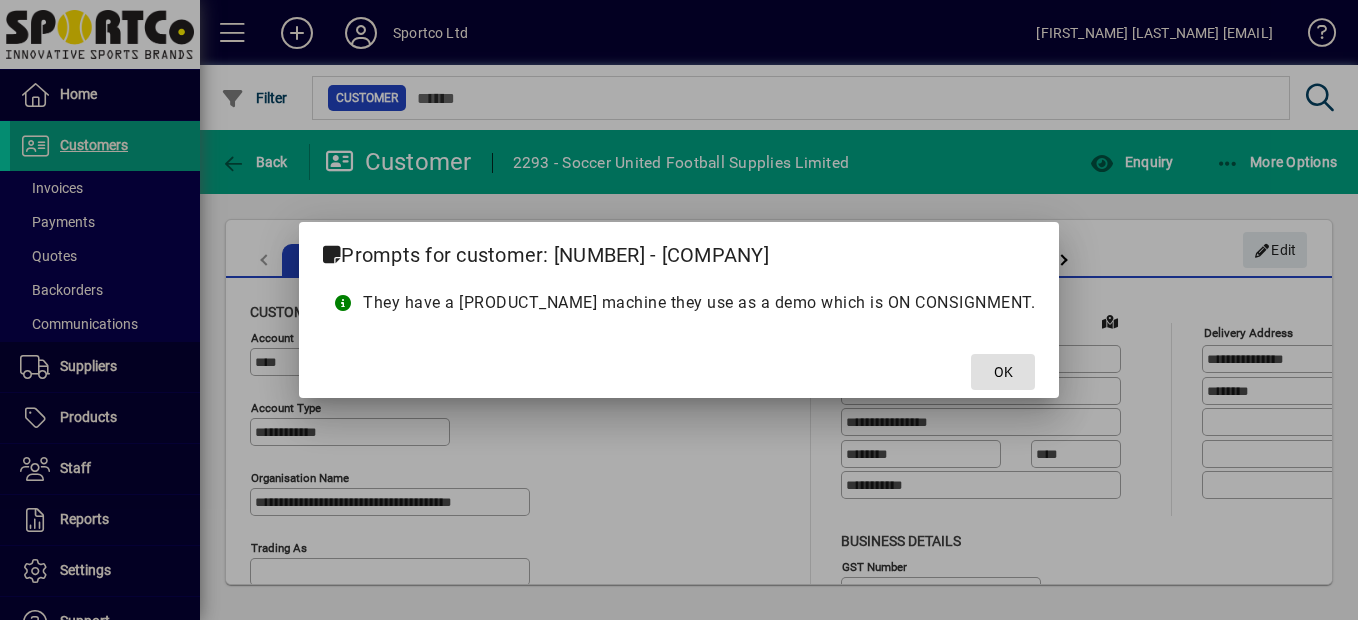 click 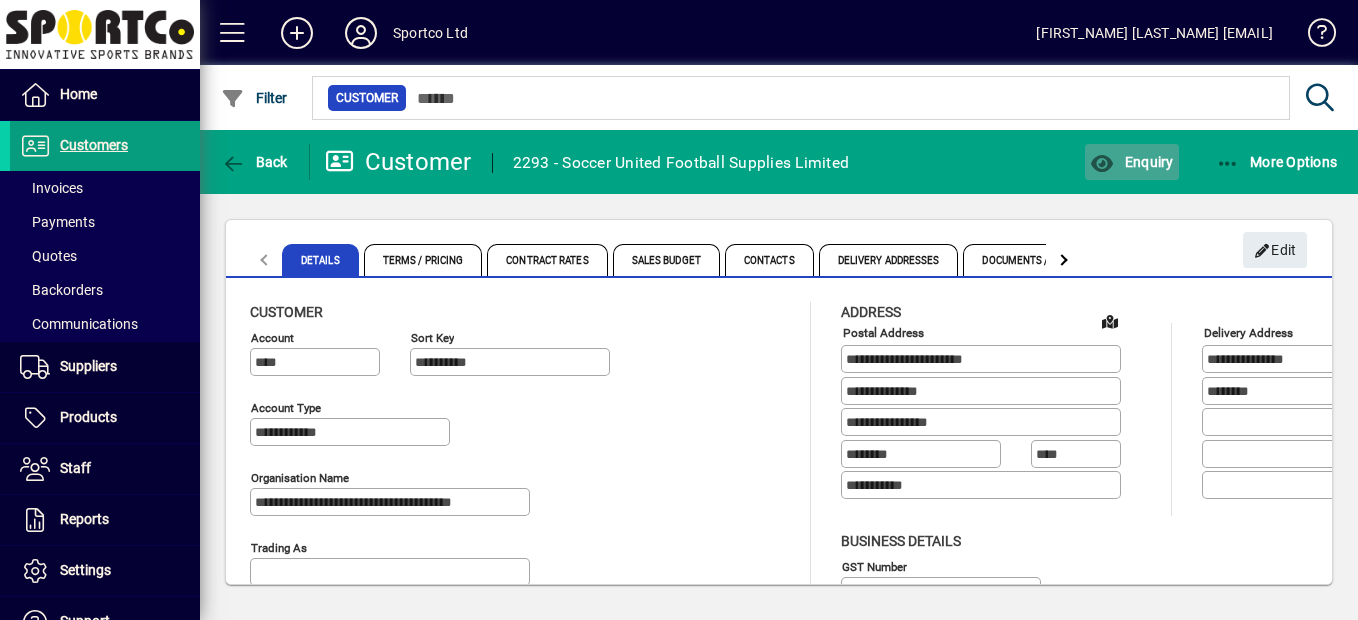 click 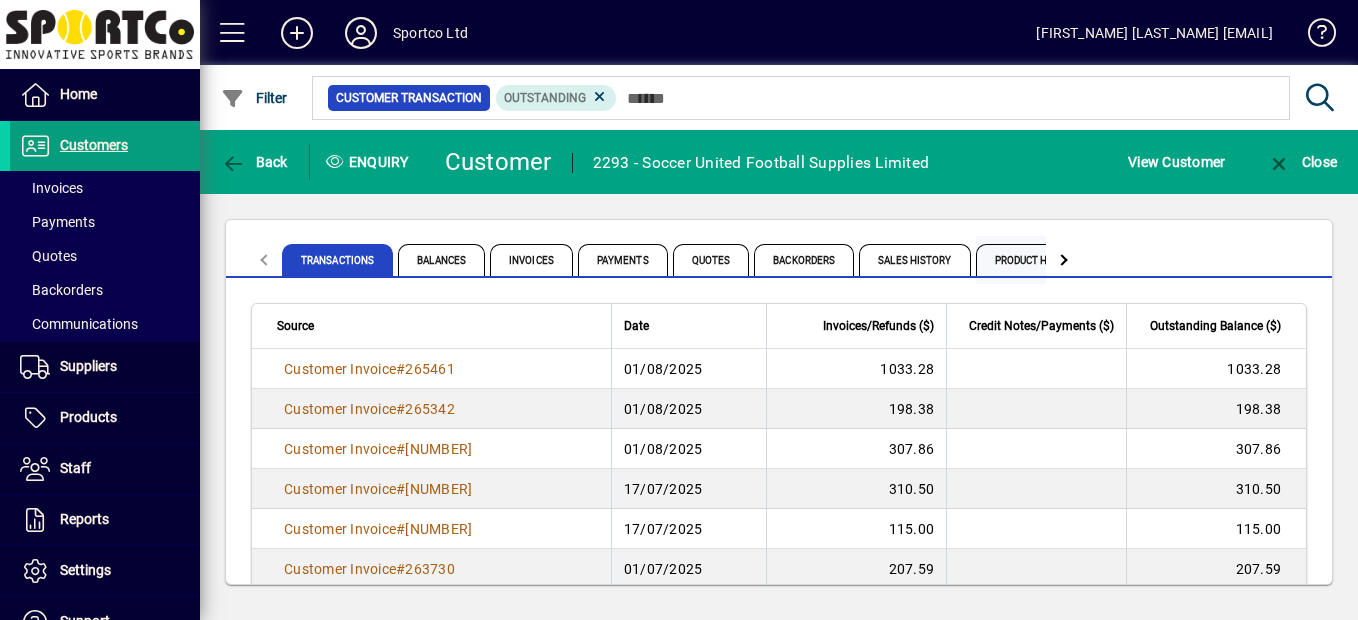 click on "Product History" at bounding box center [1039, 260] 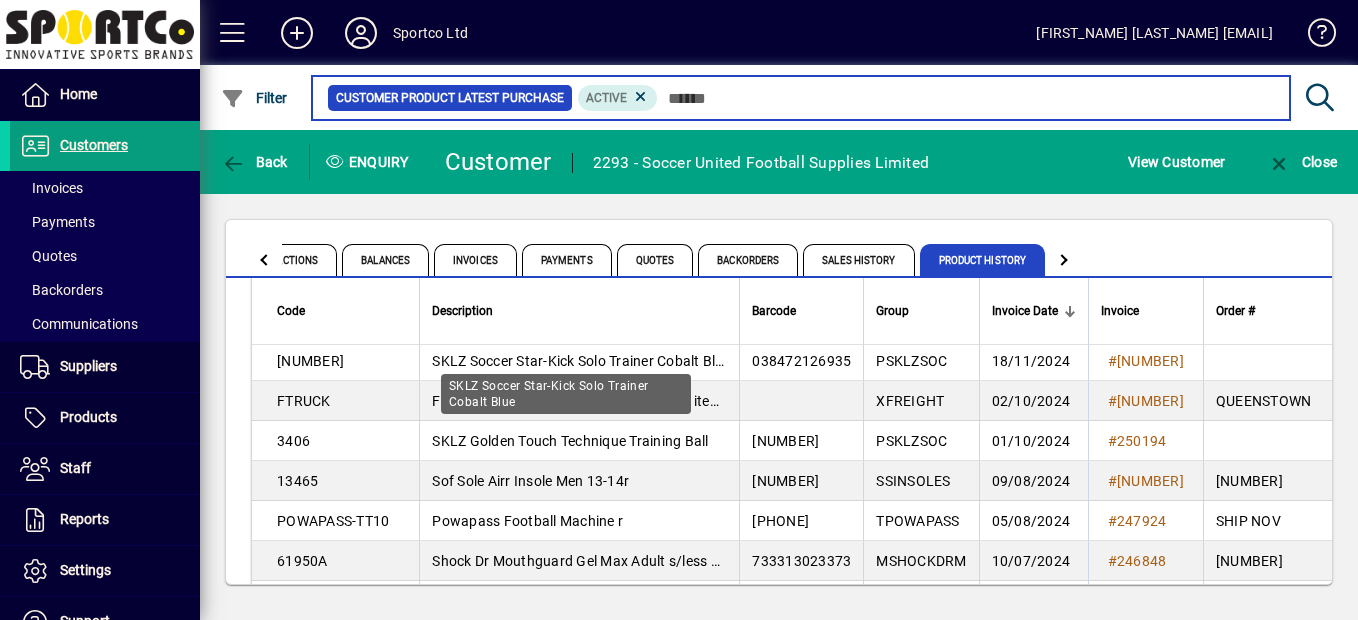 scroll, scrollTop: 2700, scrollLeft: 0, axis: vertical 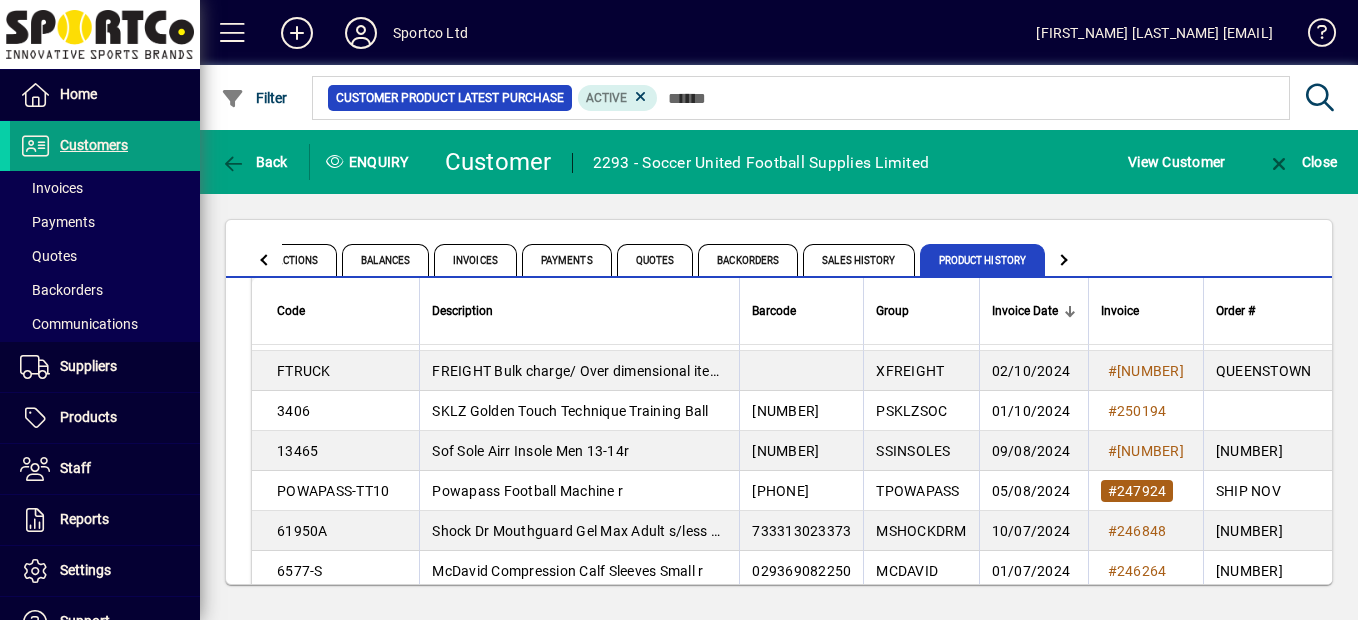 click on "247924" at bounding box center (1142, 491) 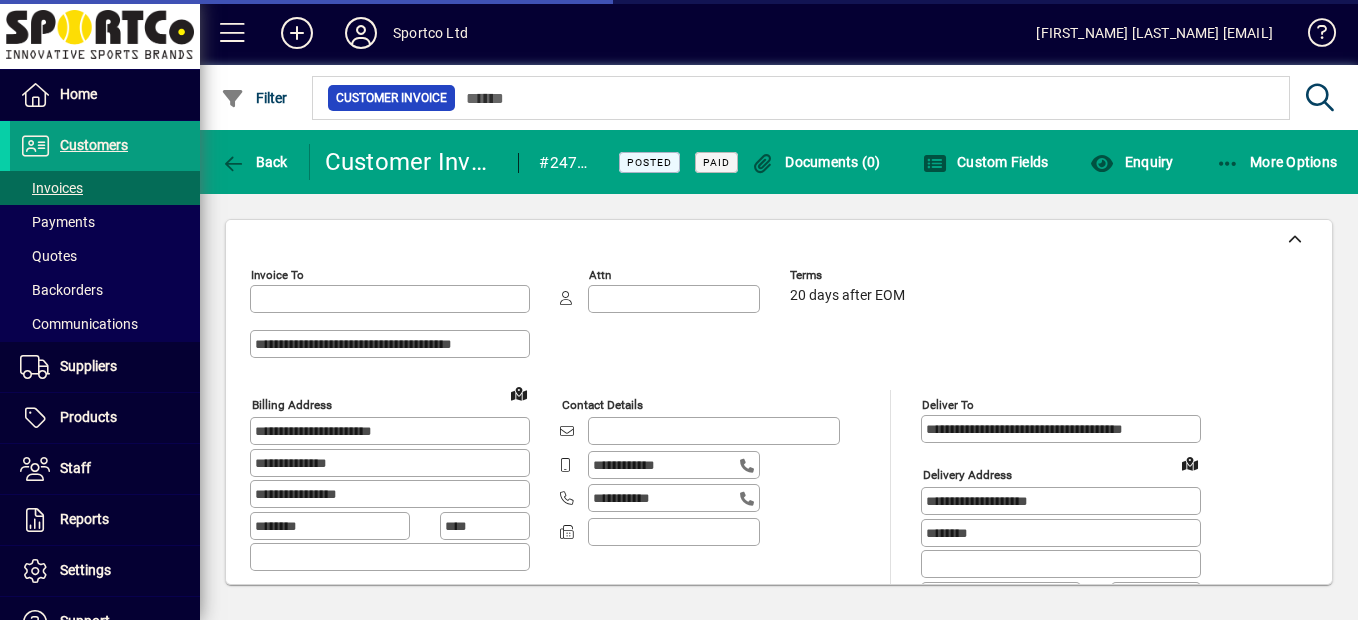 type on "**********" 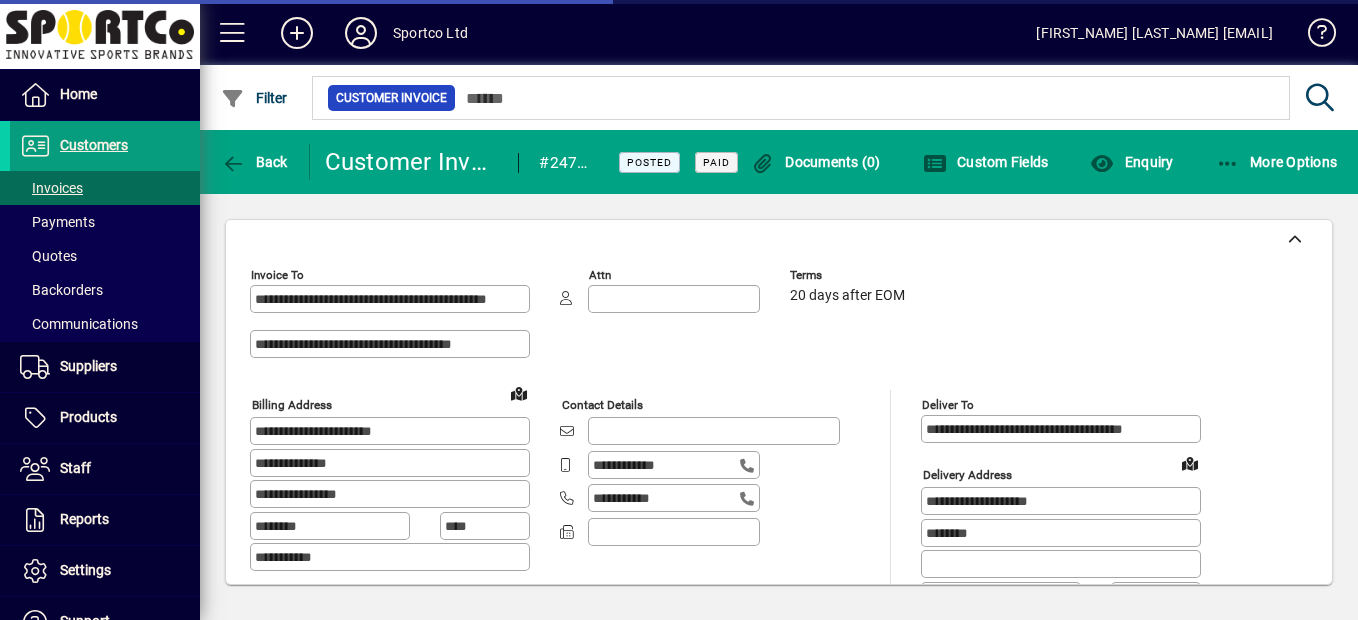 type on "**********" 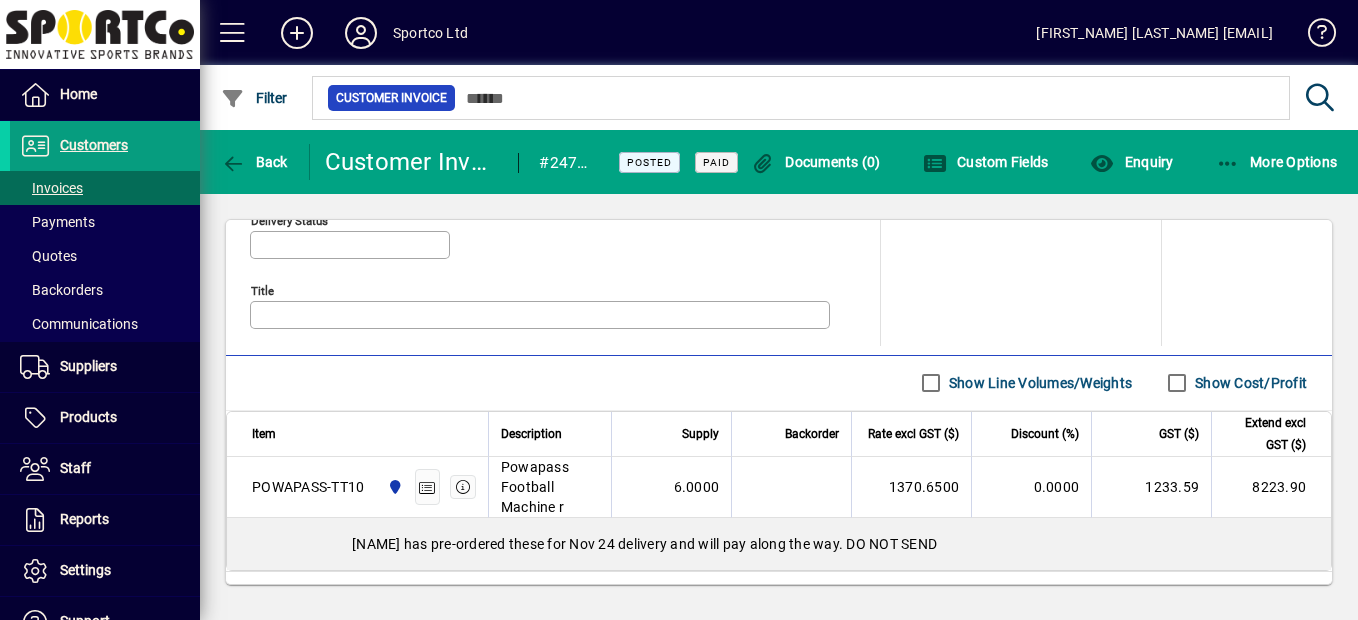 scroll, scrollTop: 1000, scrollLeft: 0, axis: vertical 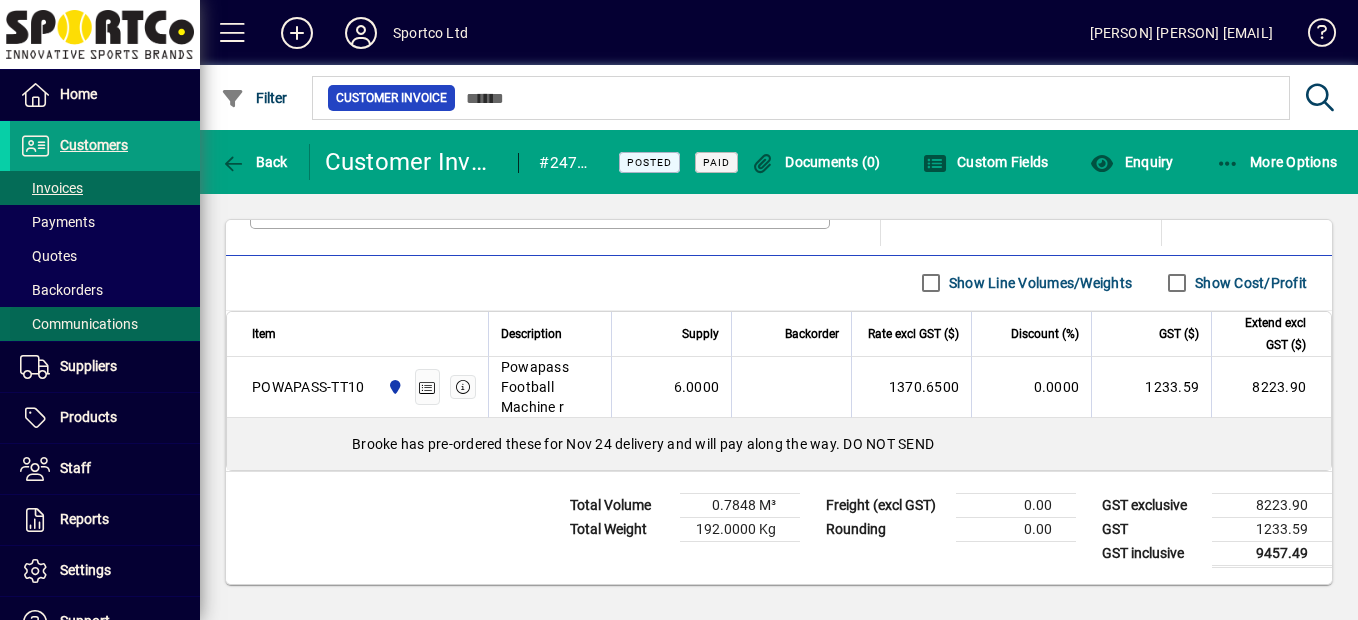 click on "Communications" at bounding box center [79, 324] 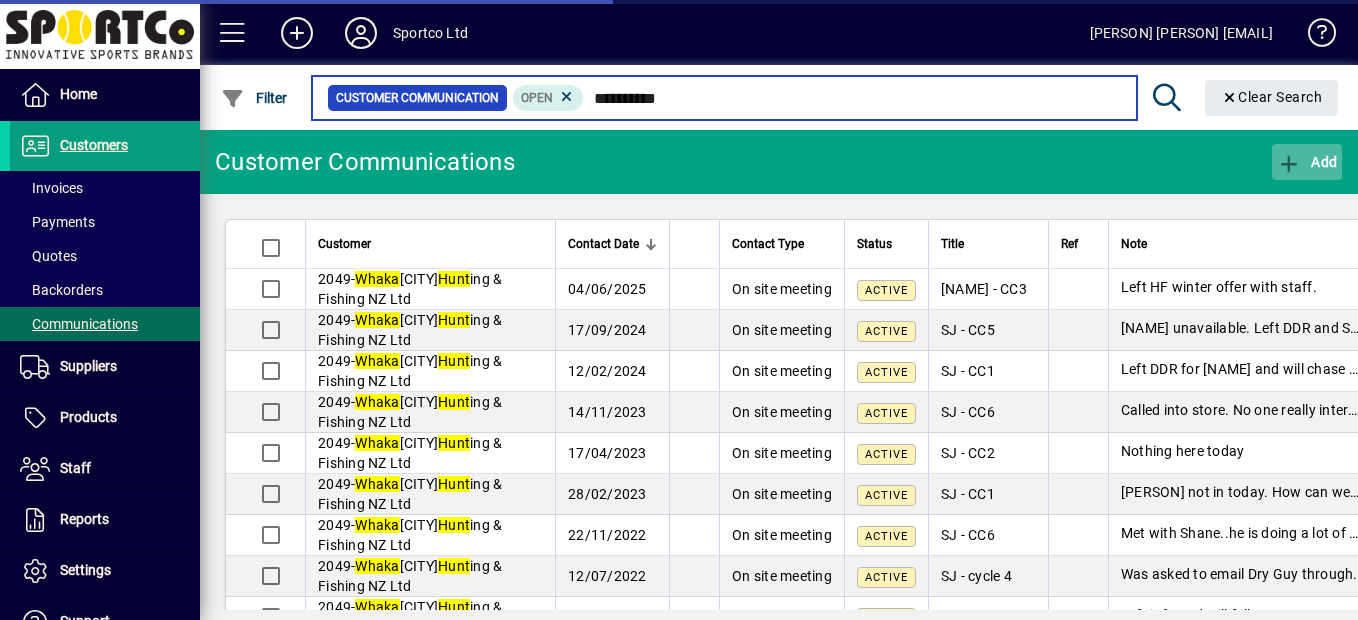 type on "**********" 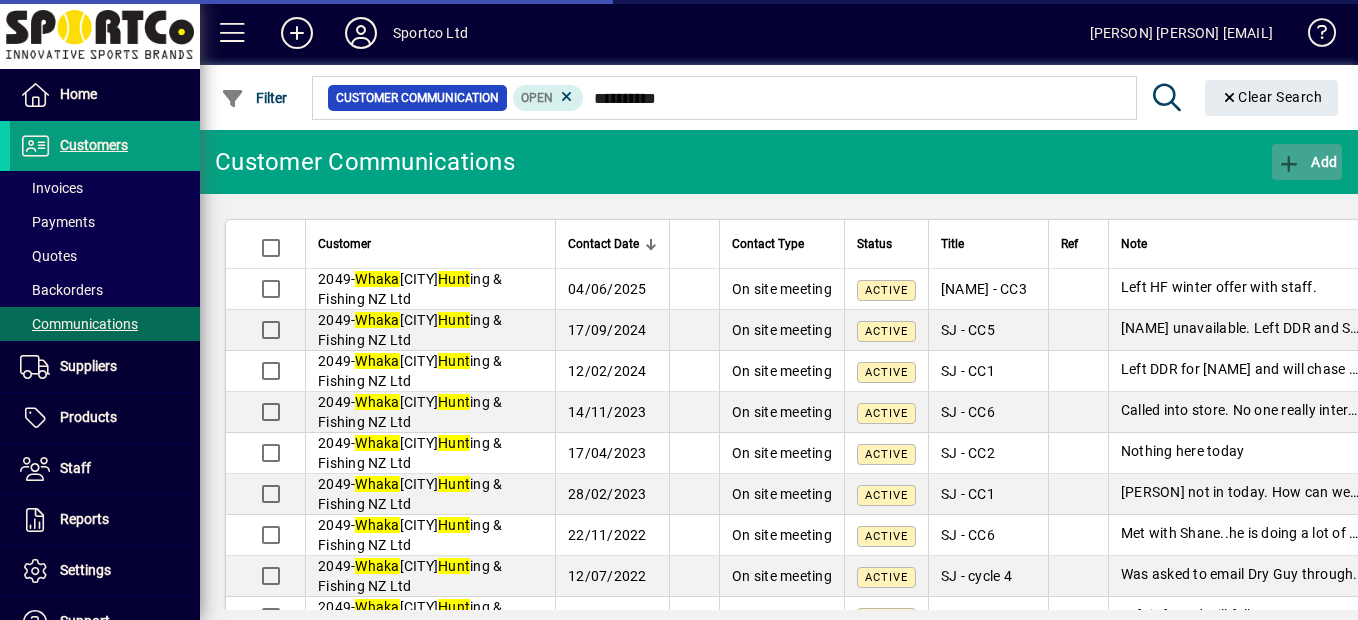 click 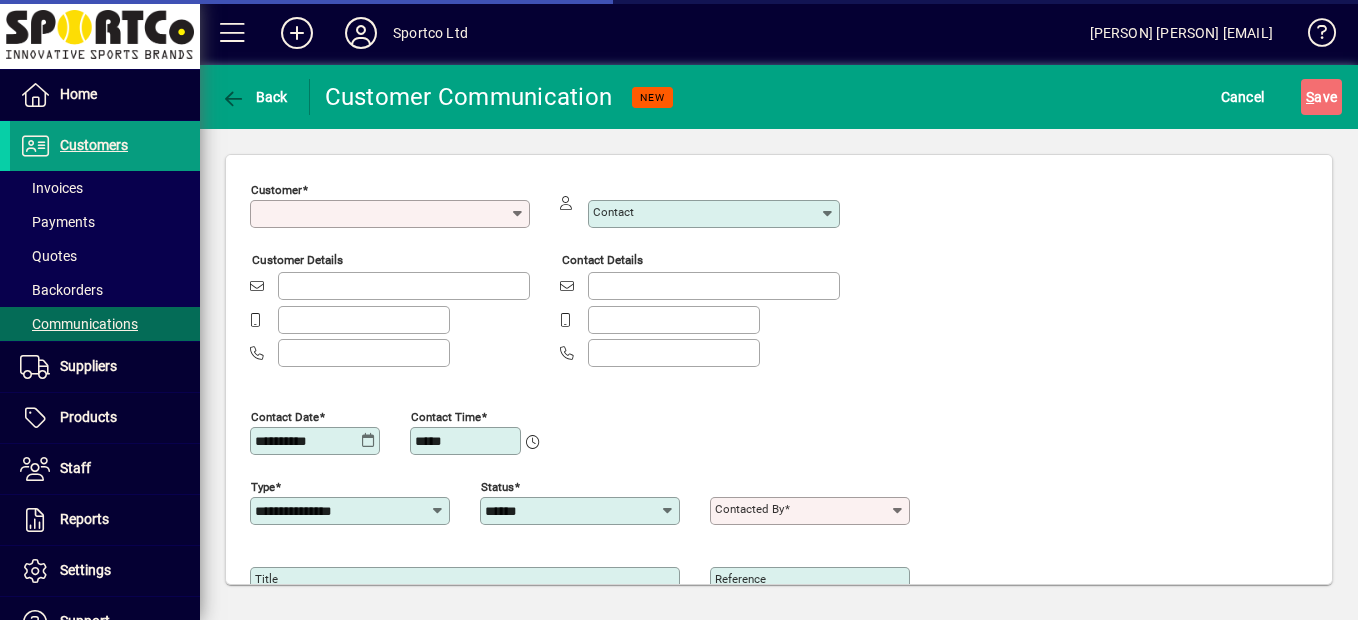 type on "**********" 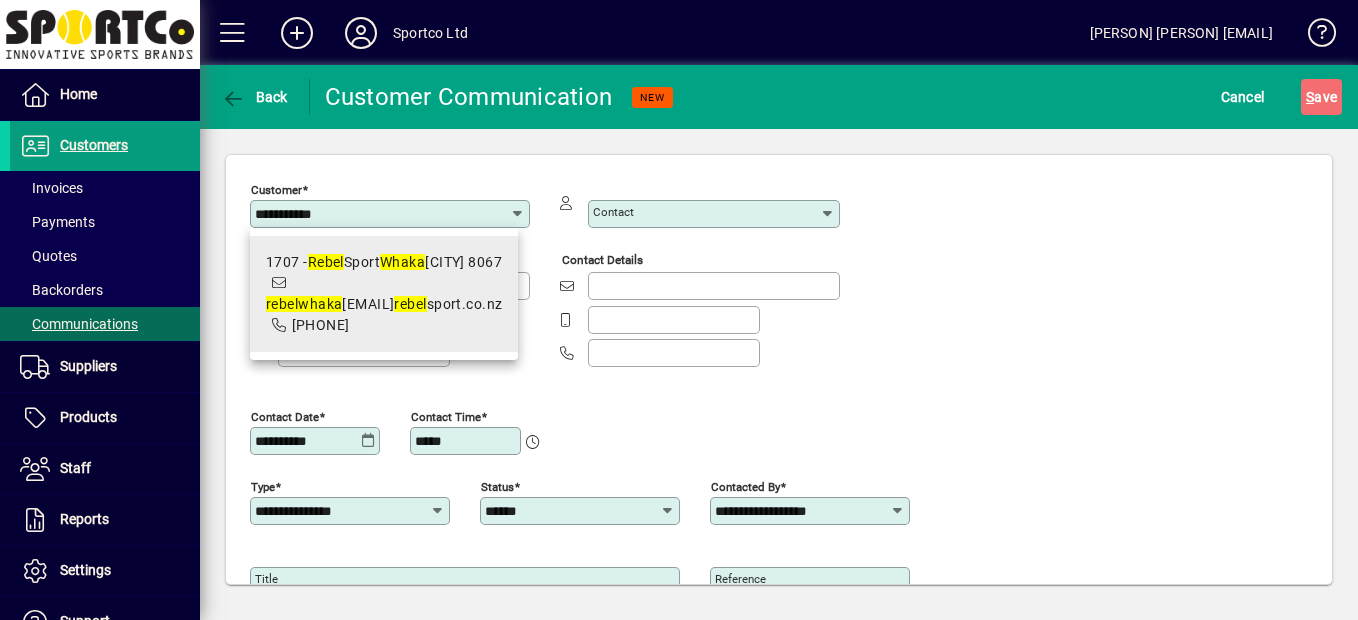 click on "[NUMBER] - [BRAND] [CITY]" at bounding box center [384, 262] 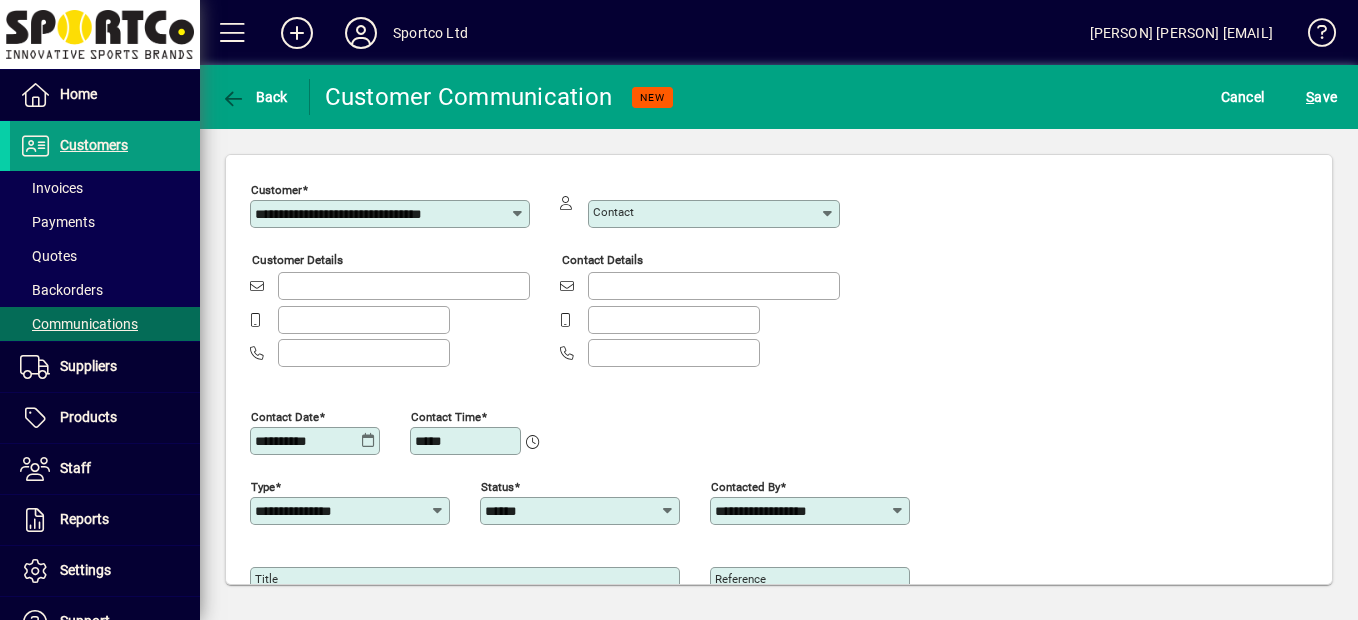 type on "**********" 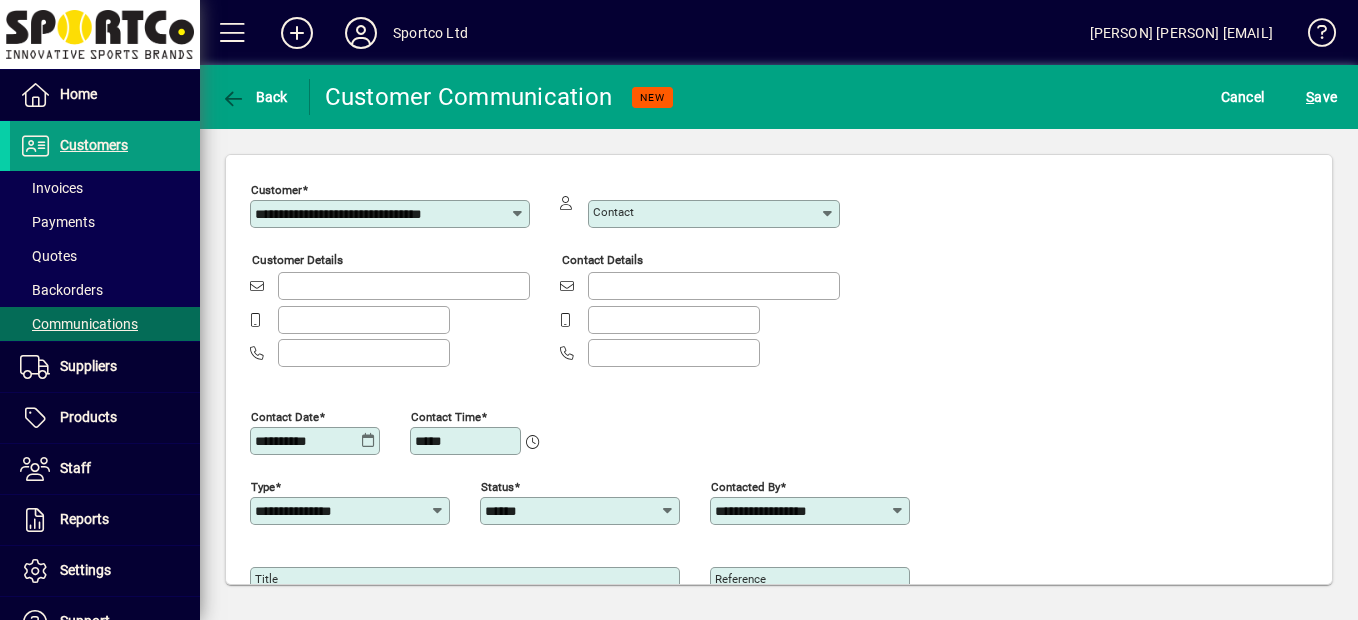 type on "**********" 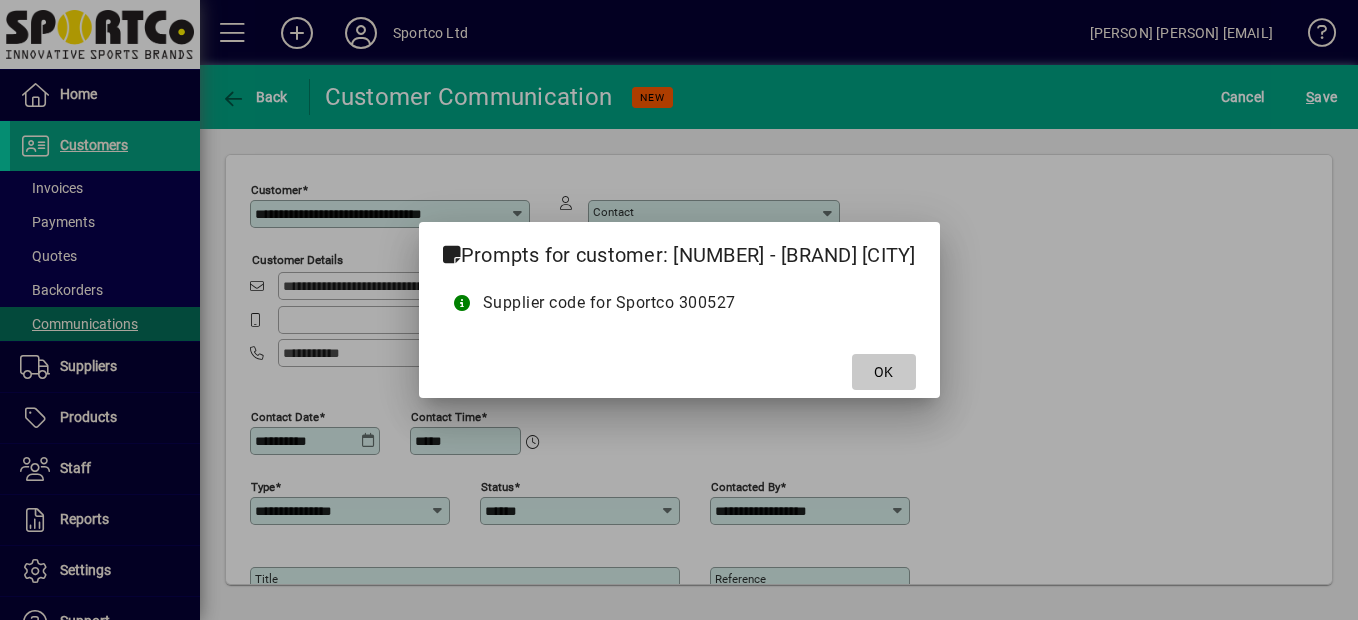 click 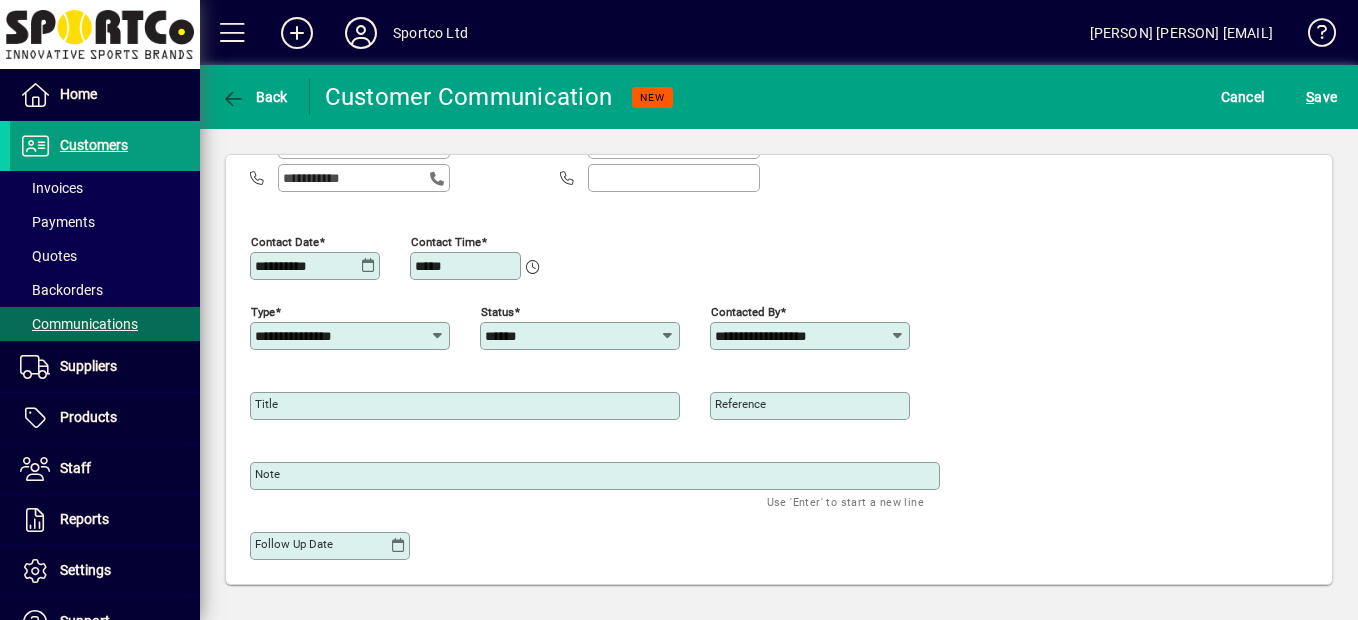 scroll, scrollTop: 178, scrollLeft: 0, axis: vertical 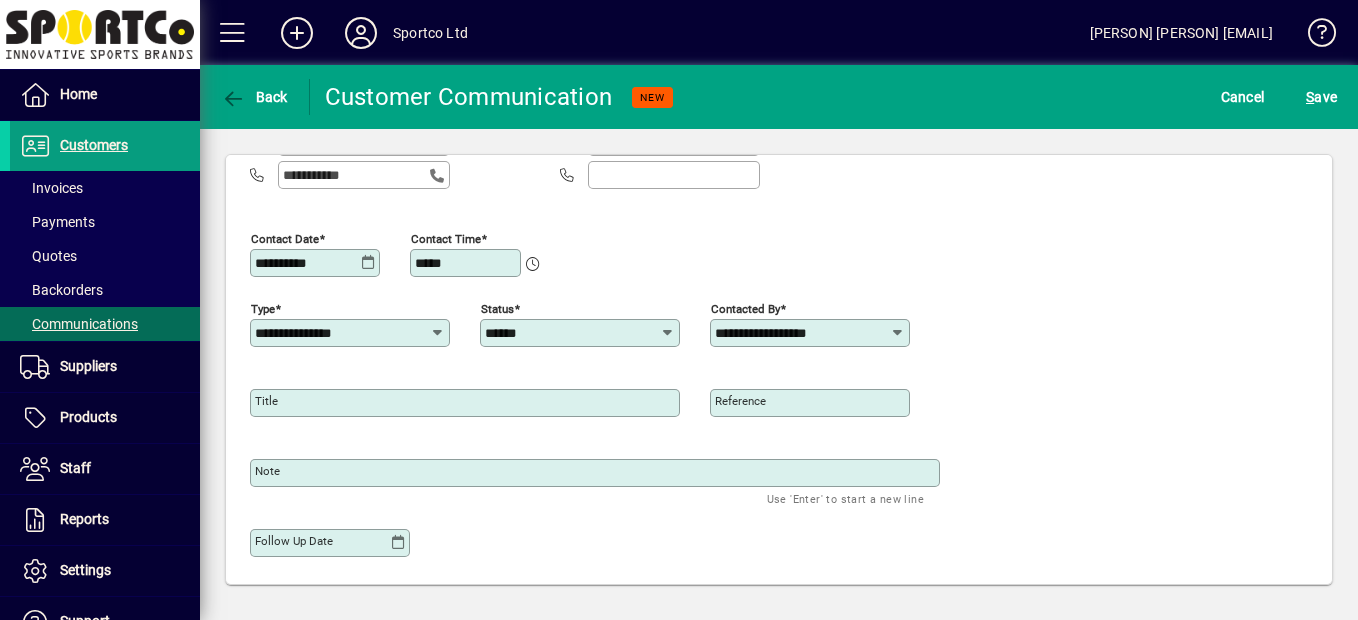 click on "Title" at bounding box center (467, 403) 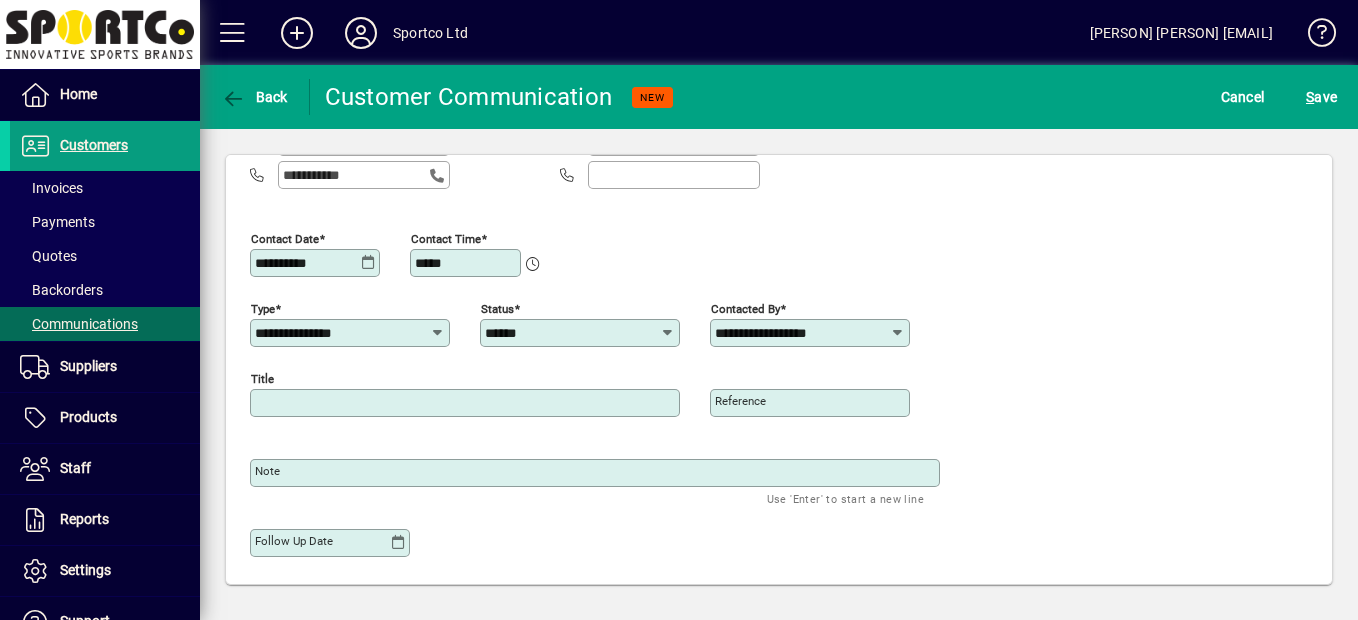 type on "********" 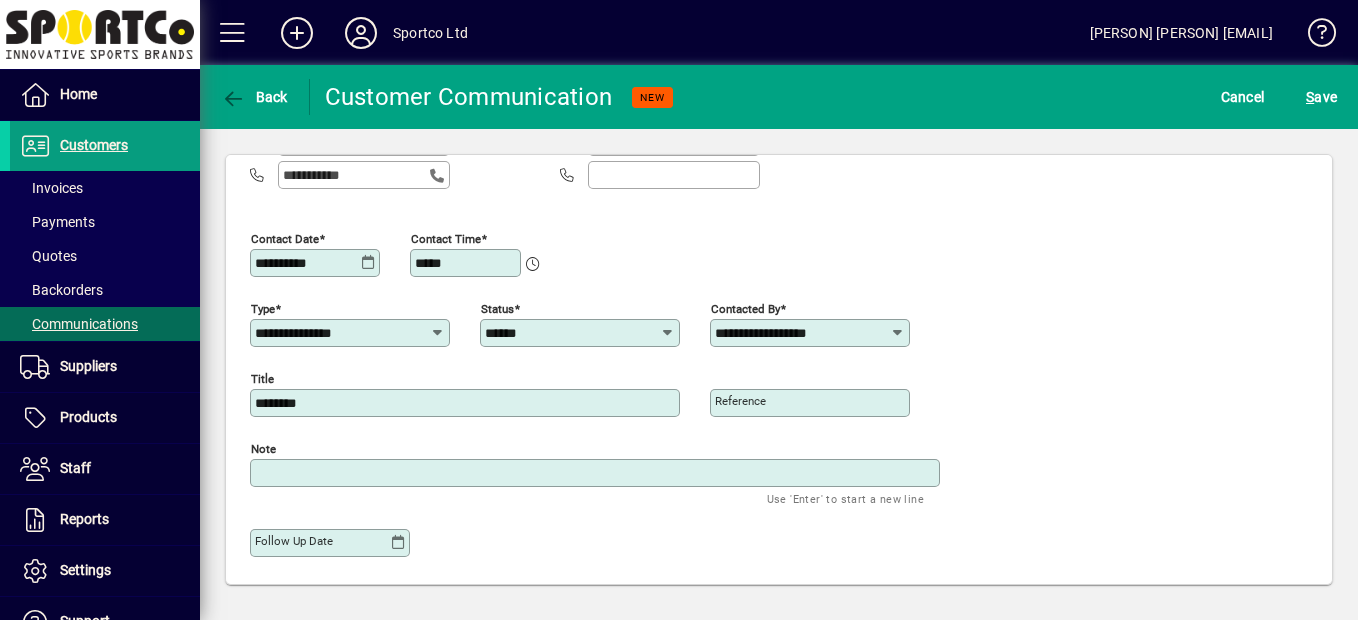 click on "Note" at bounding box center (597, 473) 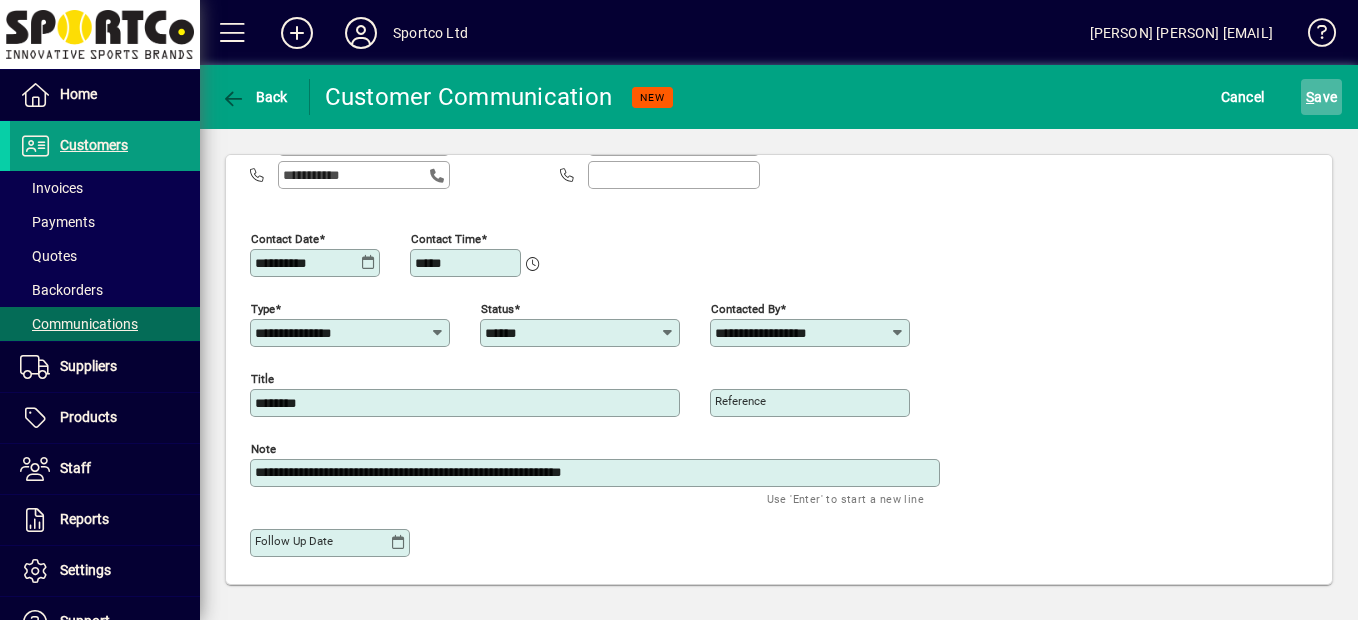 type on "**********" 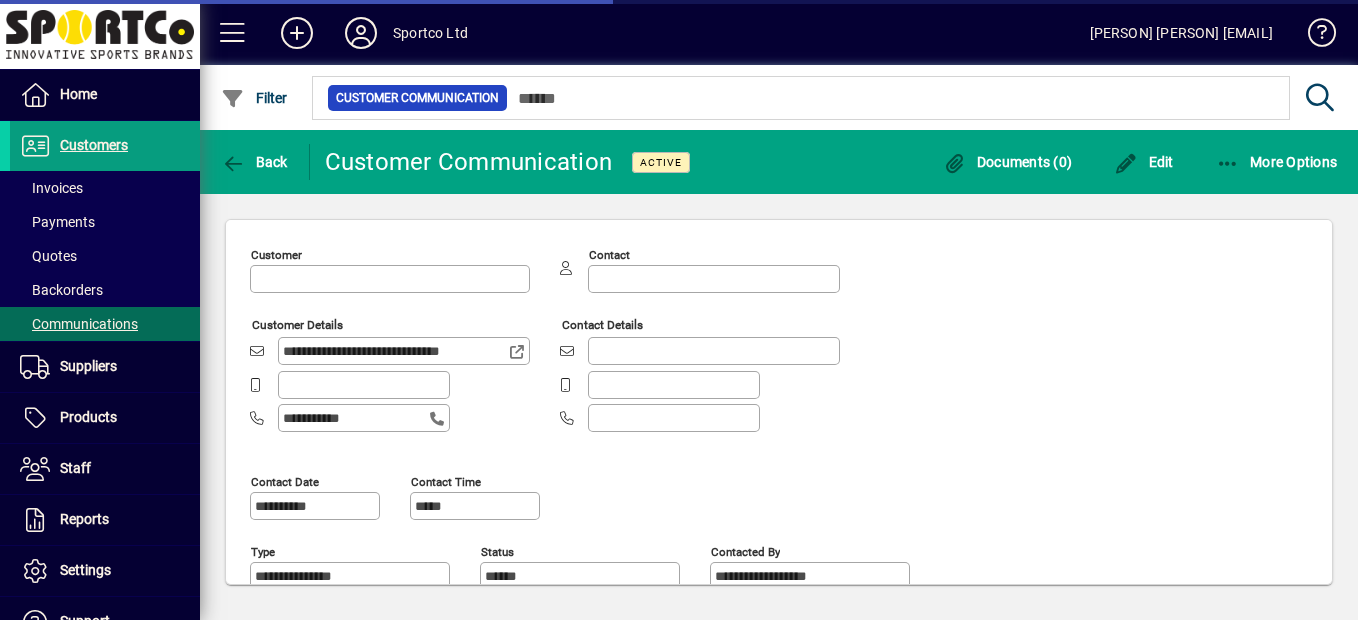 type on "**********" 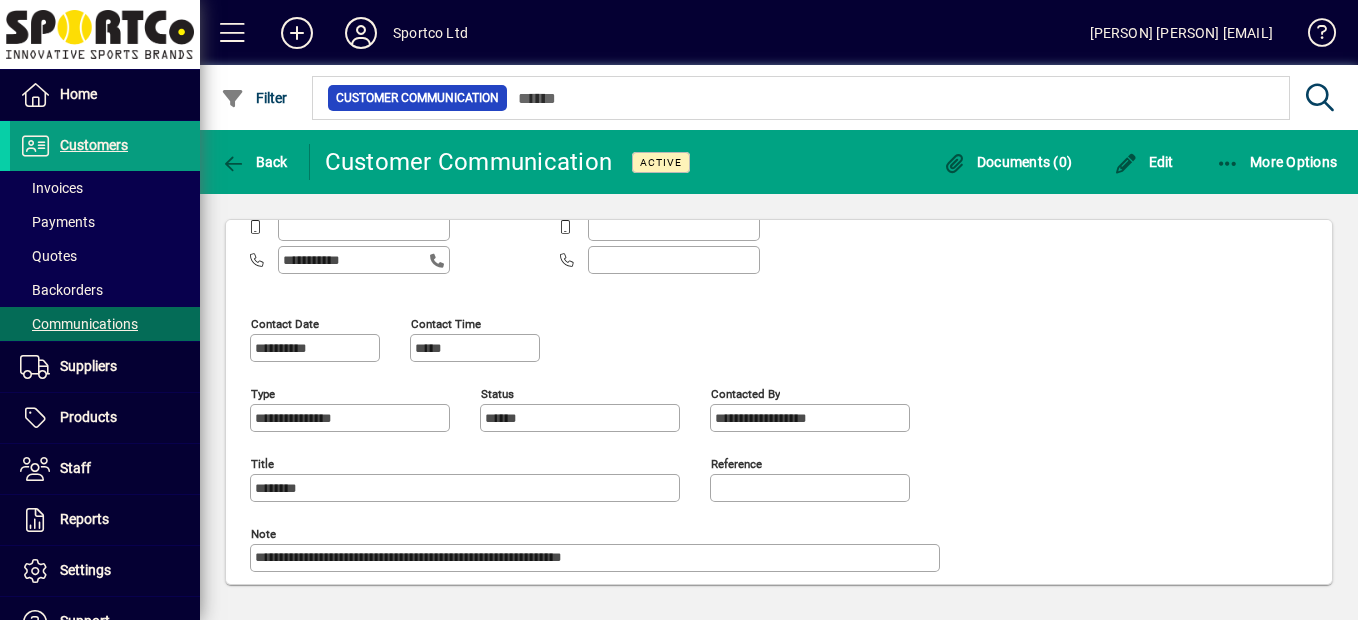 scroll, scrollTop: 43, scrollLeft: 0, axis: vertical 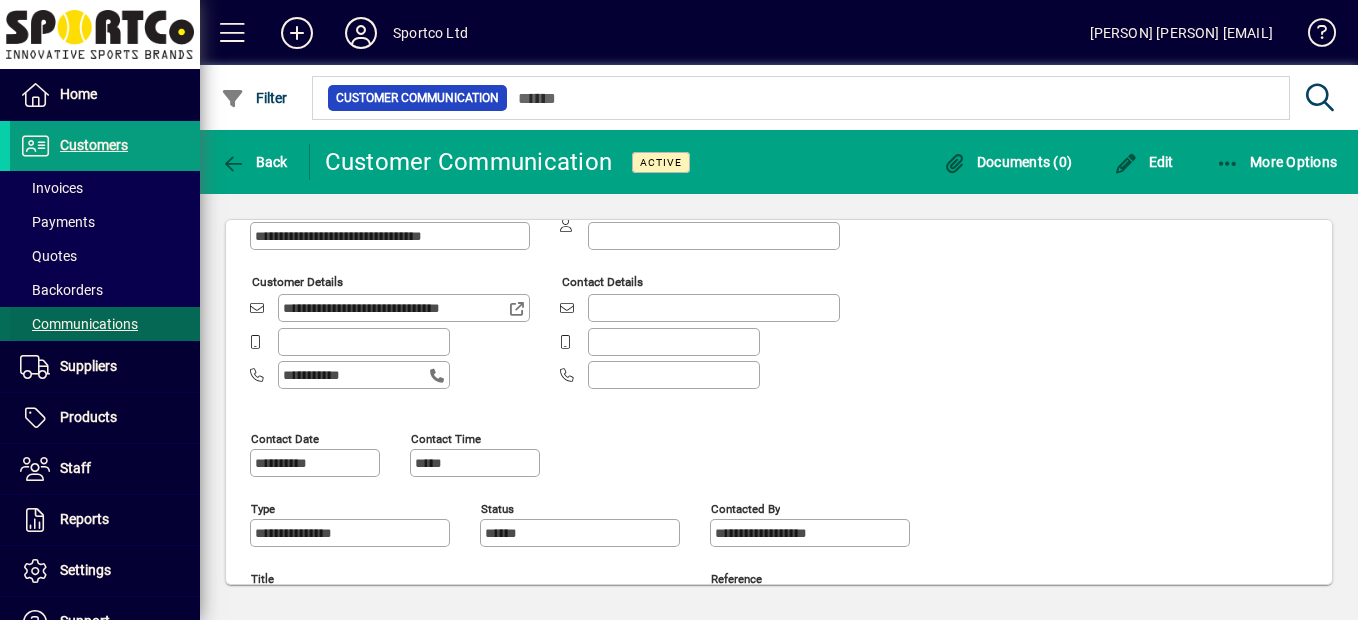 click on "Communications" at bounding box center (79, 324) 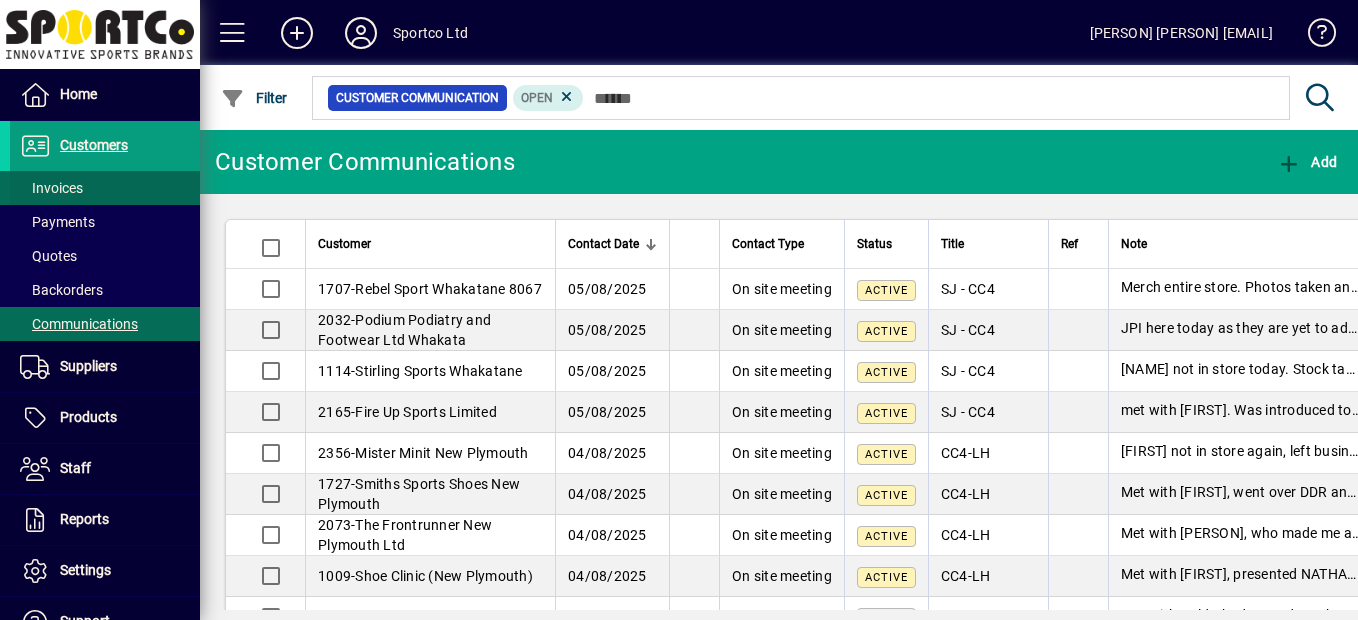 drag, startPoint x: 115, startPoint y: 146, endPoint x: 180, endPoint y: 173, distance: 70.38466 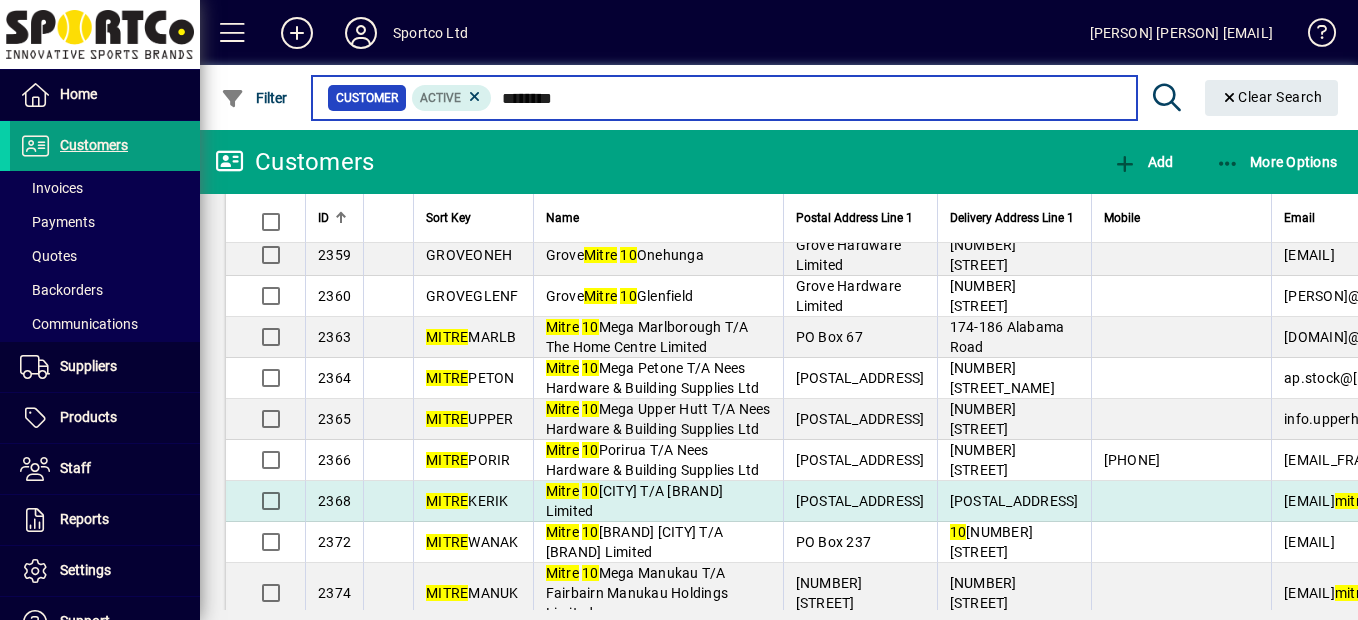 scroll, scrollTop: 0, scrollLeft: 0, axis: both 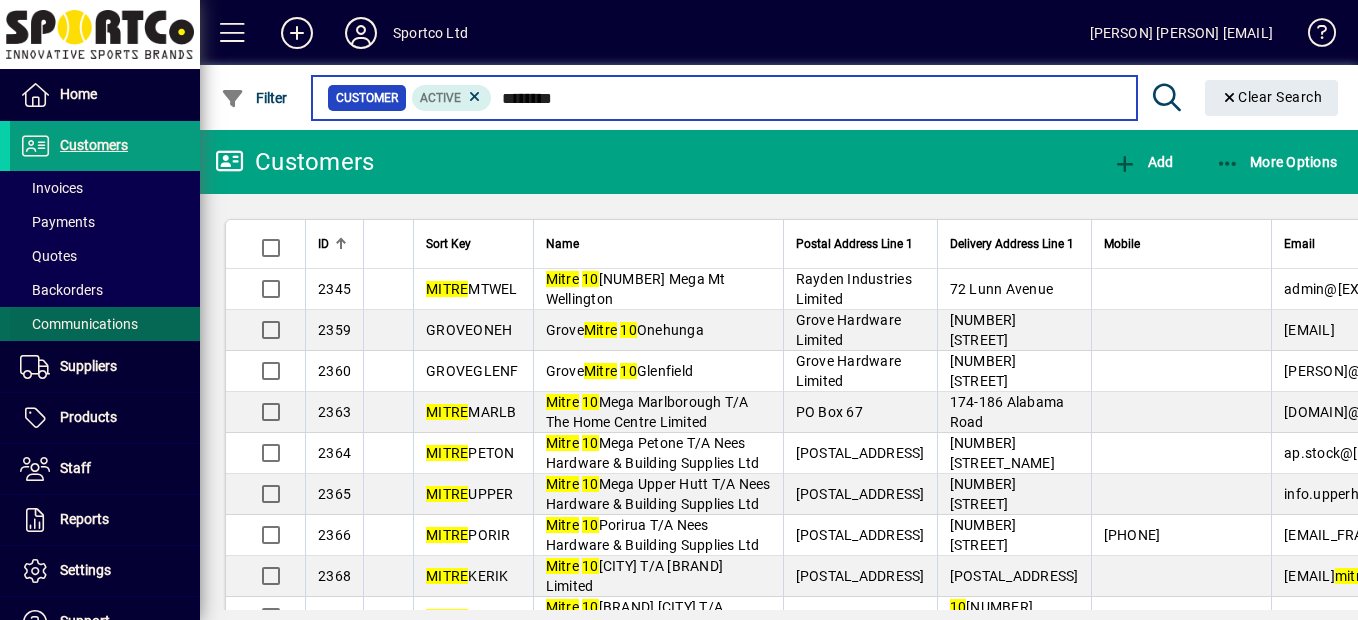 type on "********" 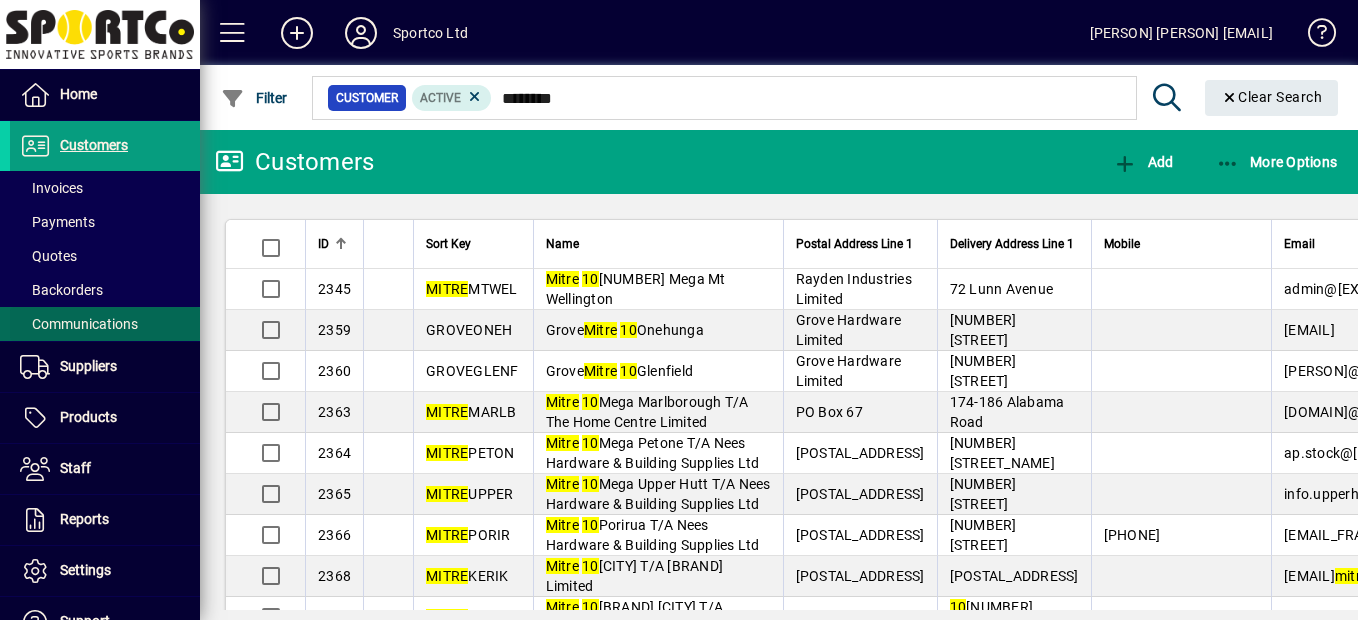 drag, startPoint x: 113, startPoint y: 317, endPoint x: 136, endPoint y: 313, distance: 23.345236 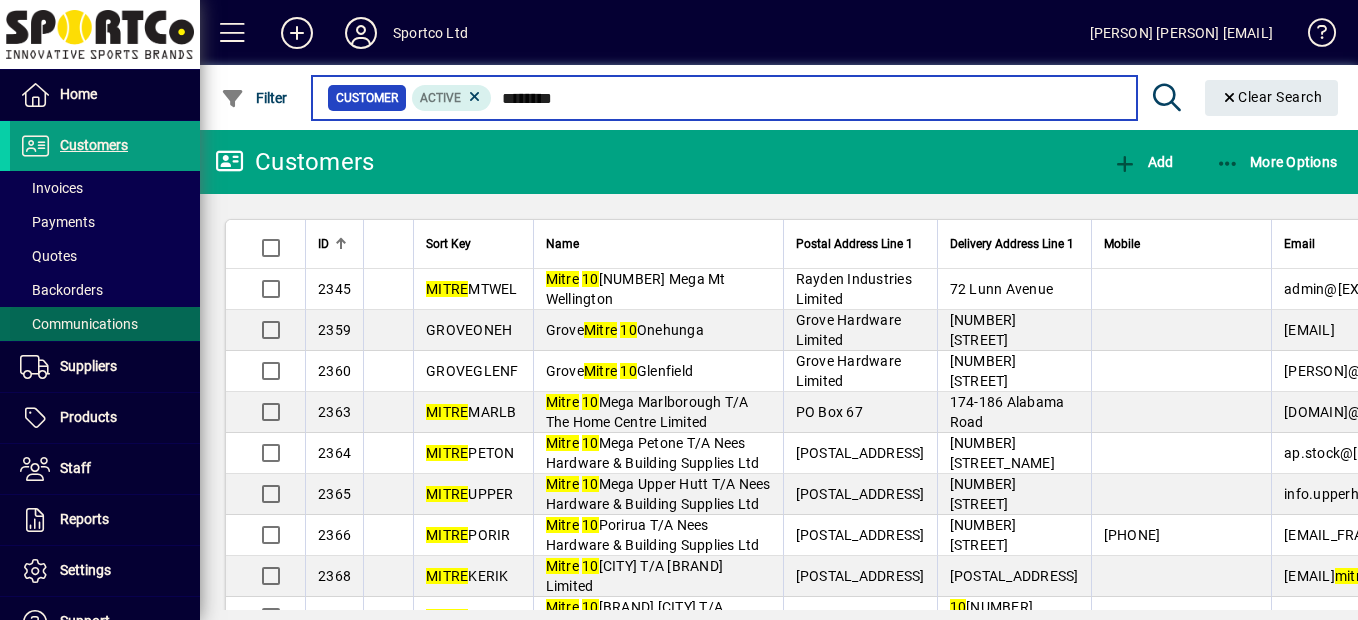 type 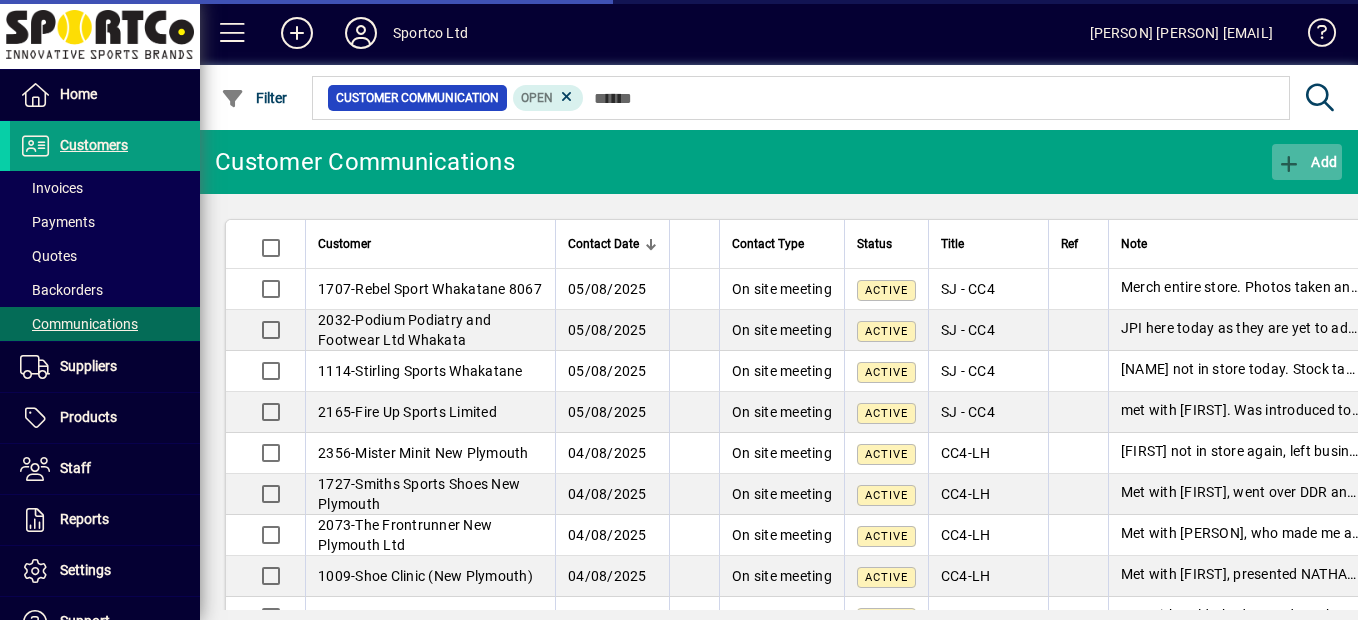 click 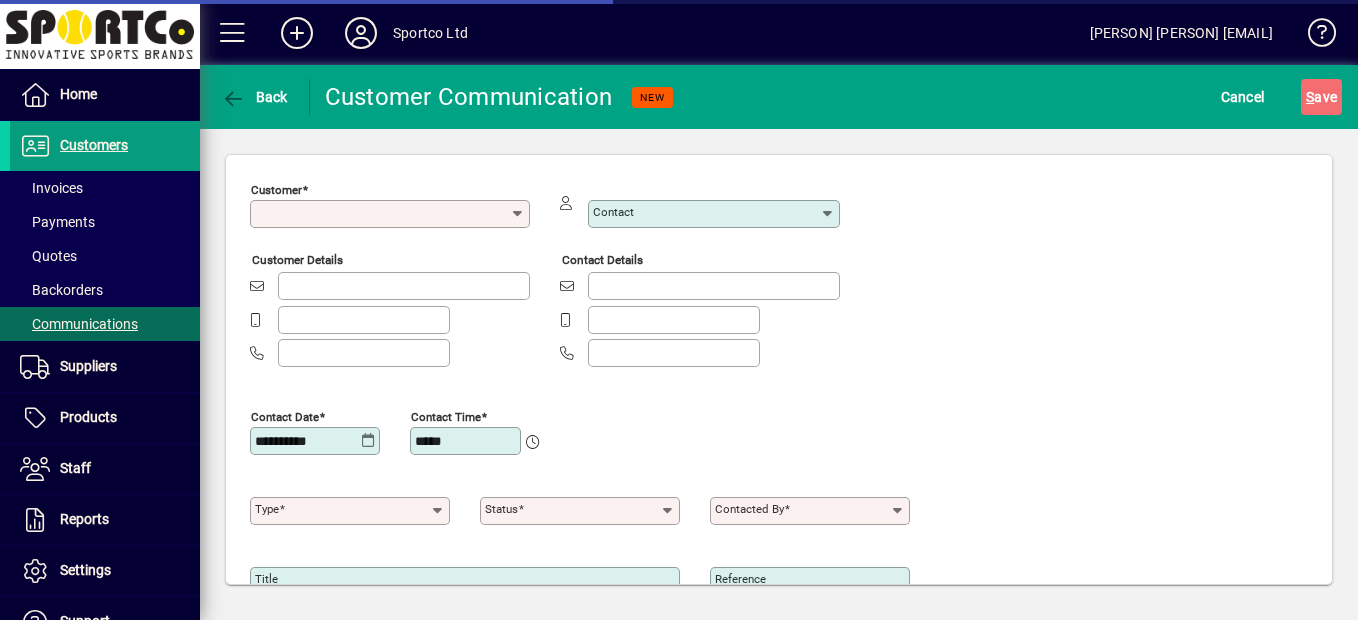 type on "**********" 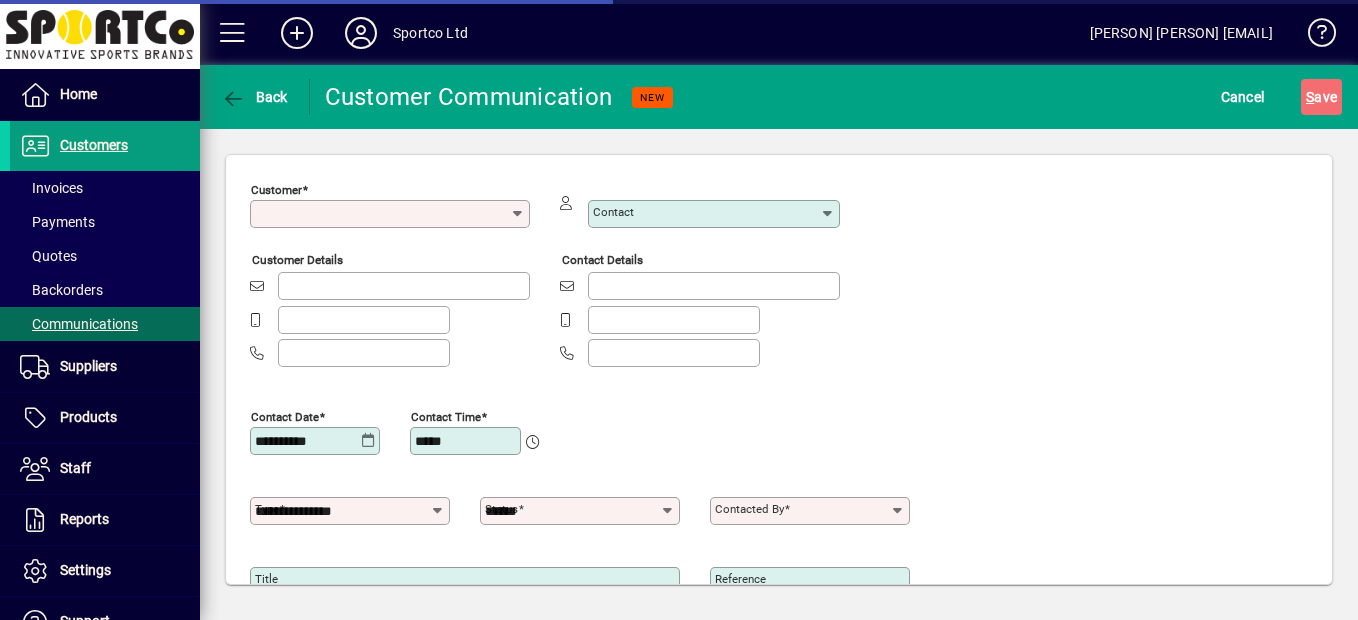 type on "**********" 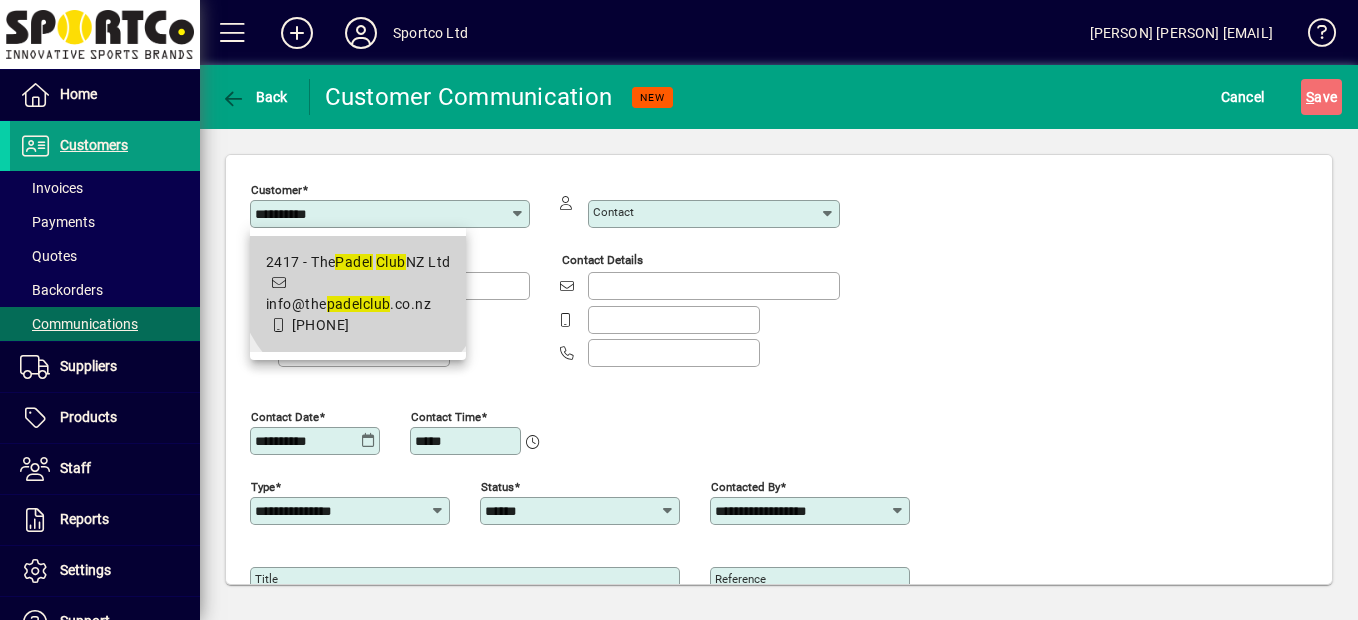 click on "padel" at bounding box center [345, 304] 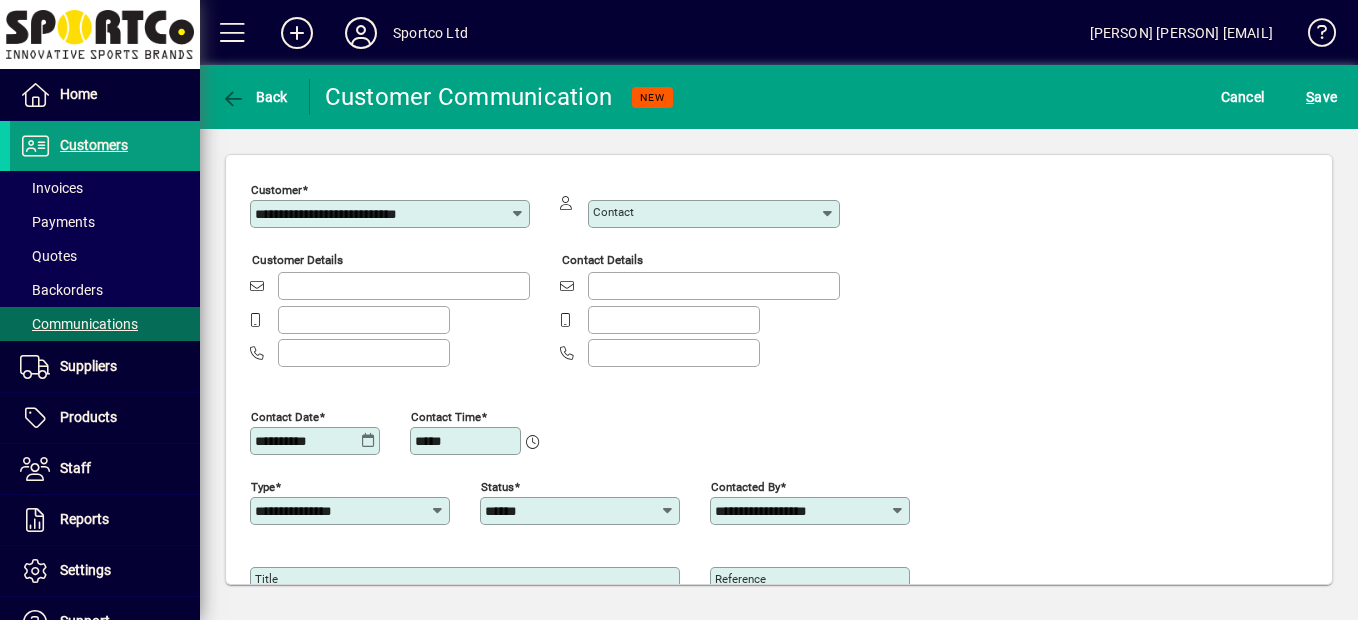 type on "**********" 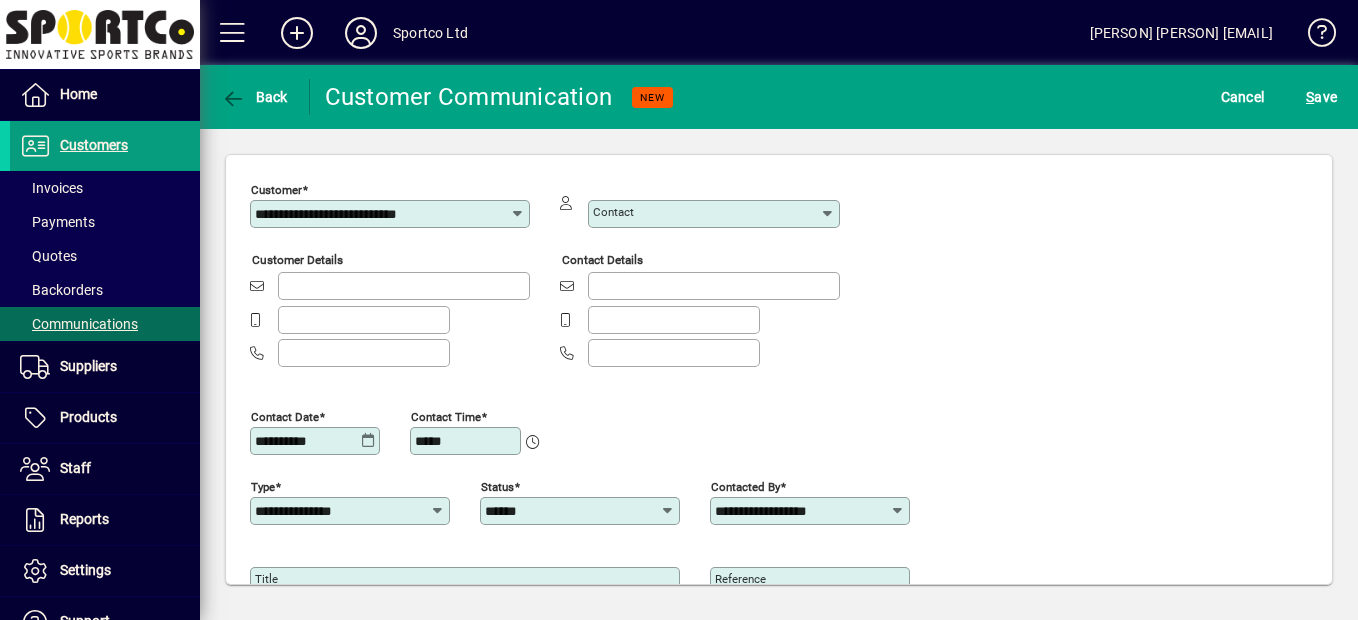 type on "**********" 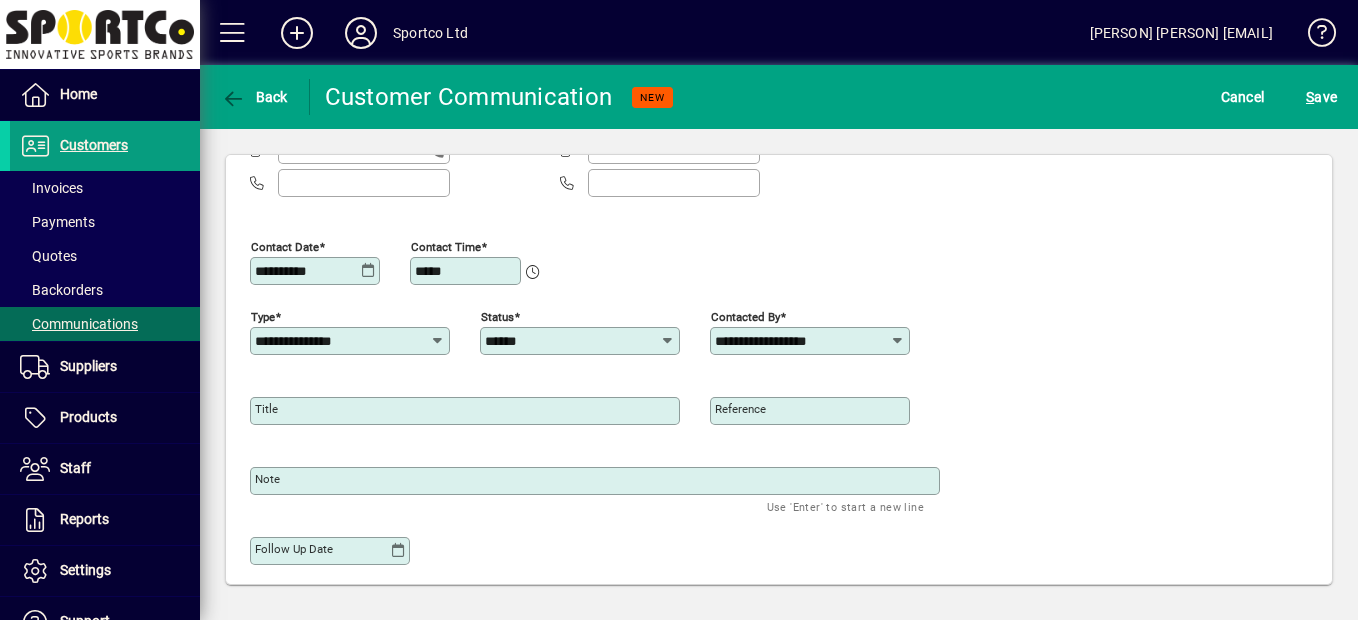 scroll, scrollTop: 178, scrollLeft: 0, axis: vertical 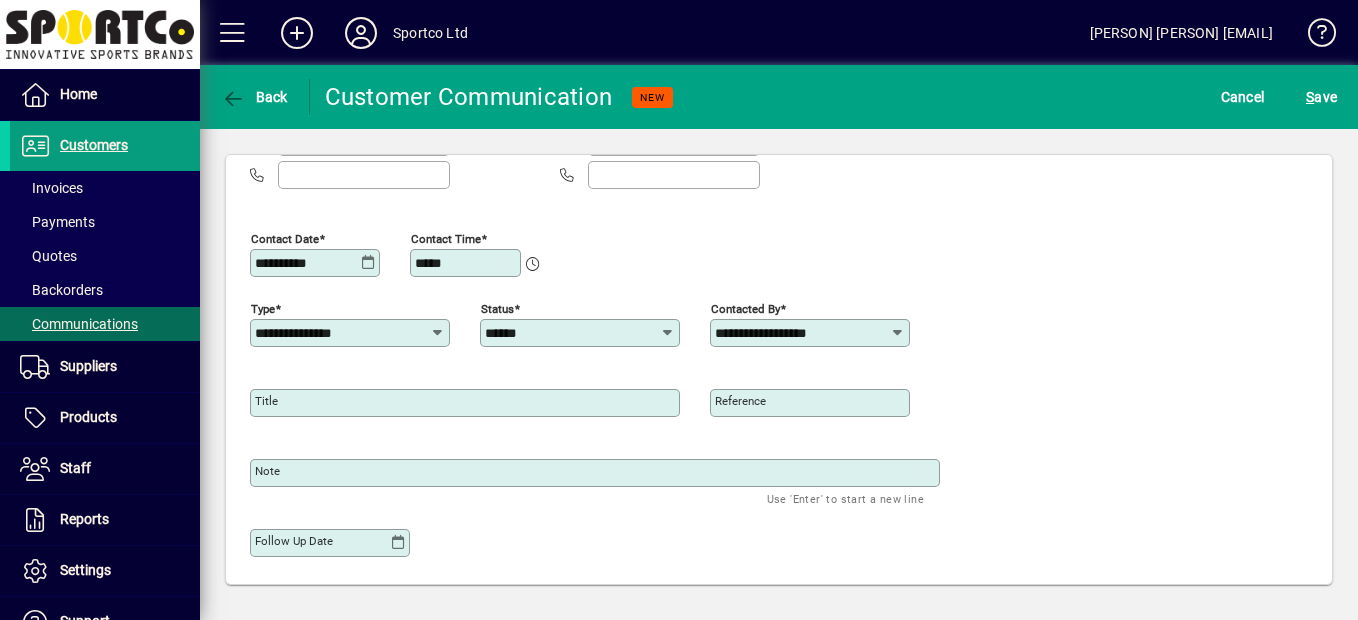 click on "Title" at bounding box center (467, 403) 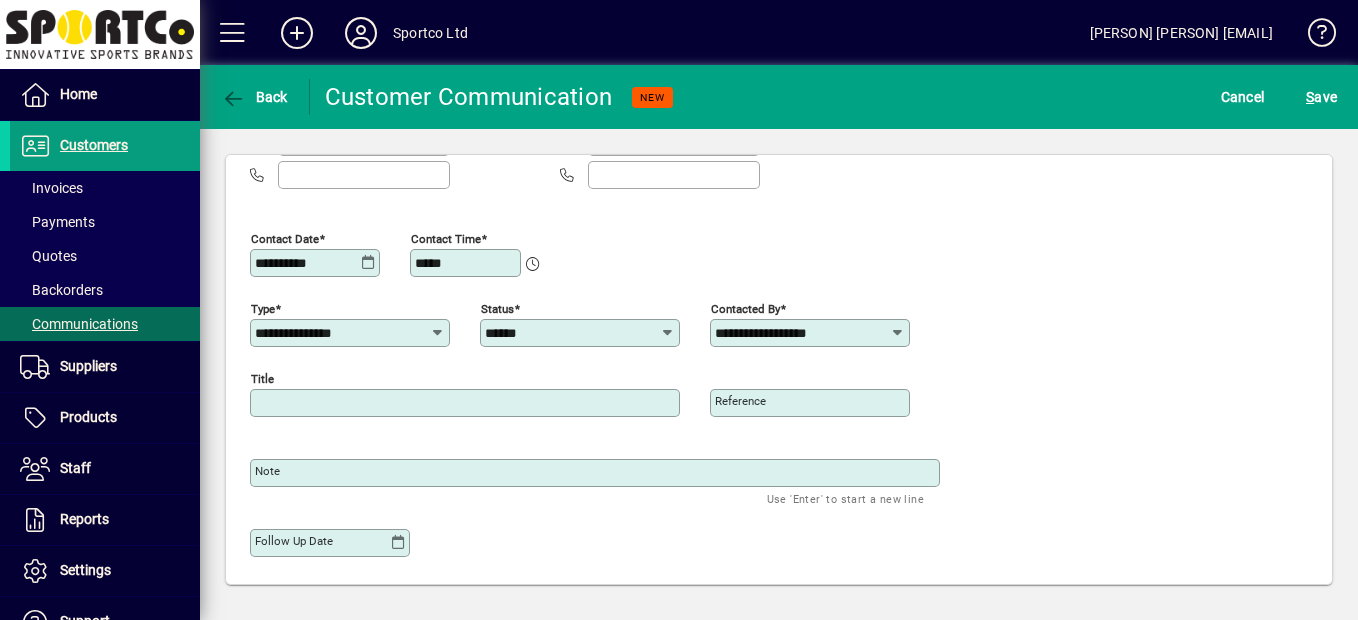 type on "********" 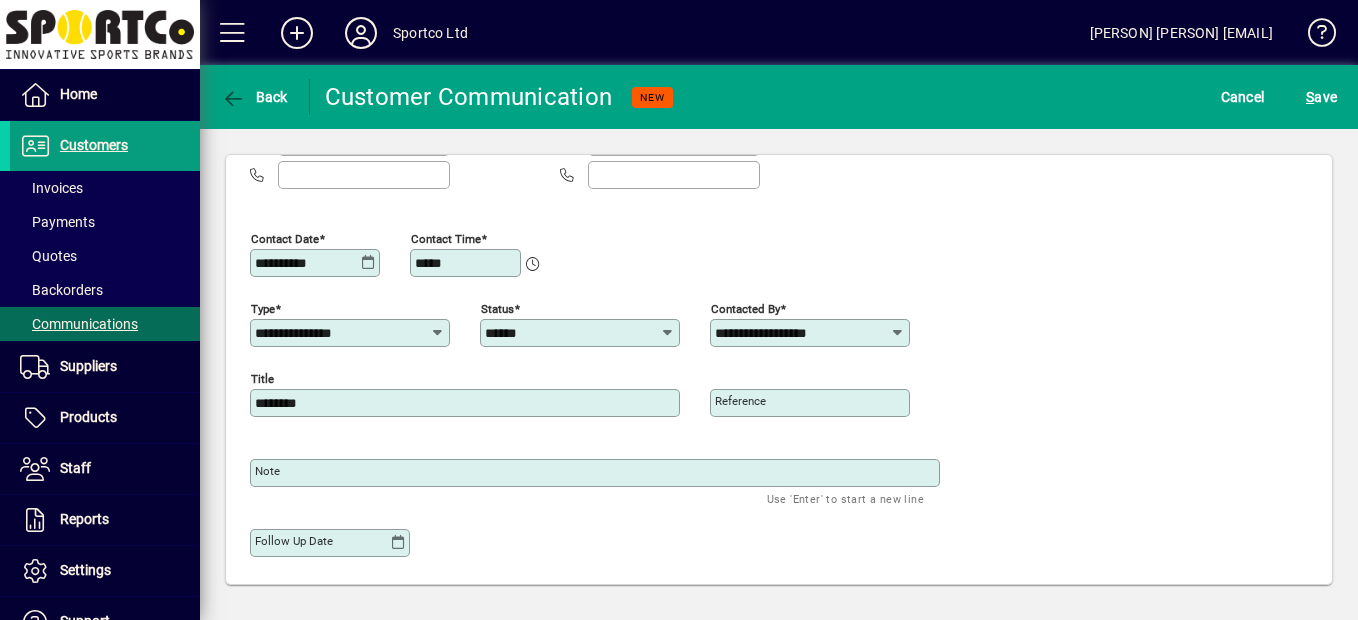 click on "Note" at bounding box center [597, 473] 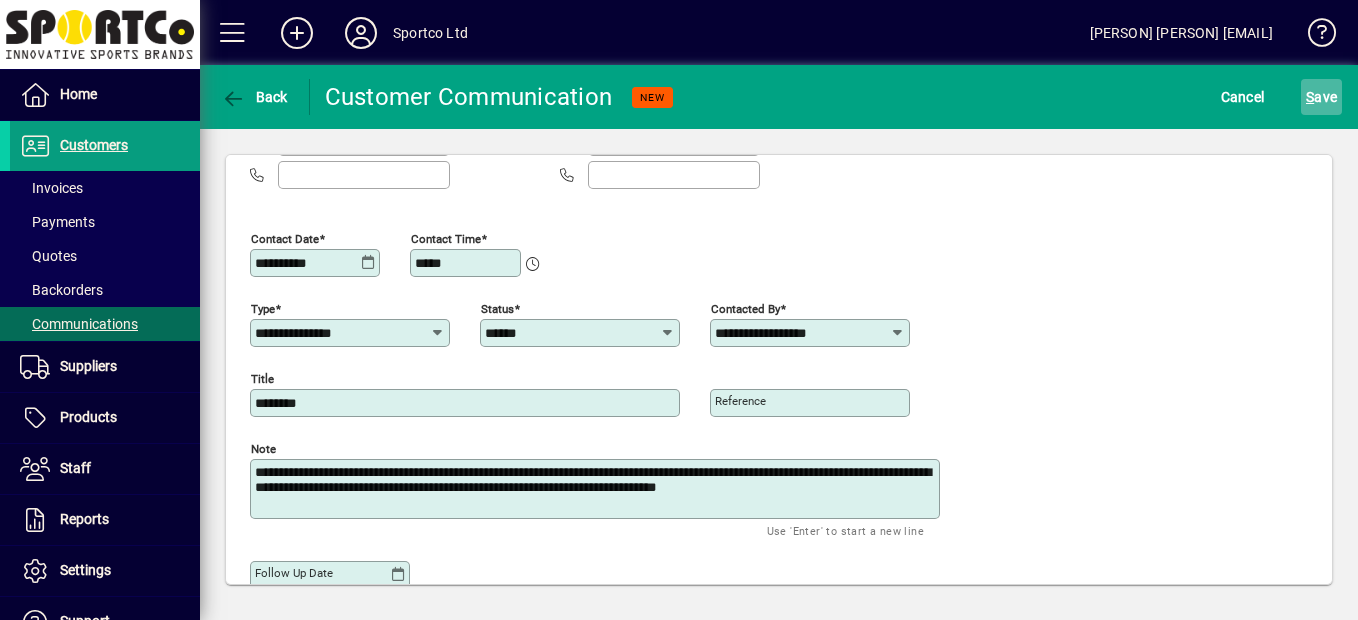 type on "**********" 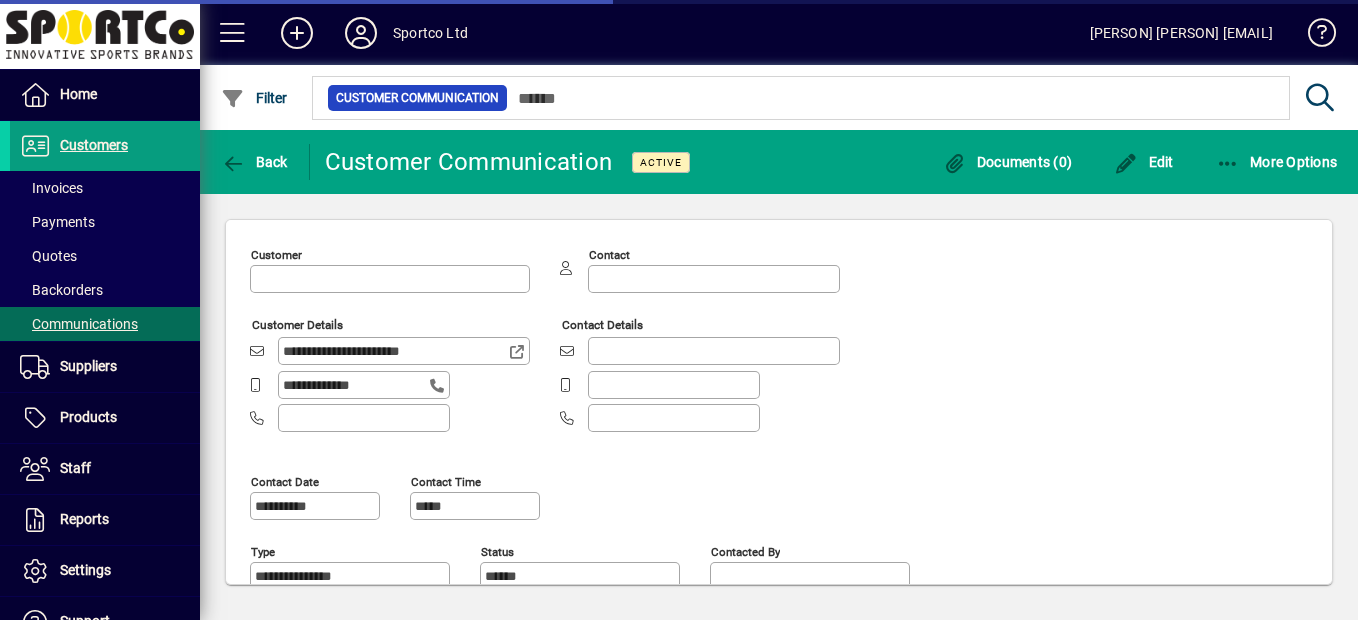 type on "**********" 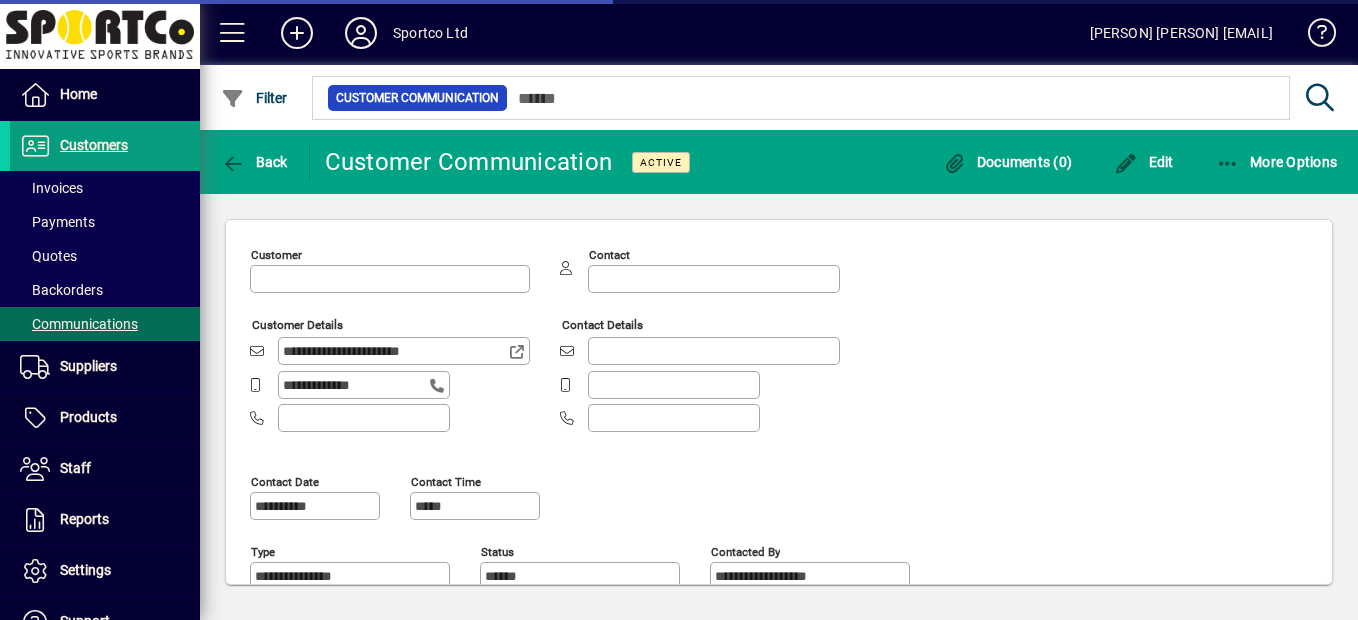 type on "**********" 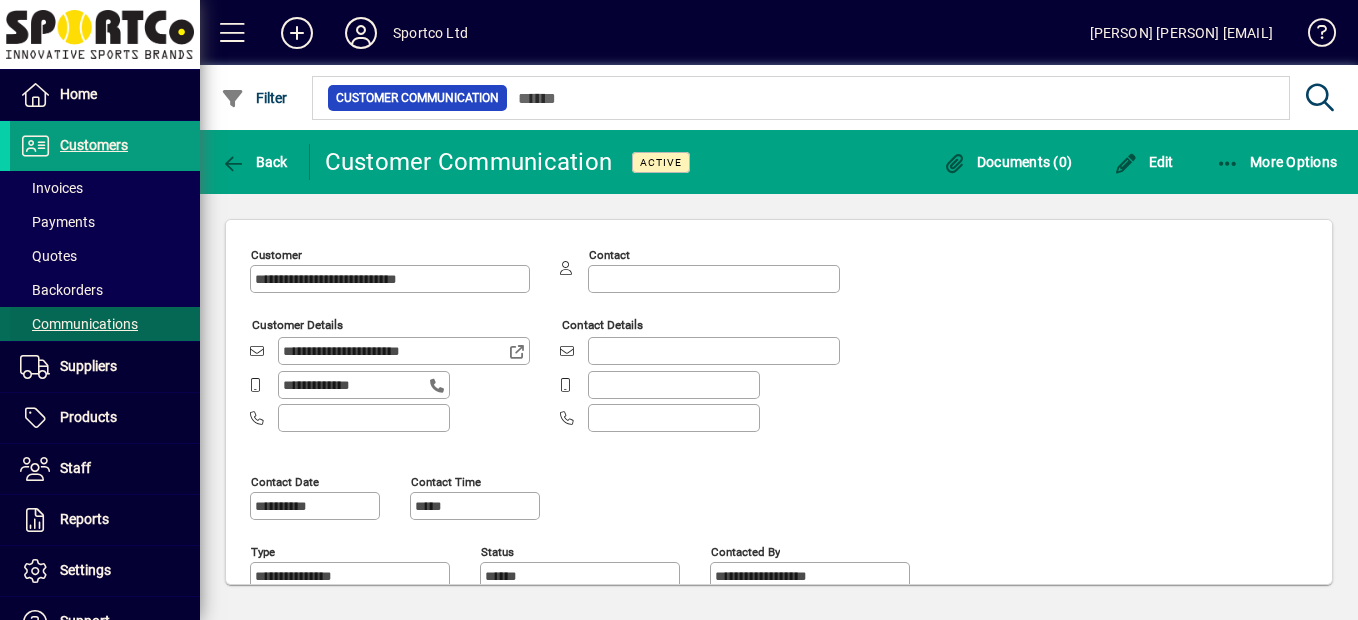 click on "Communications" at bounding box center [74, 324] 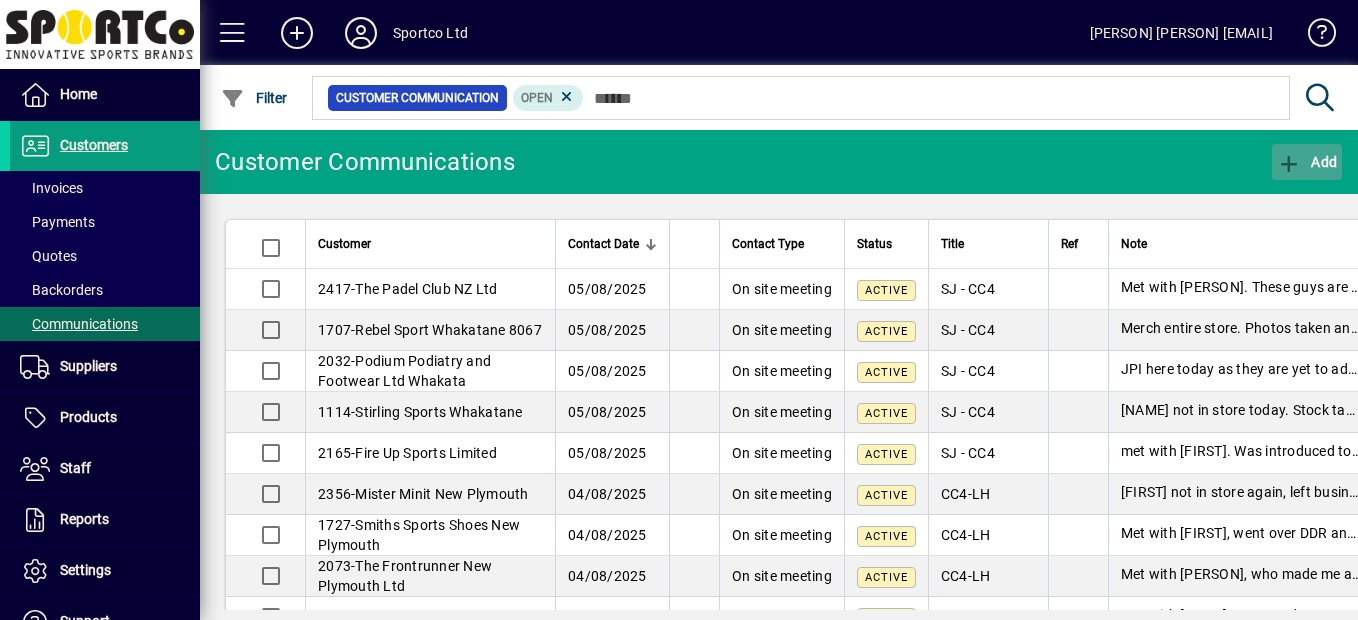 click on "Add" 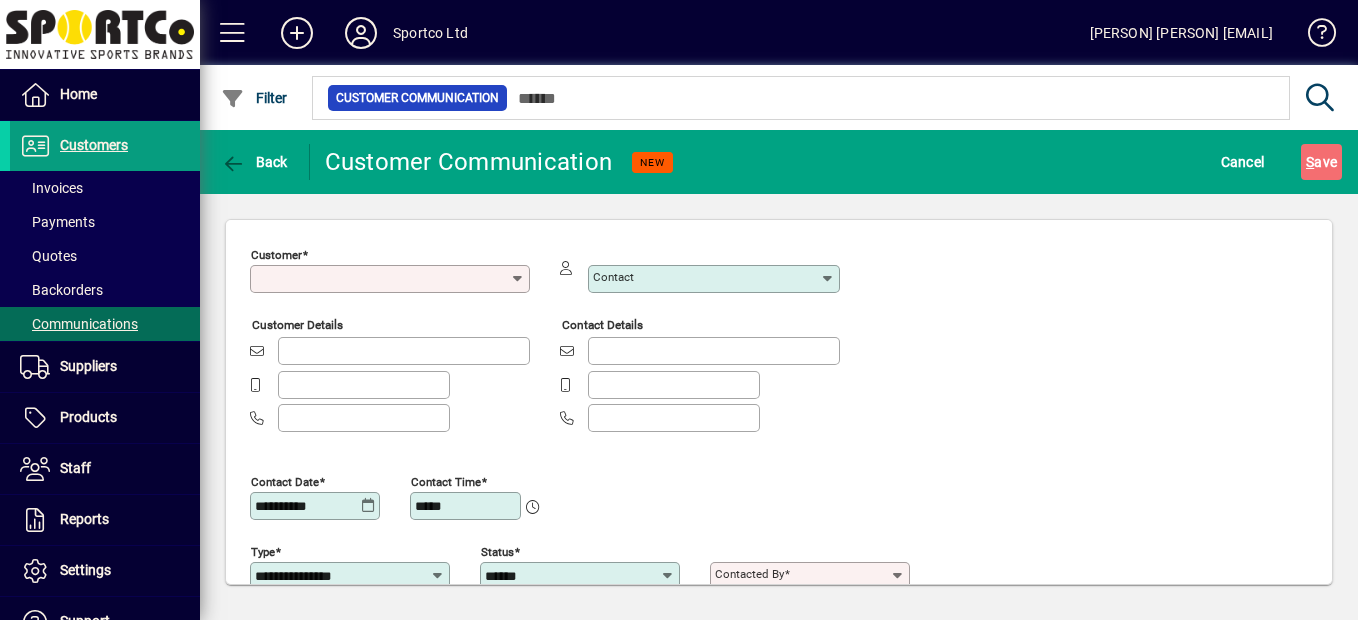 type on "**********" 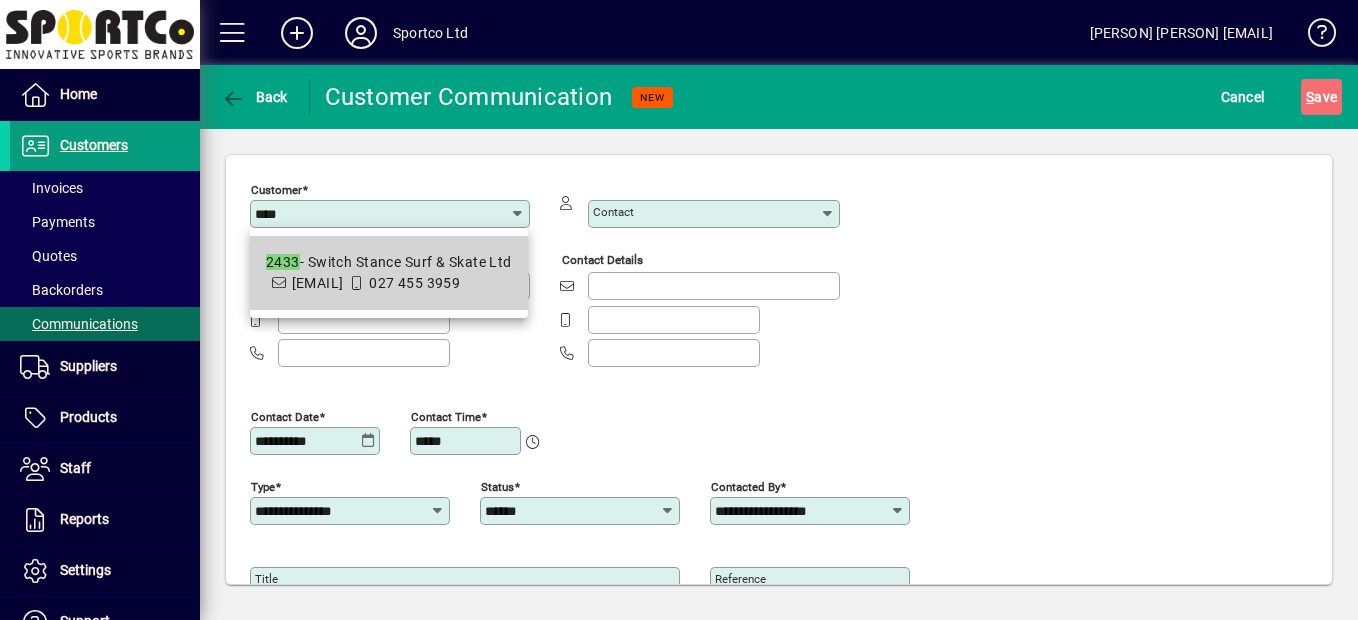click on "[NUMBER] - [BRAND_NAME] [BRAND_NAME] Ltd" at bounding box center [389, 262] 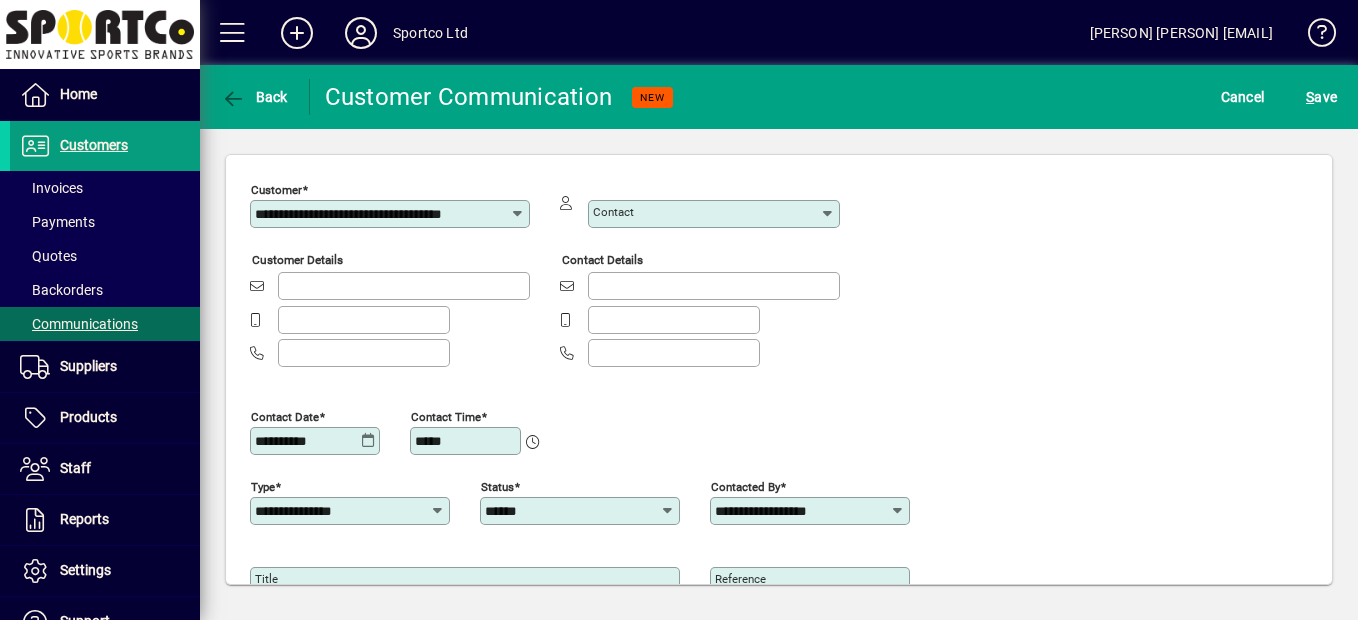 type on "**********" 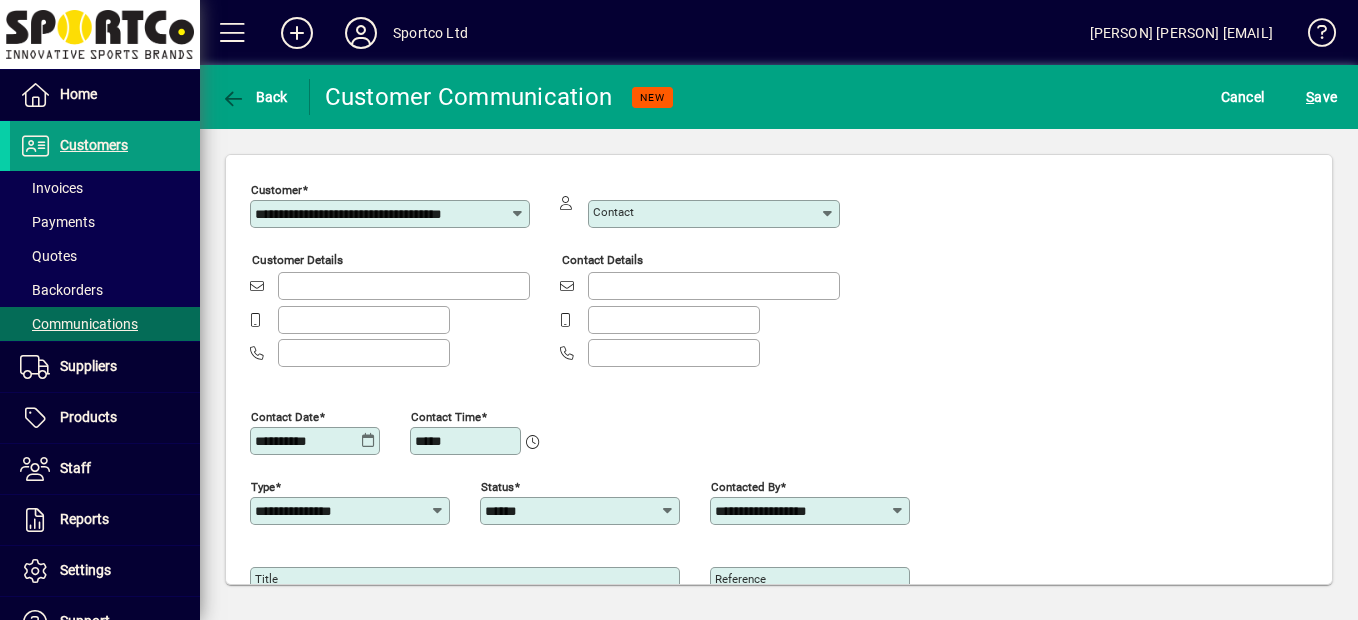 type on "**********" 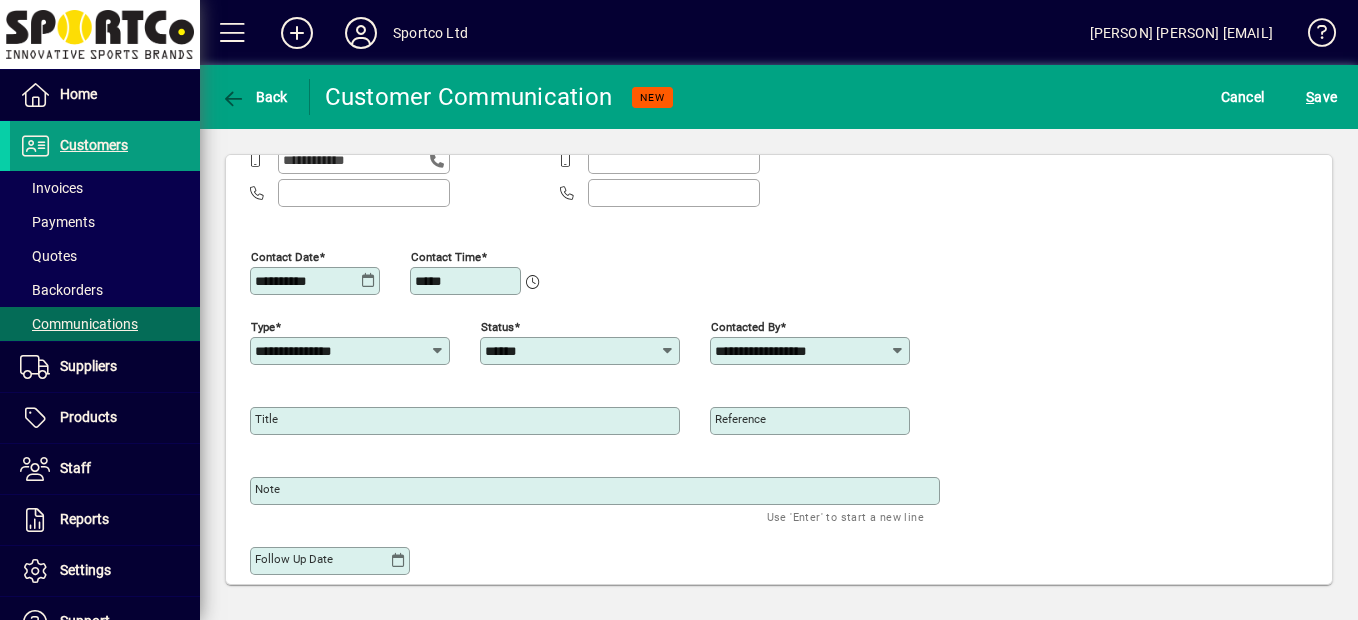 scroll, scrollTop: 178, scrollLeft: 0, axis: vertical 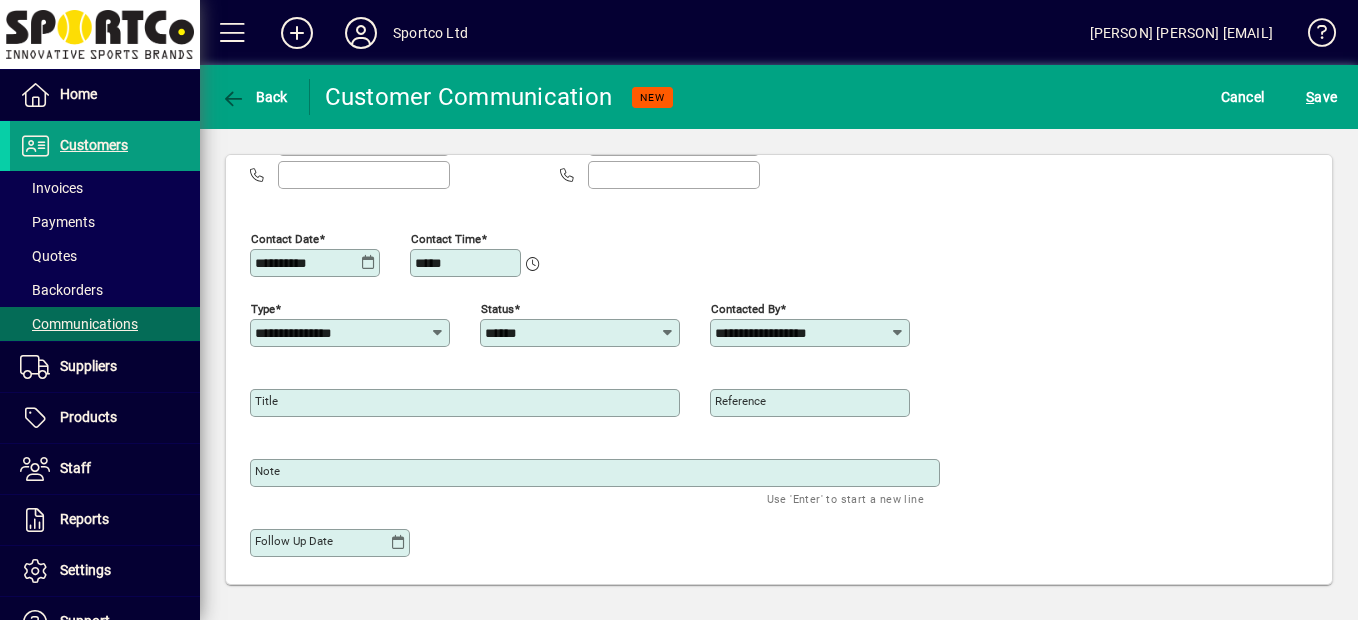 click on "Title" at bounding box center (467, 403) 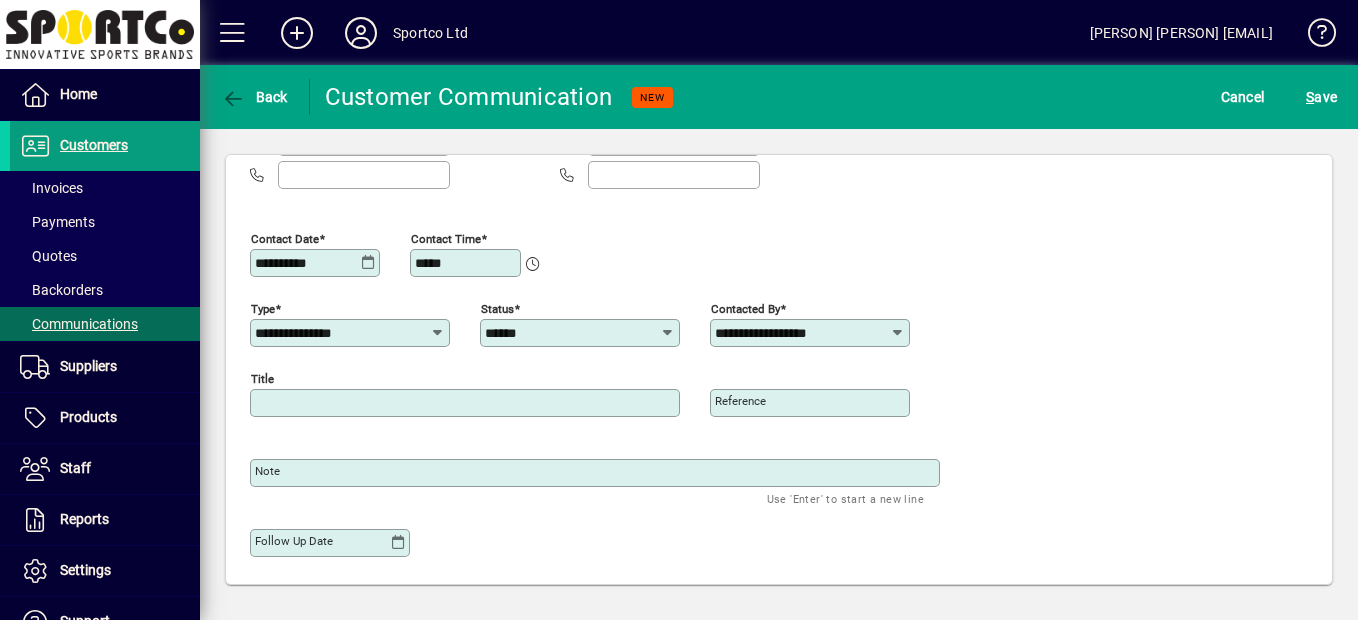 type on "********" 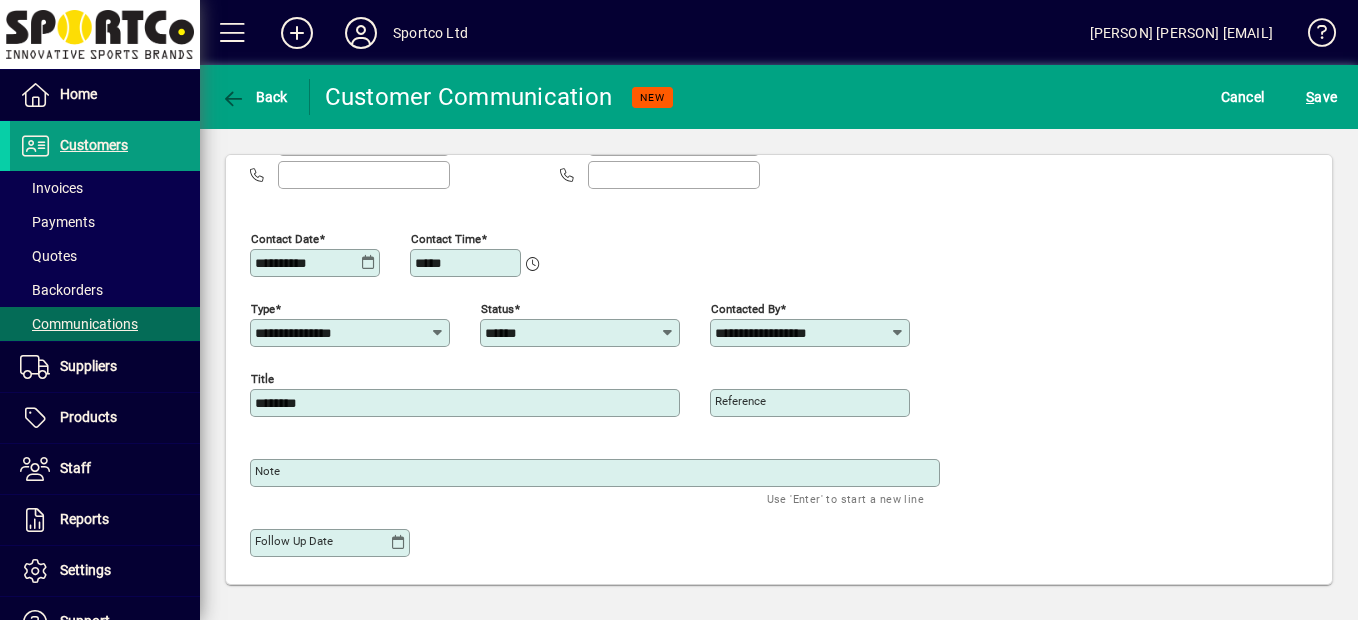 click on "Note" at bounding box center [597, 473] 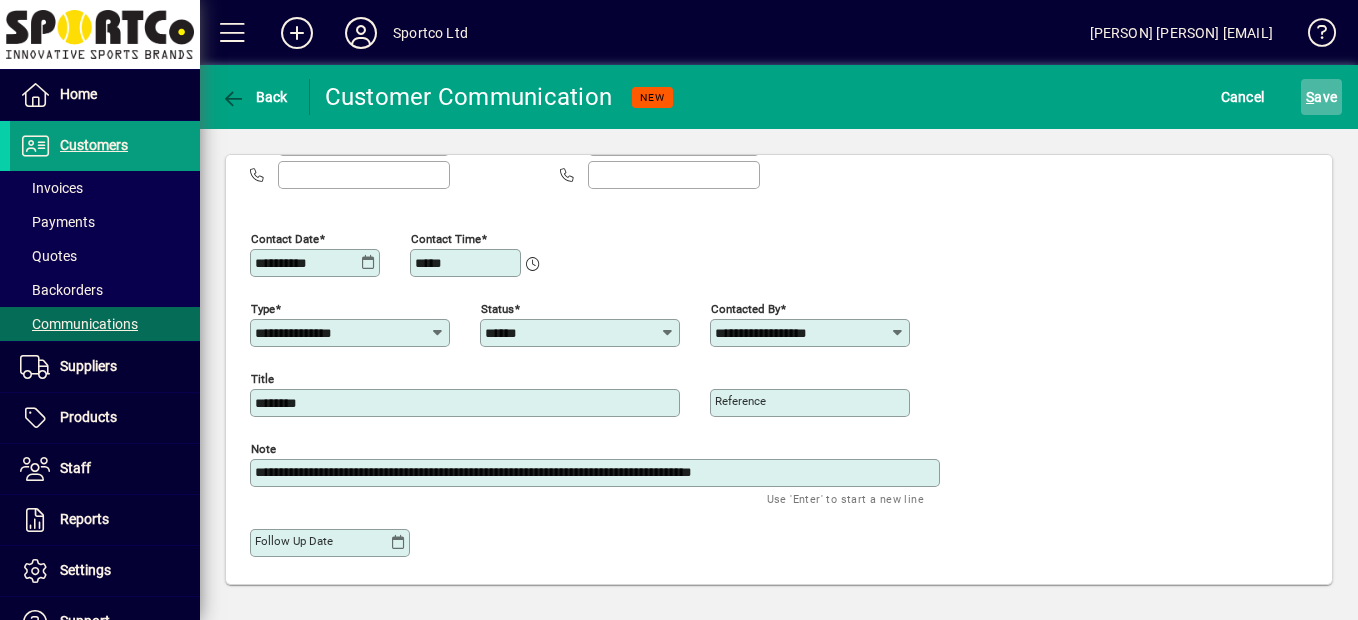 type on "**********" 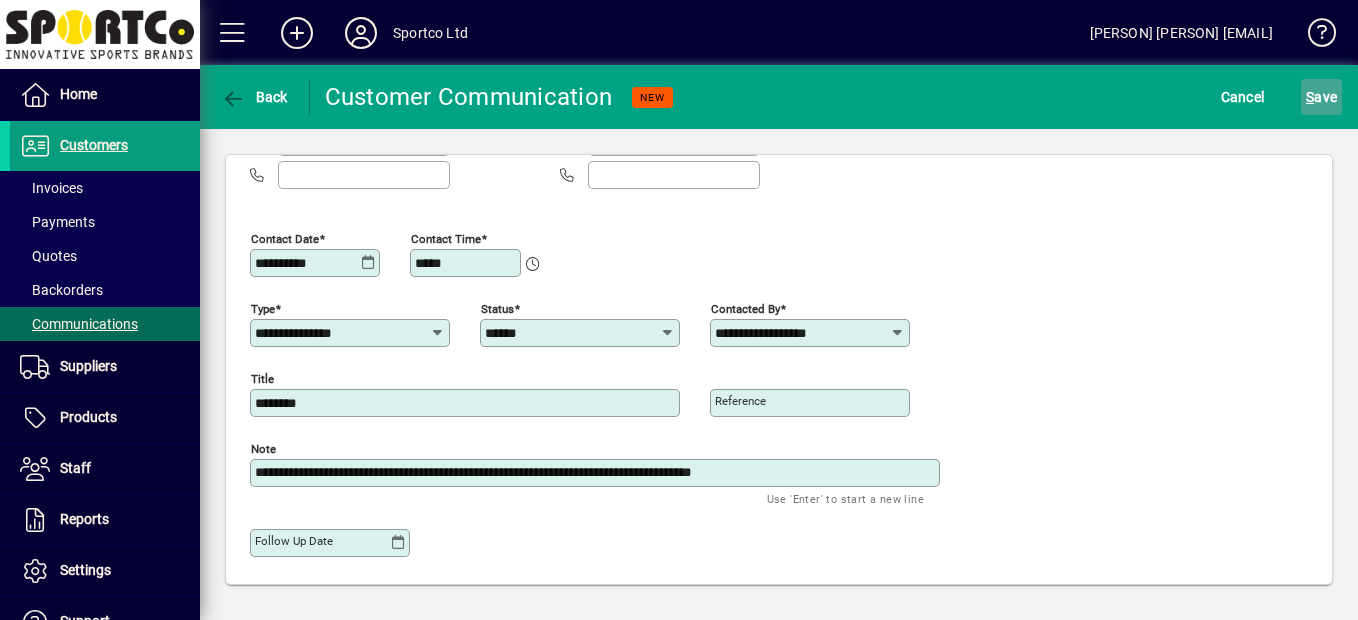 click on "S ave" 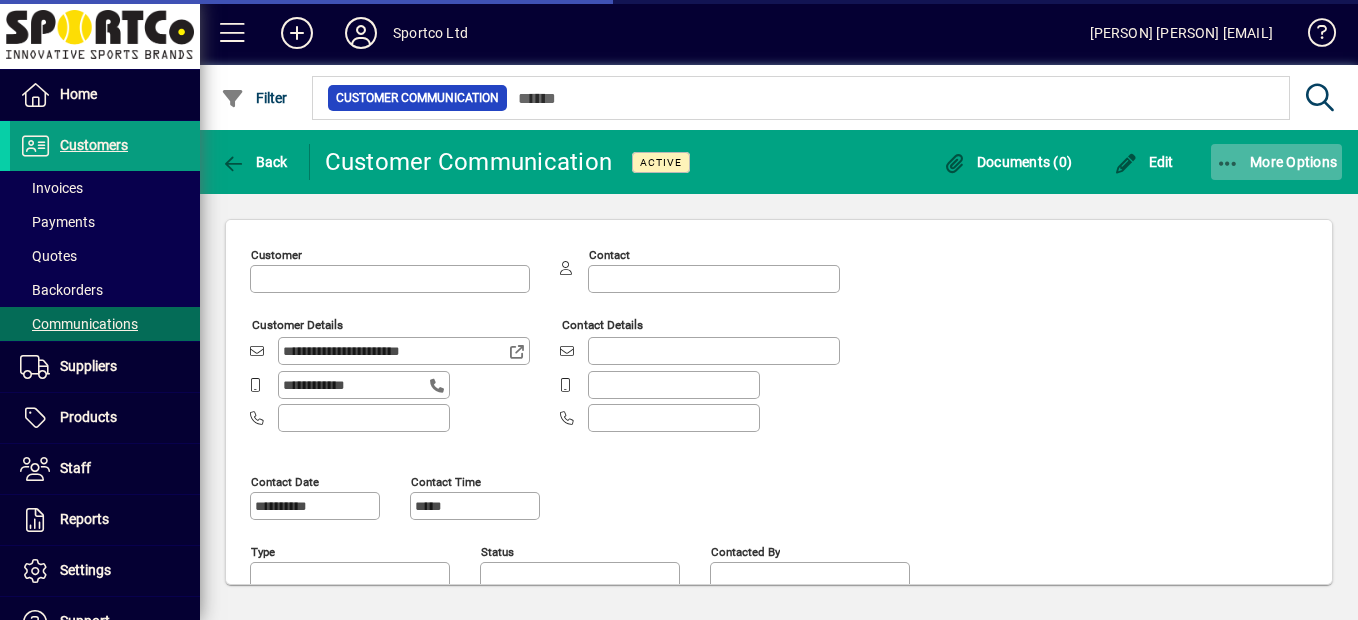 type on "**********" 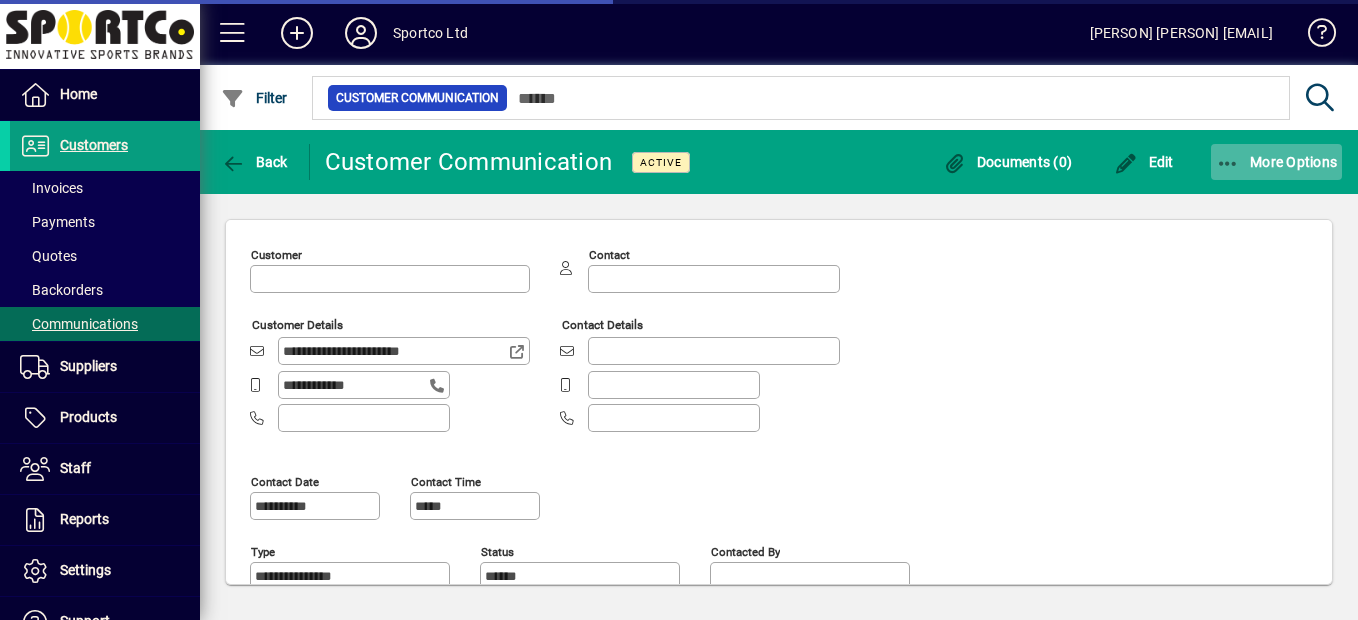 type on "**********" 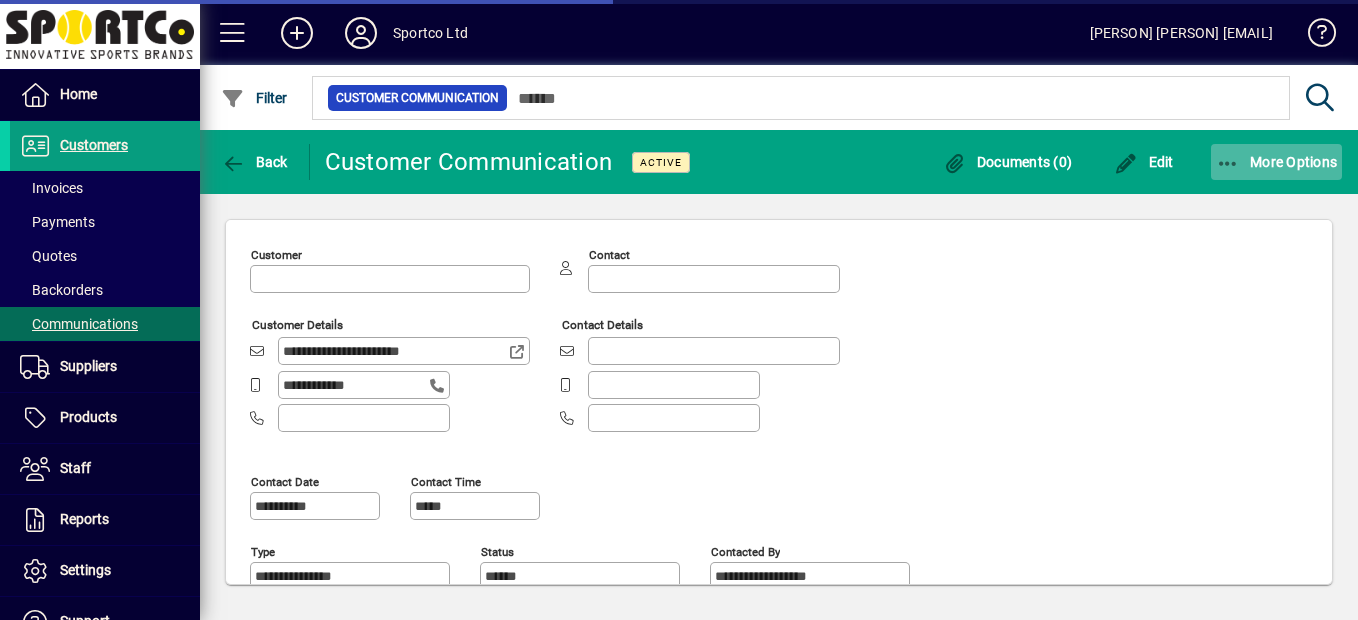 type on "**********" 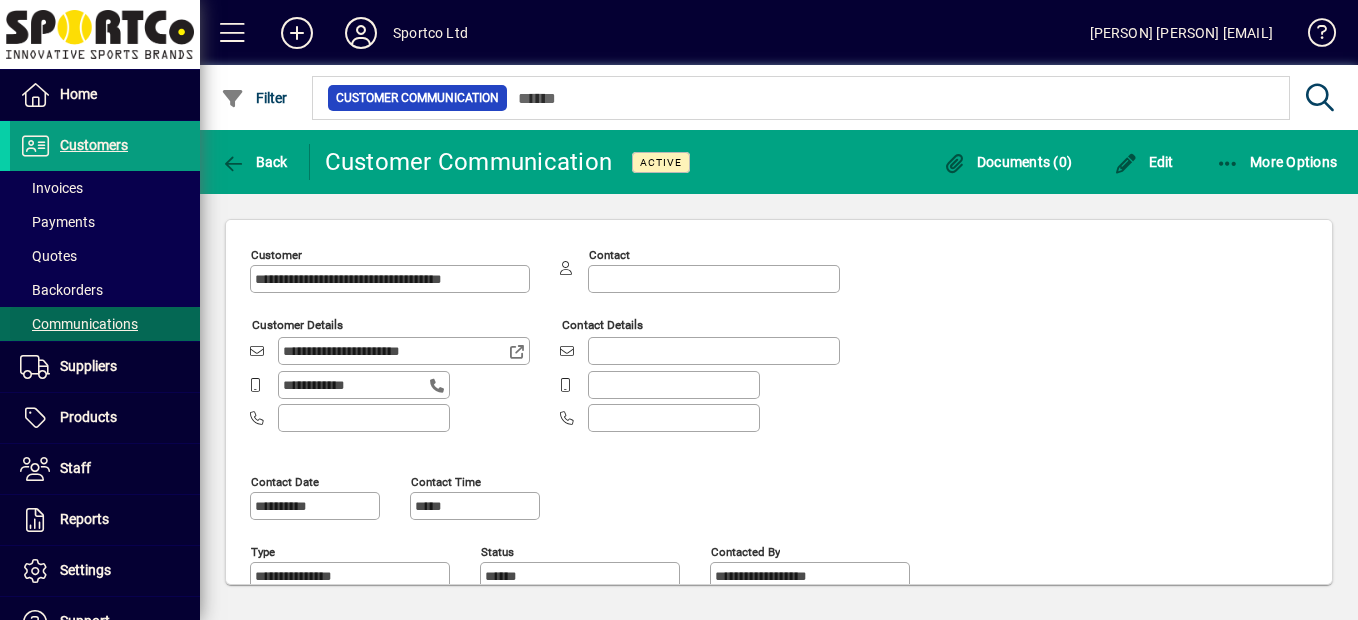 click on "Communications" at bounding box center (79, 324) 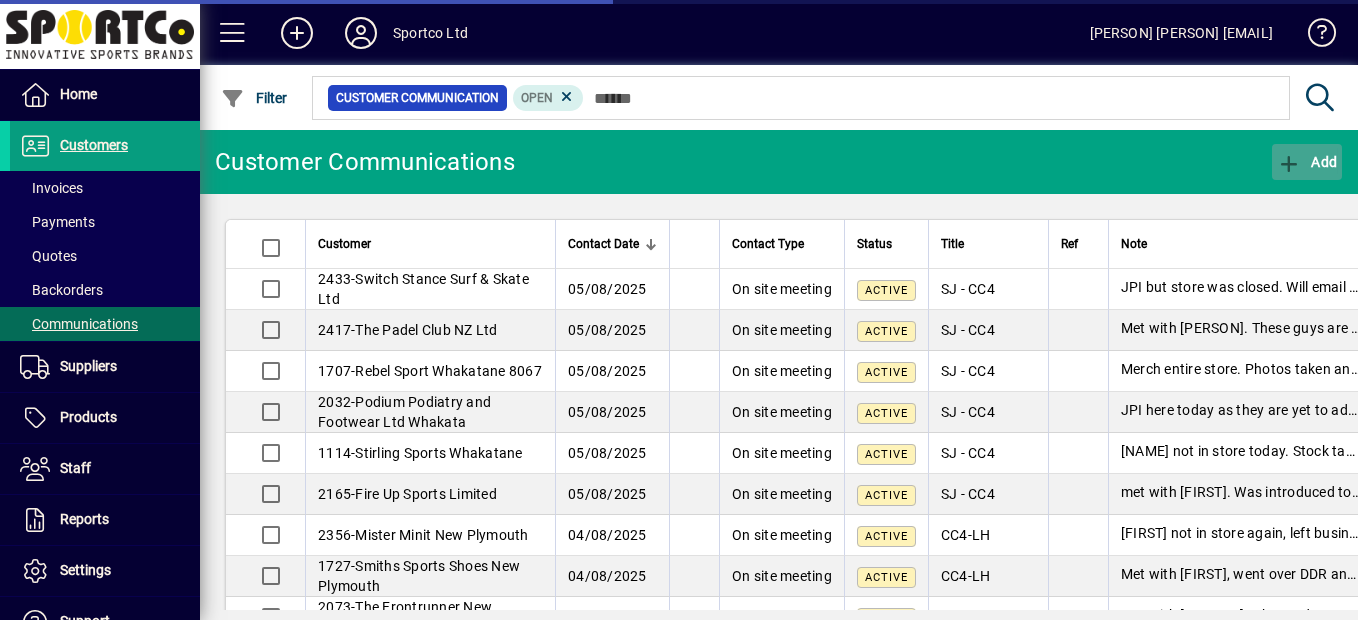 click 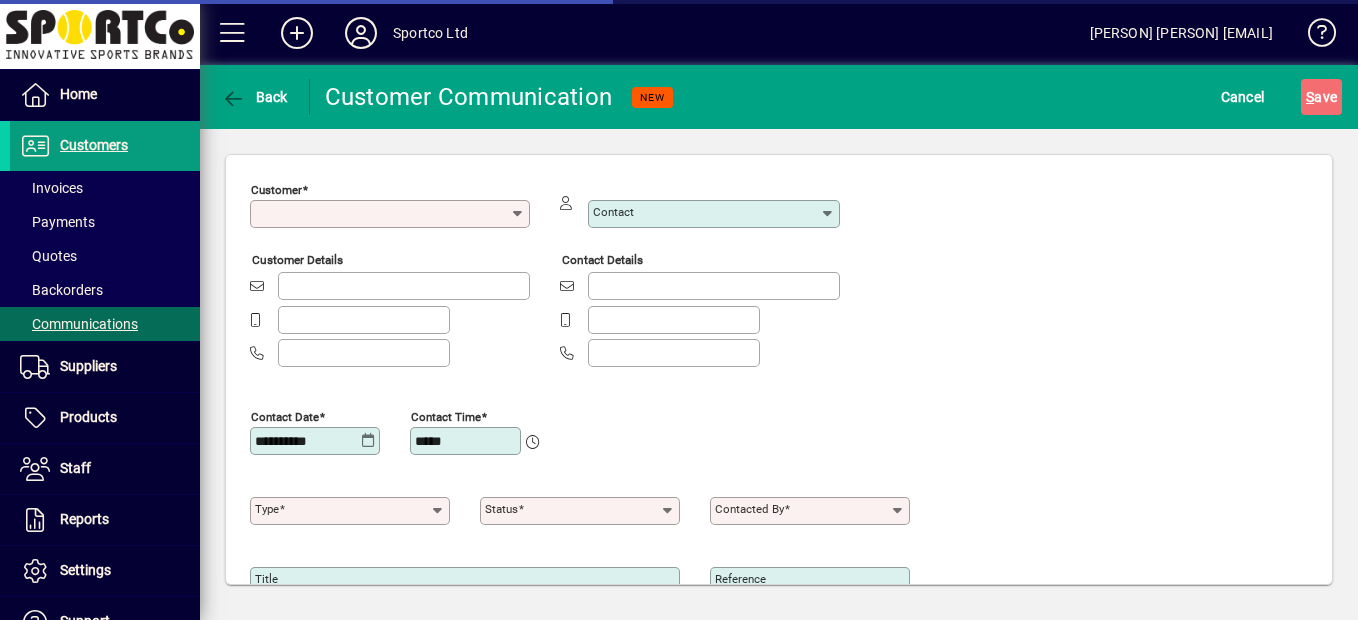 type on "**********" 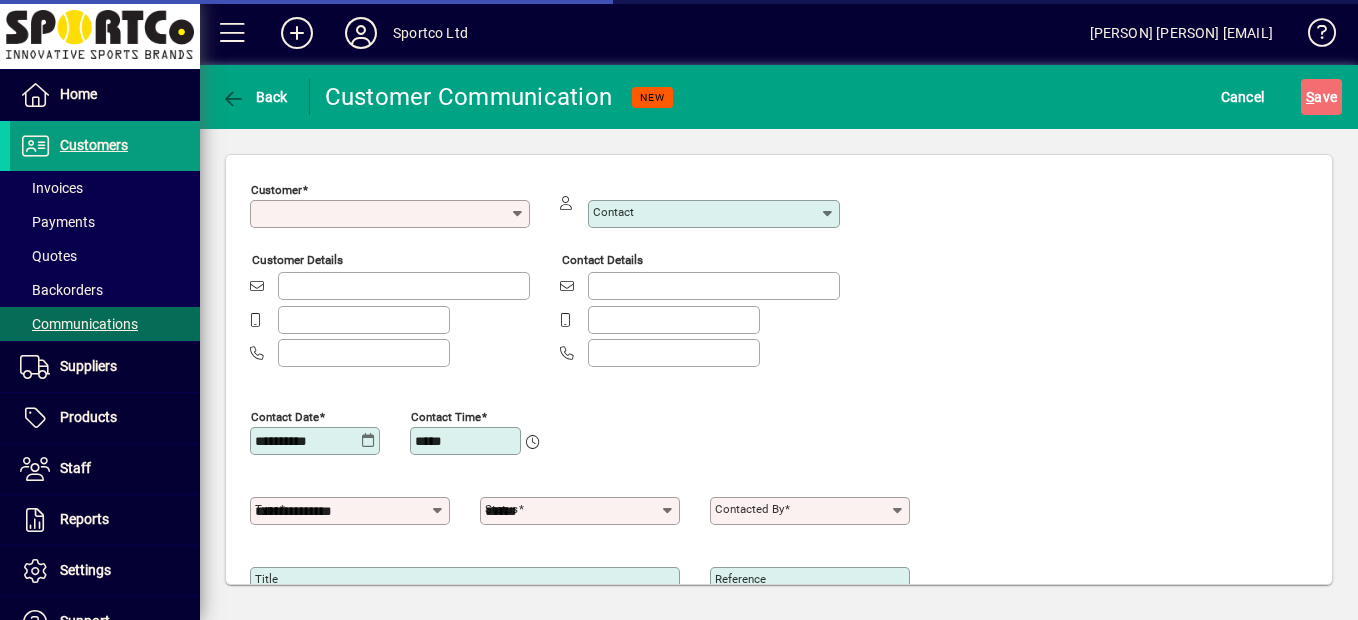 type on "**********" 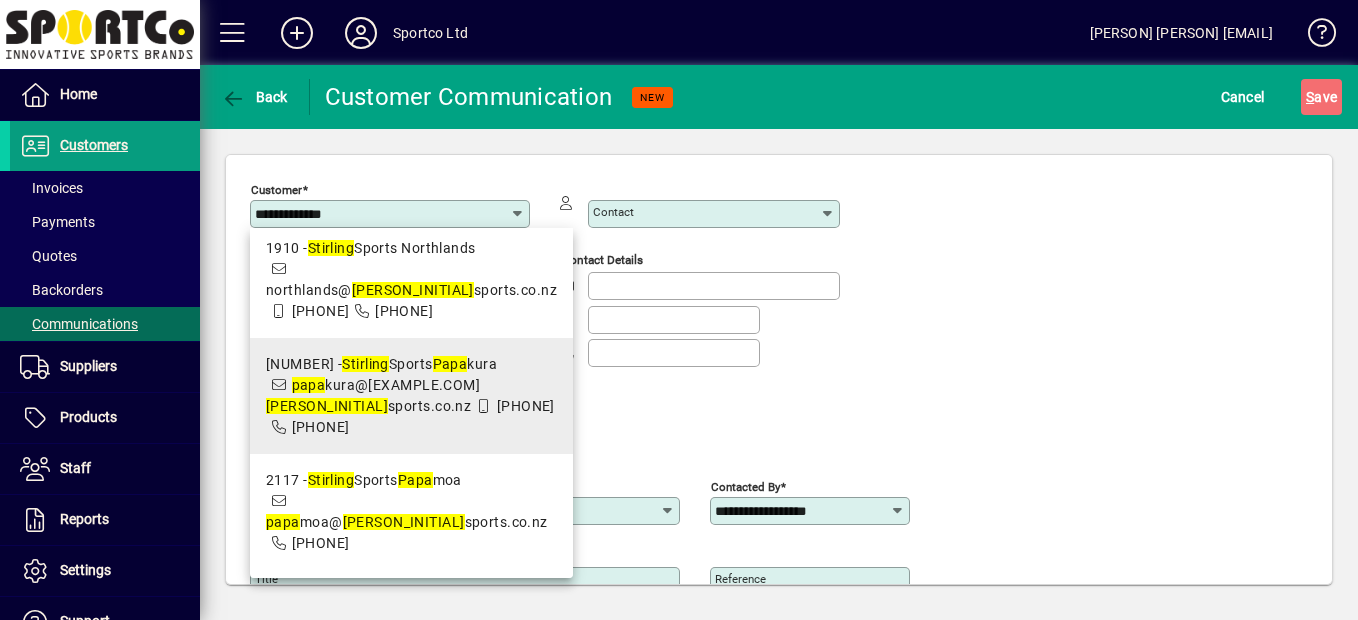 scroll, scrollTop: 151, scrollLeft: 0, axis: vertical 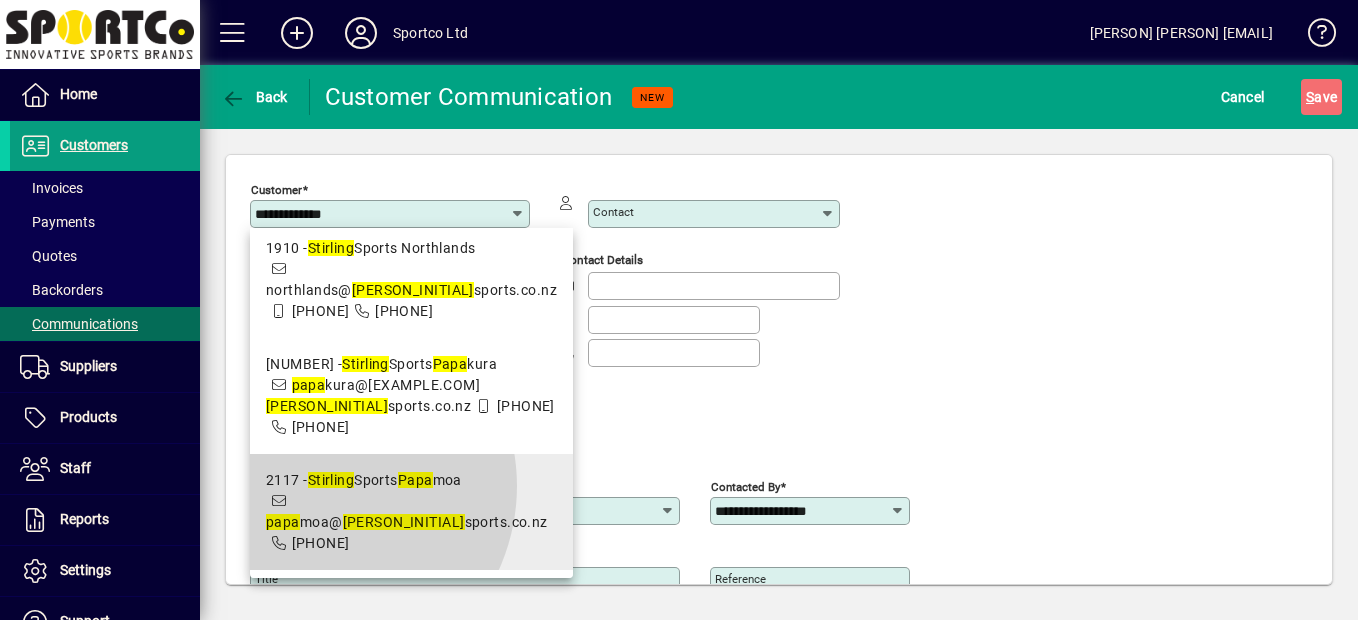 click on "Stirling" at bounding box center [331, 480] 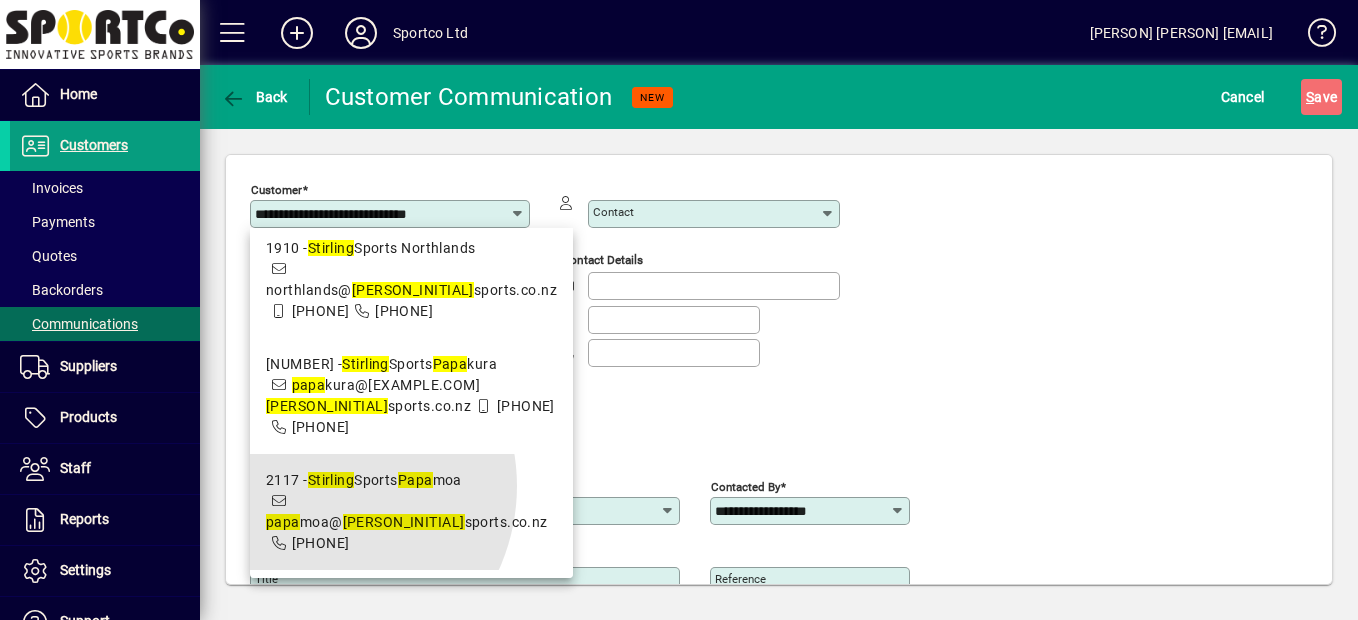 scroll, scrollTop: 0, scrollLeft: 0, axis: both 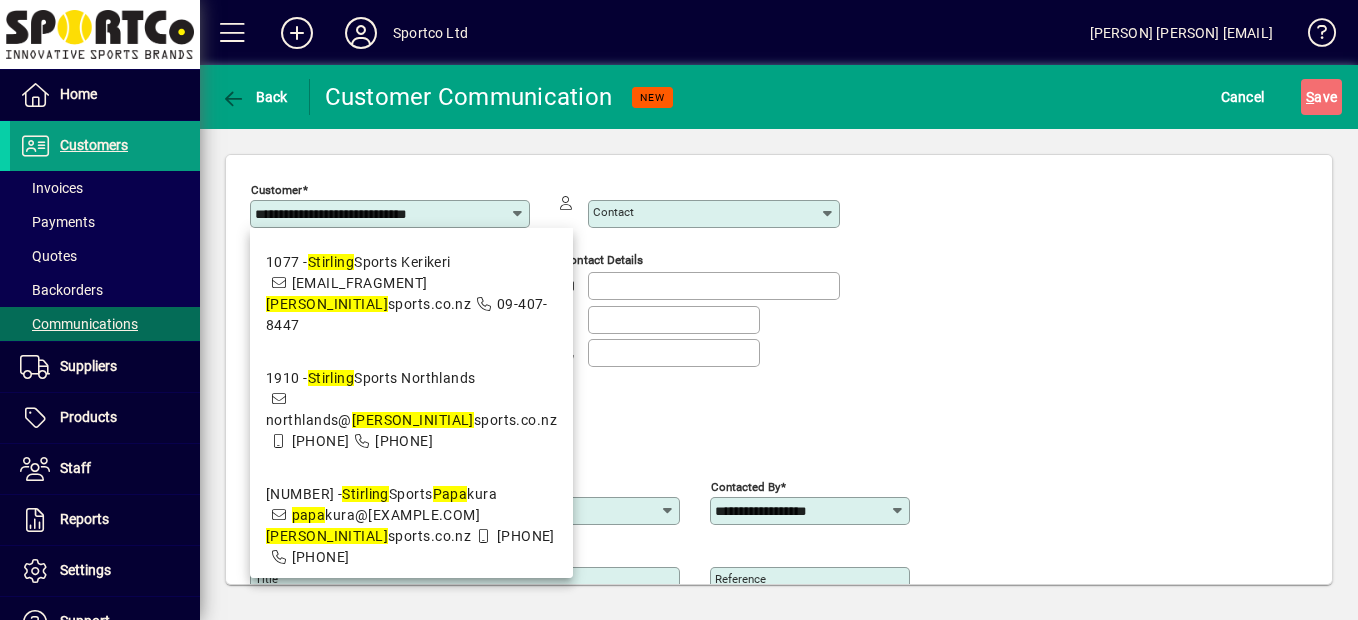 type on "**********" 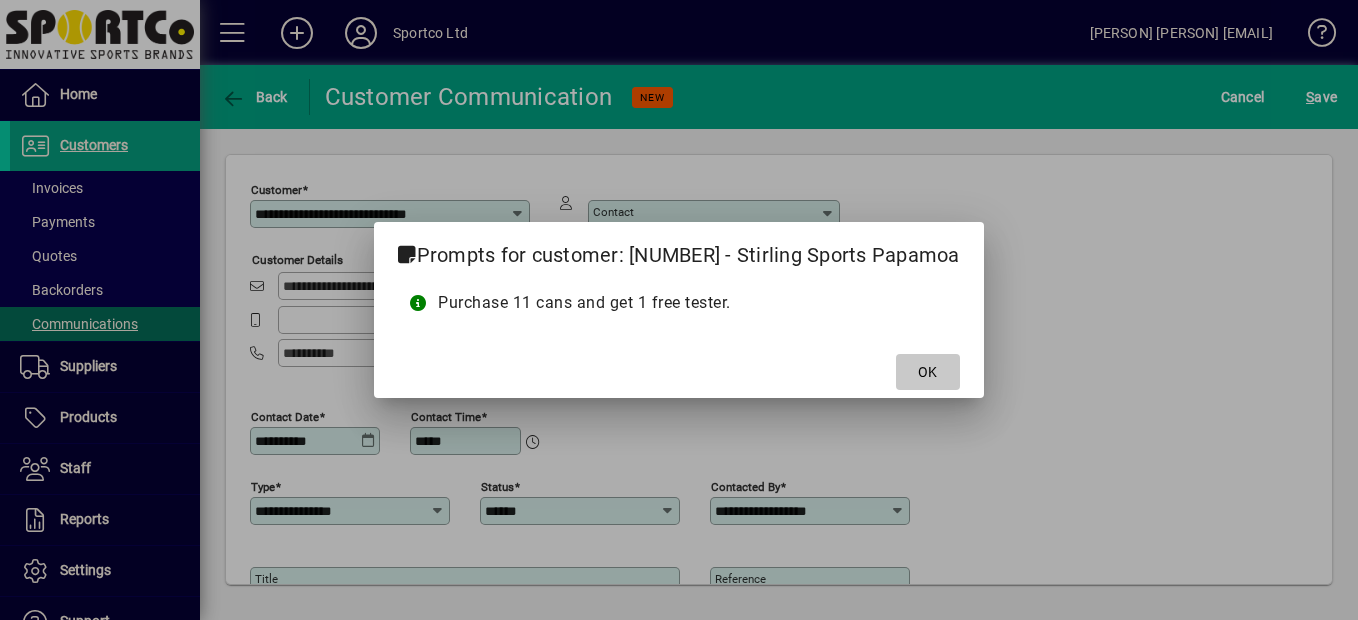 click on "OK" 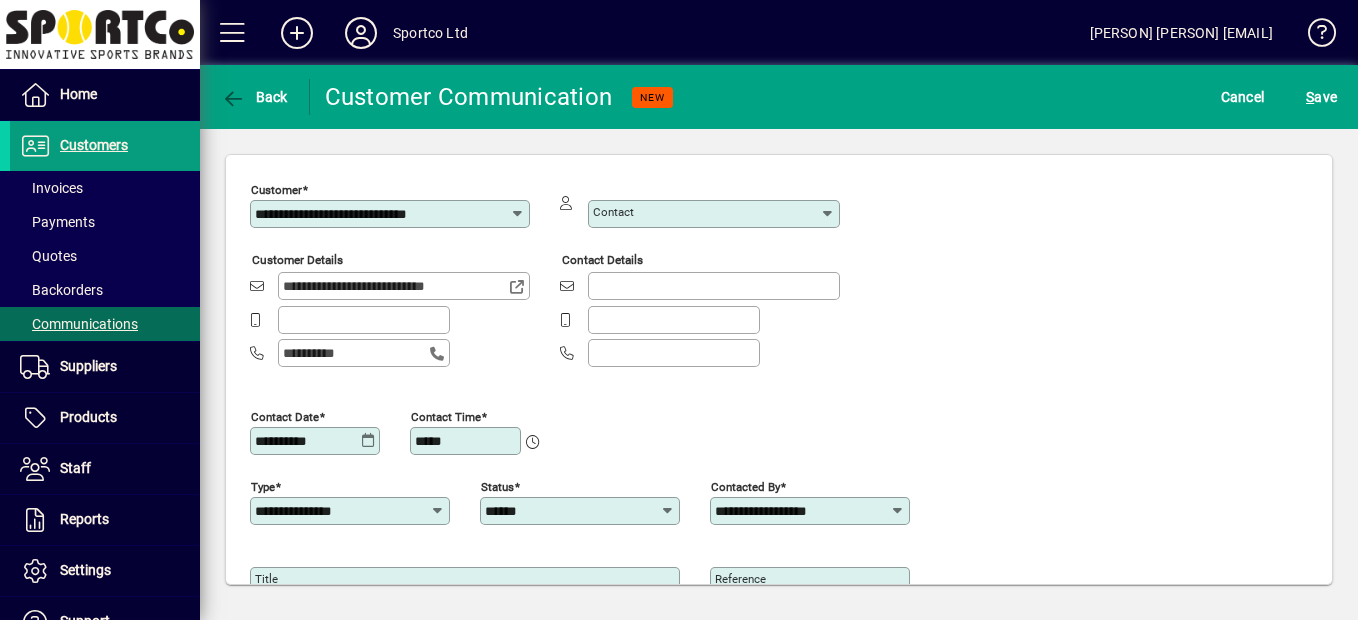 scroll, scrollTop: 178, scrollLeft: 0, axis: vertical 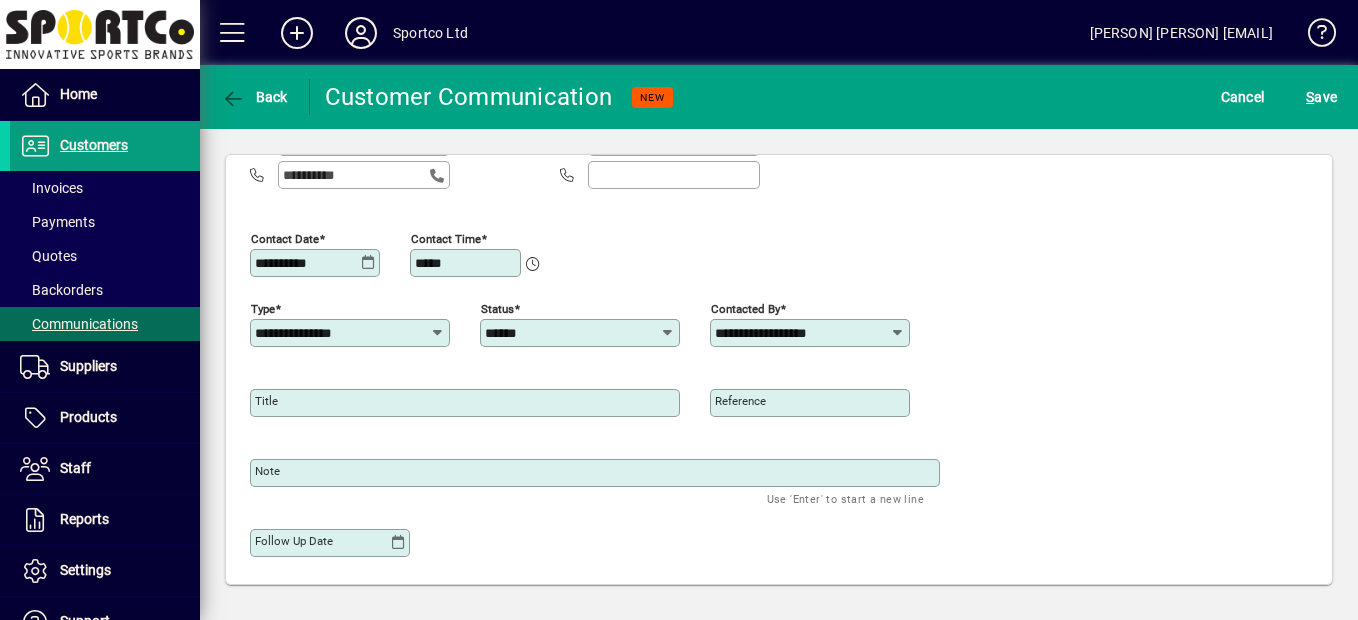 click on "Title" at bounding box center [467, 403] 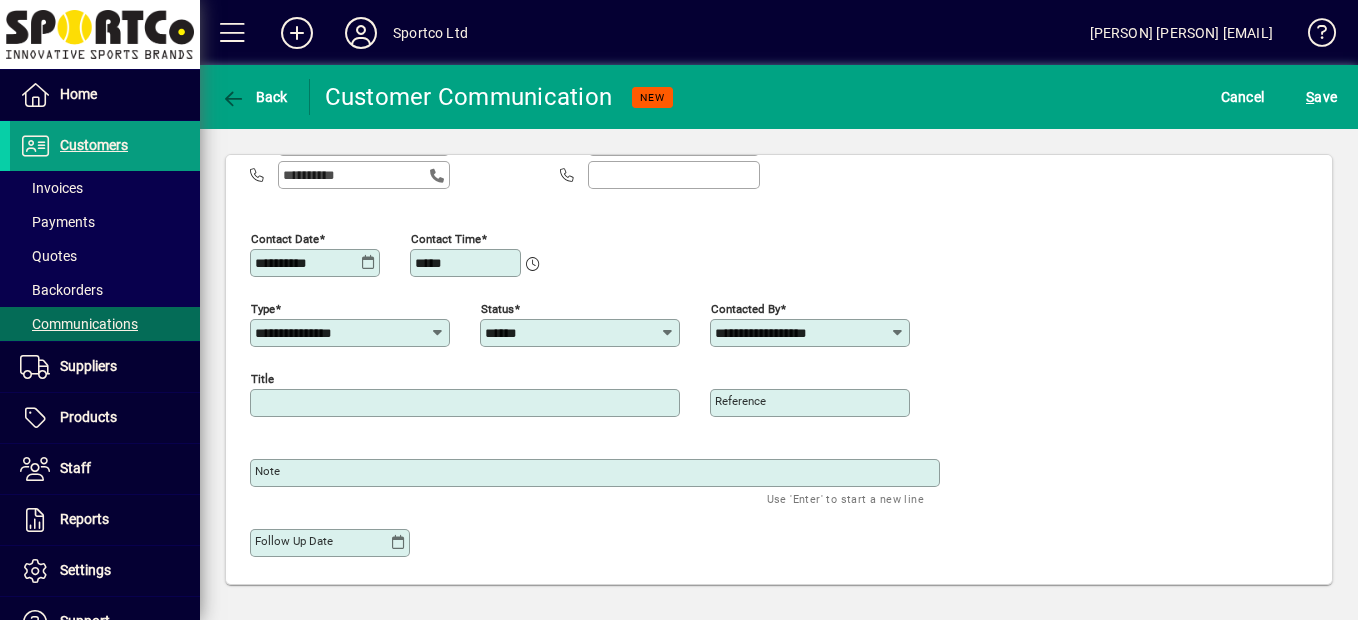 type on "********" 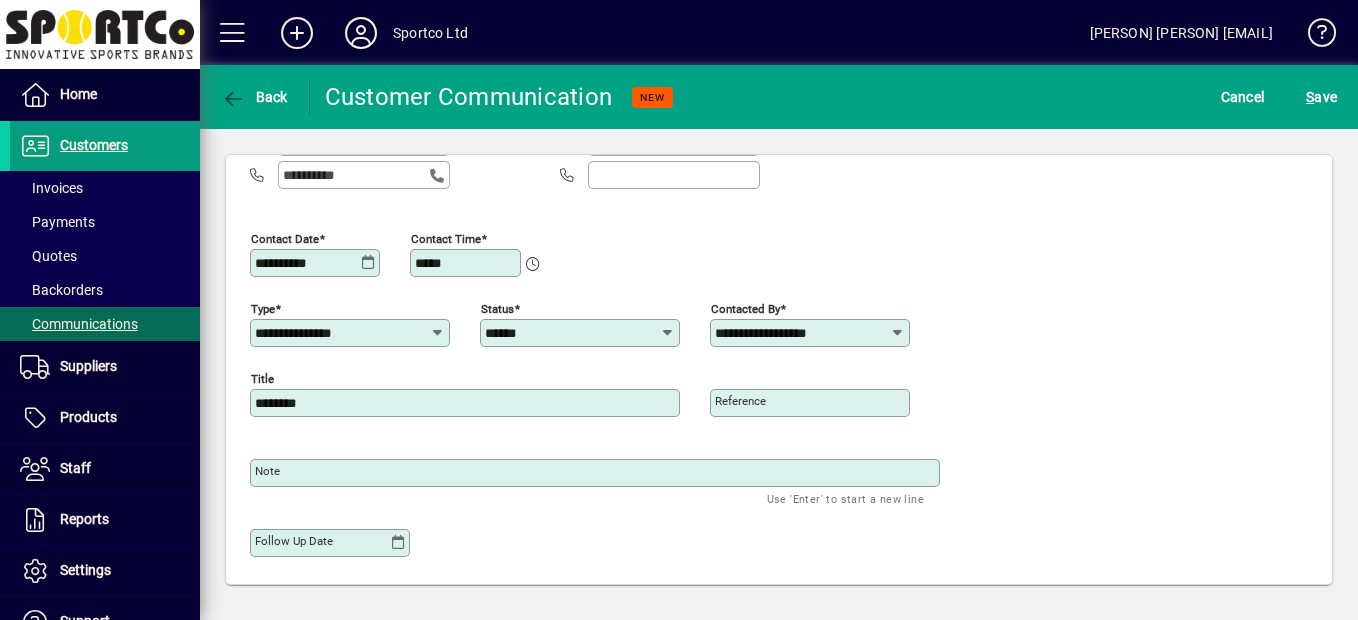 click on "Note" at bounding box center [597, 473] 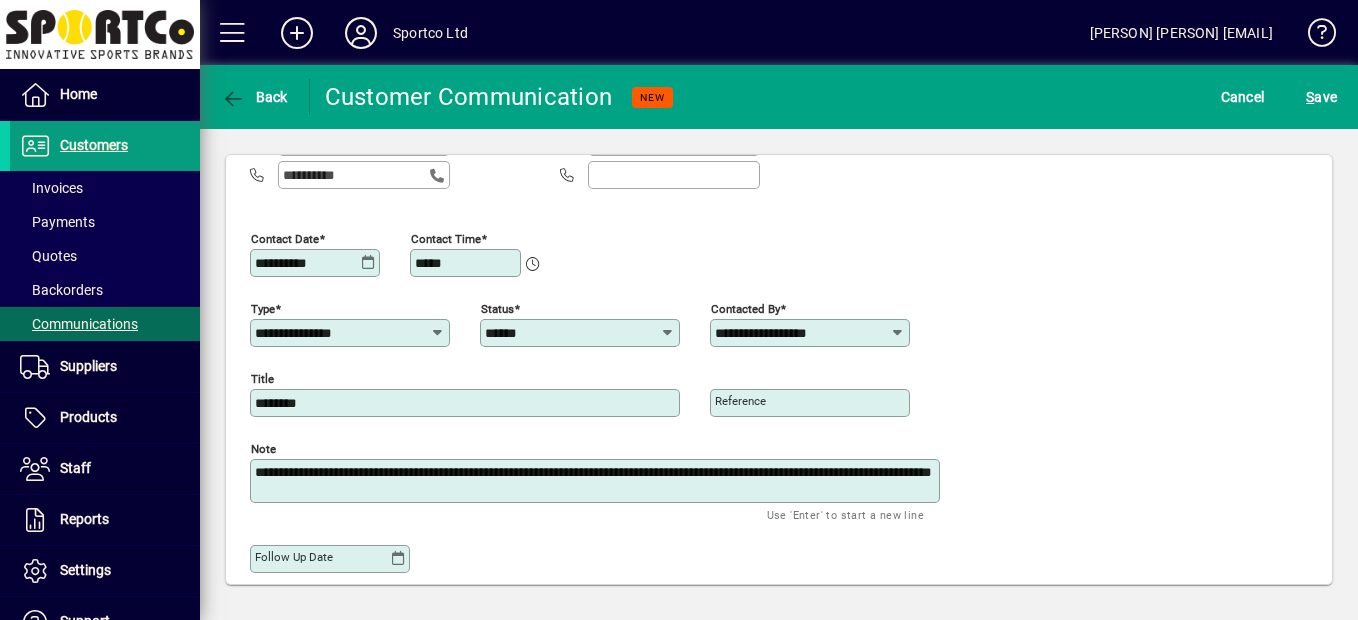 click on "**********" at bounding box center (597, 481) 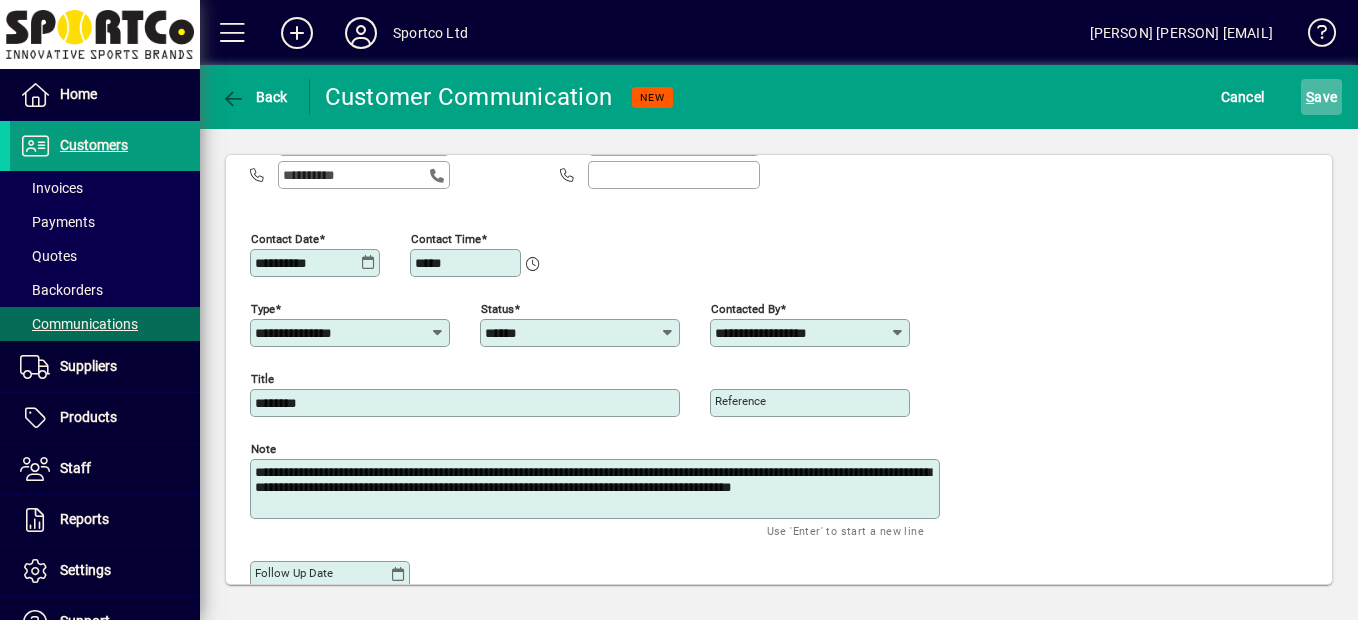 type on "**********" 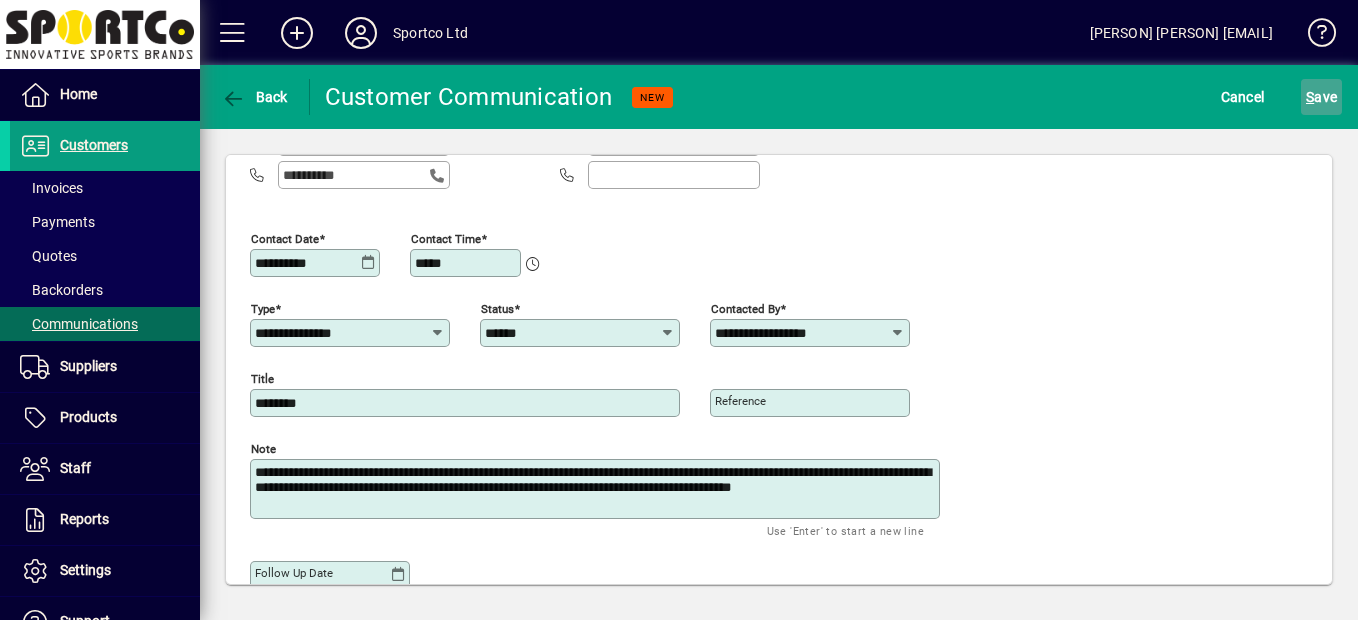 click on "S ave" 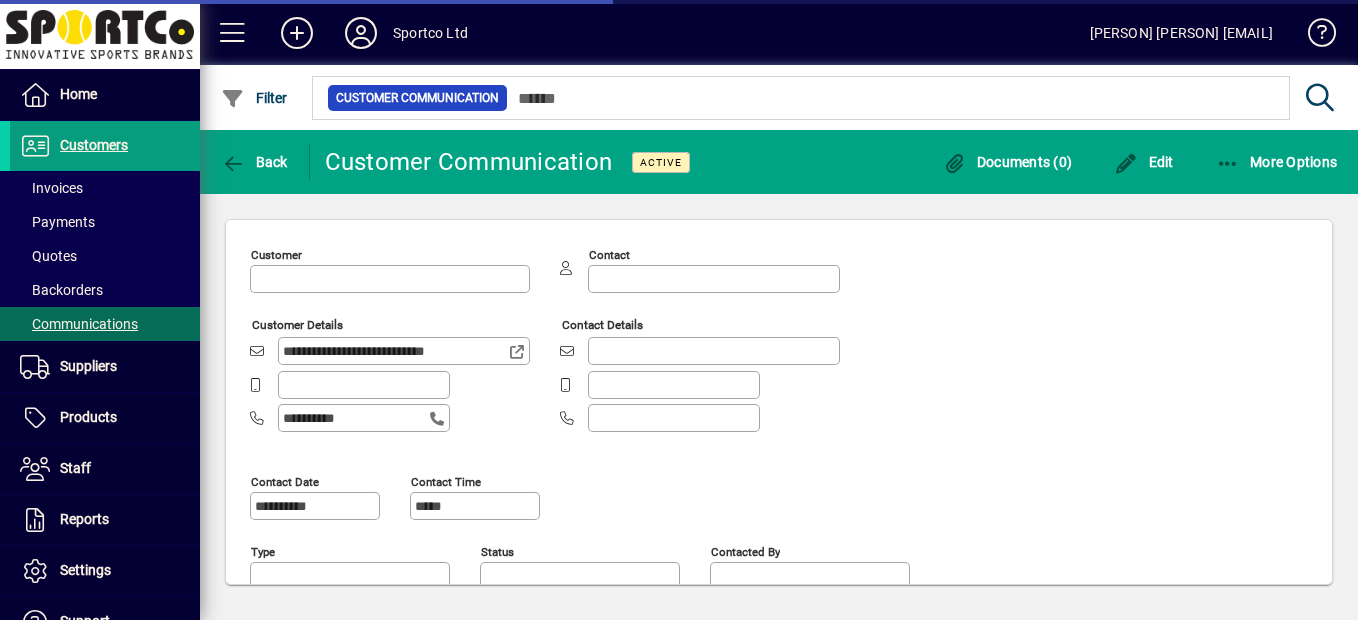 type on "**********" 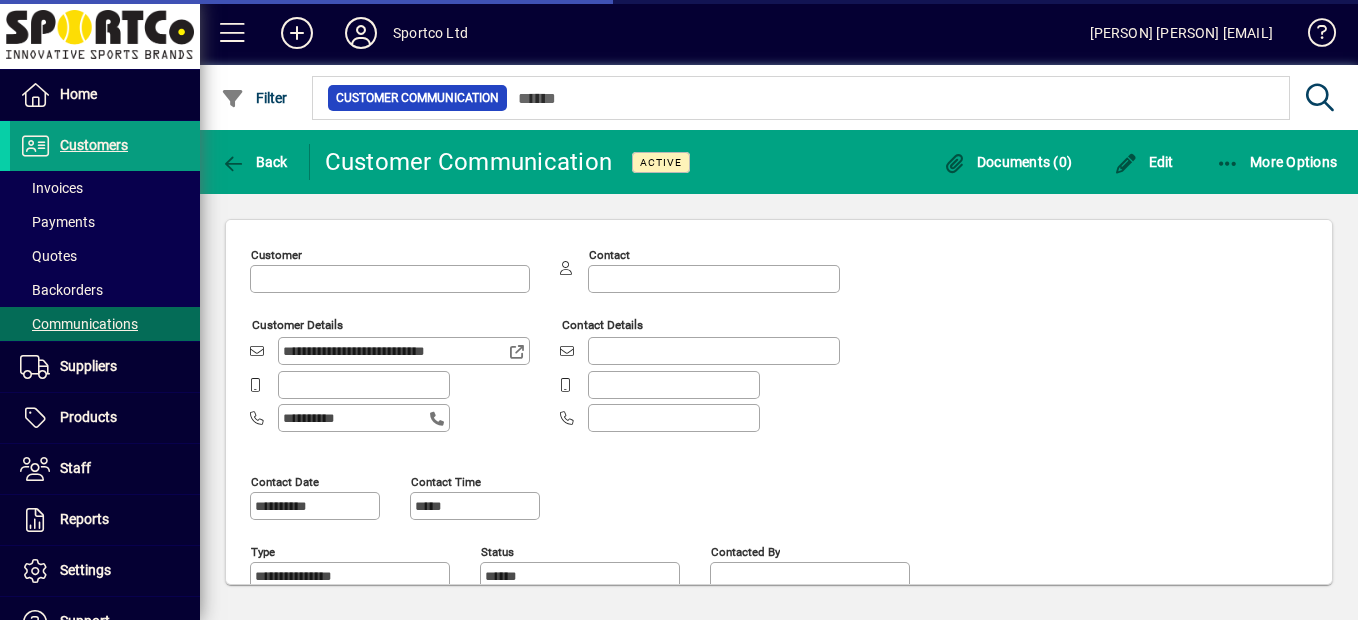type on "**********" 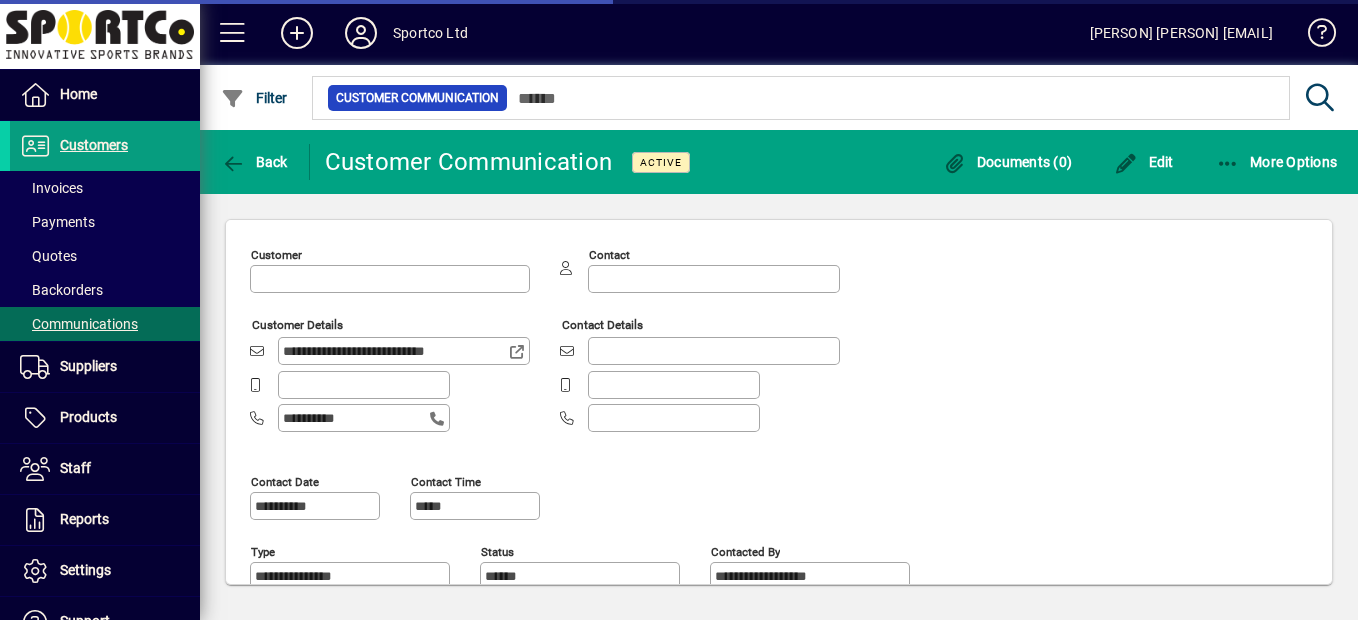 type on "**********" 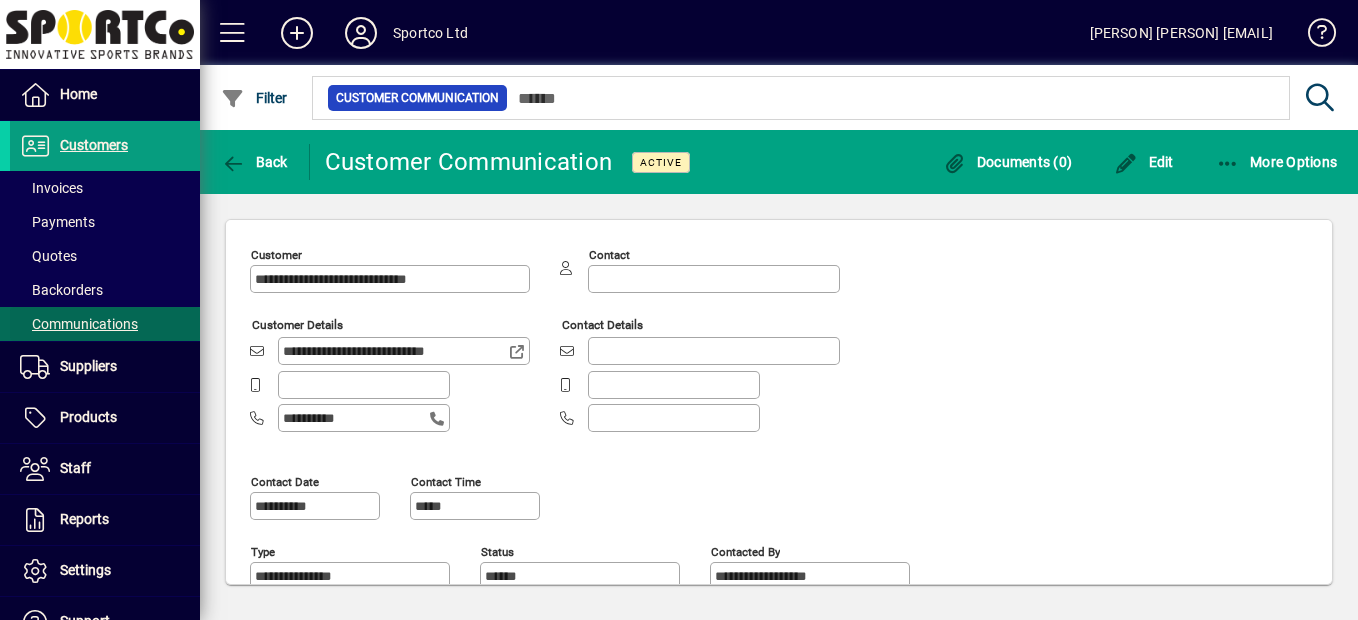 drag, startPoint x: 76, startPoint y: 321, endPoint x: 92, endPoint y: 320, distance: 16.03122 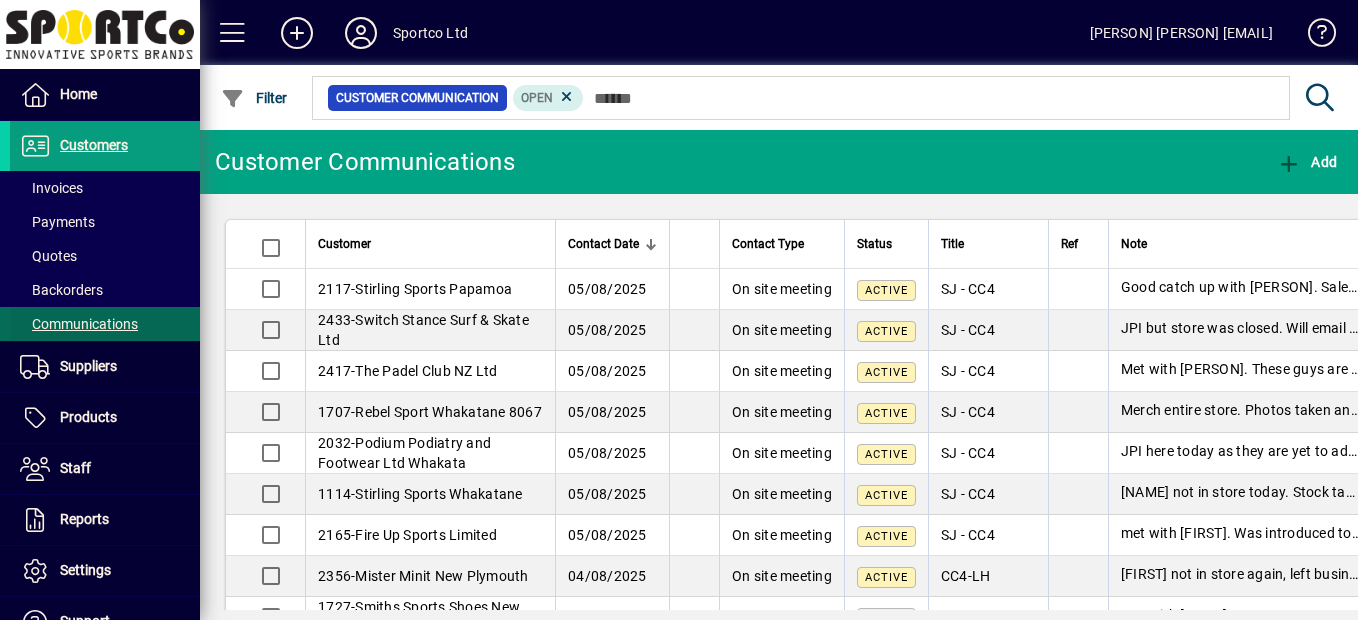 click on "Communications" at bounding box center (79, 324) 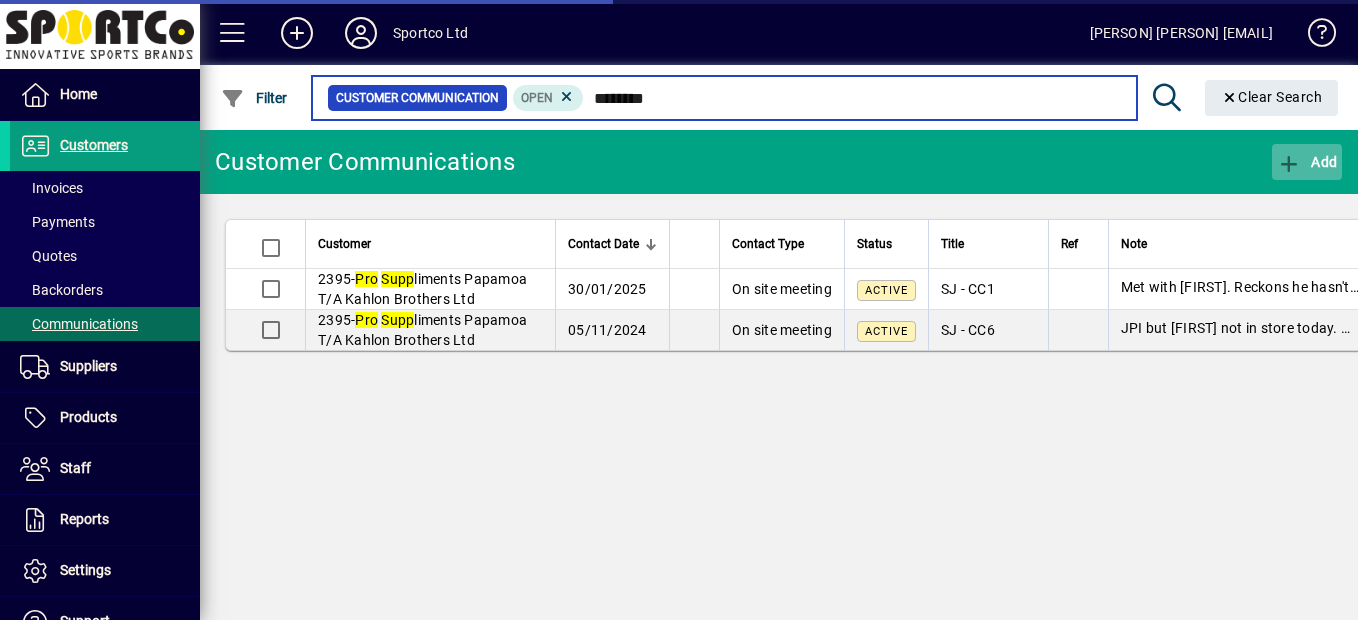type on "********" 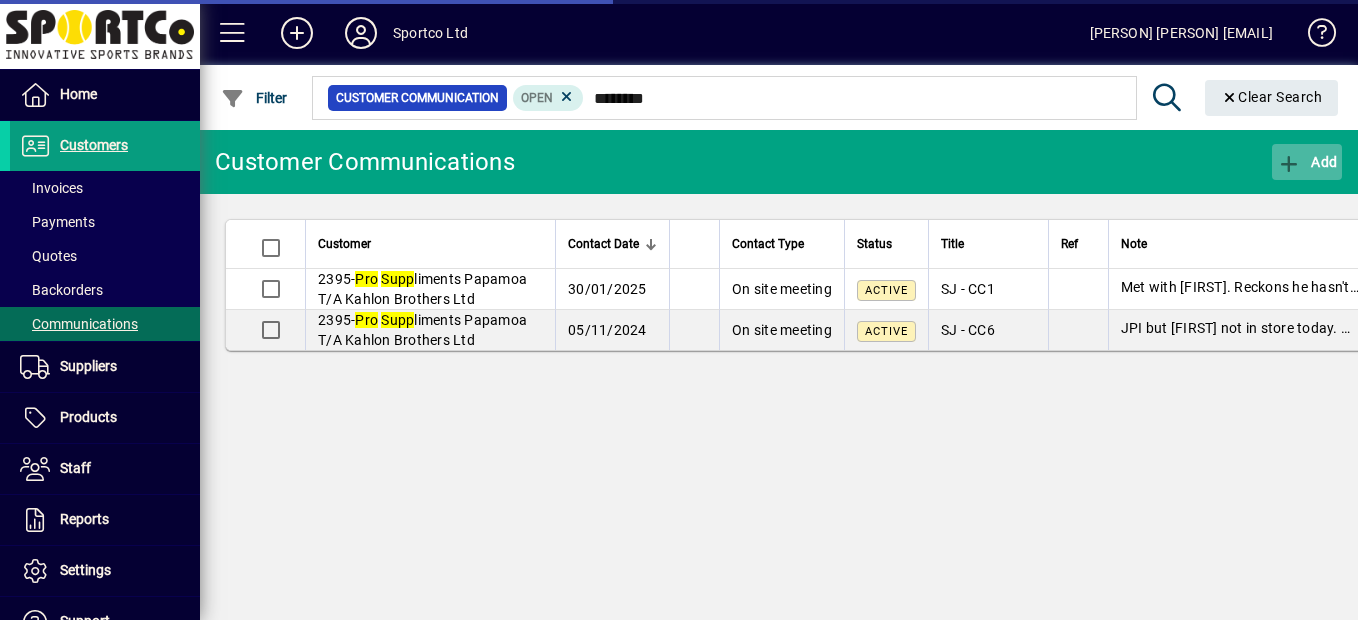 click 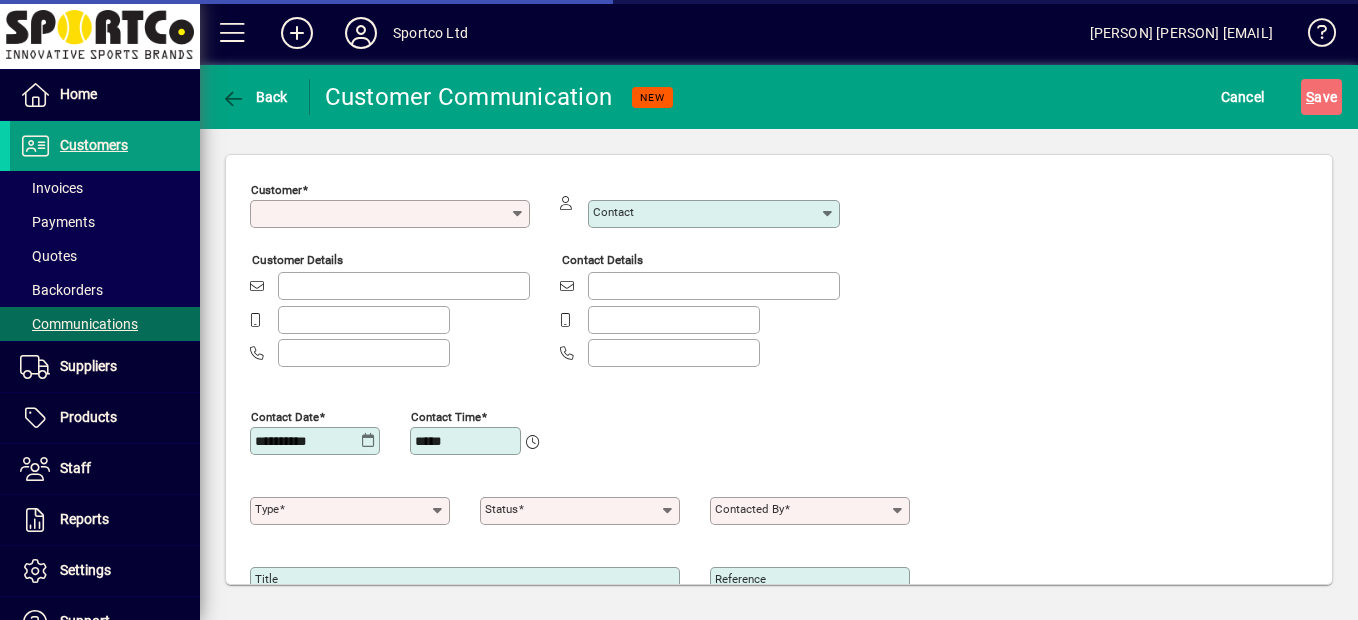 type on "**********" 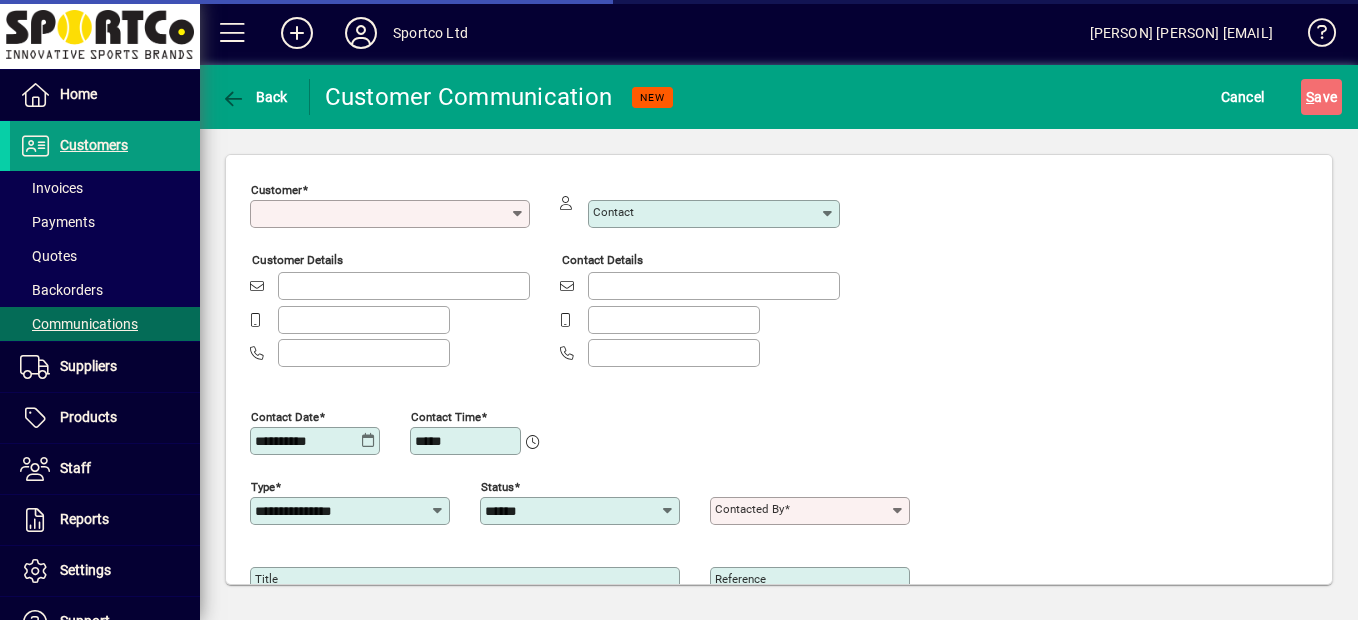 type on "**********" 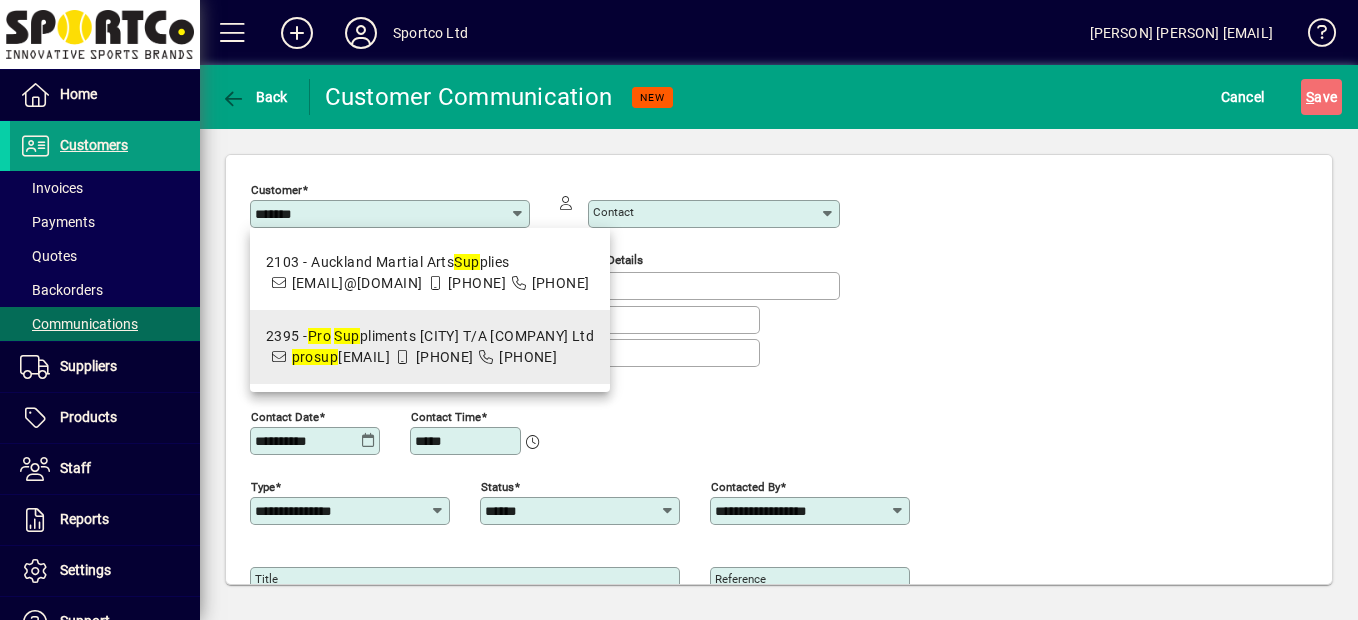 click on "[NUMBER] - [BRAND] [CITY] T/A [BRAND] Limited" at bounding box center [430, 336] 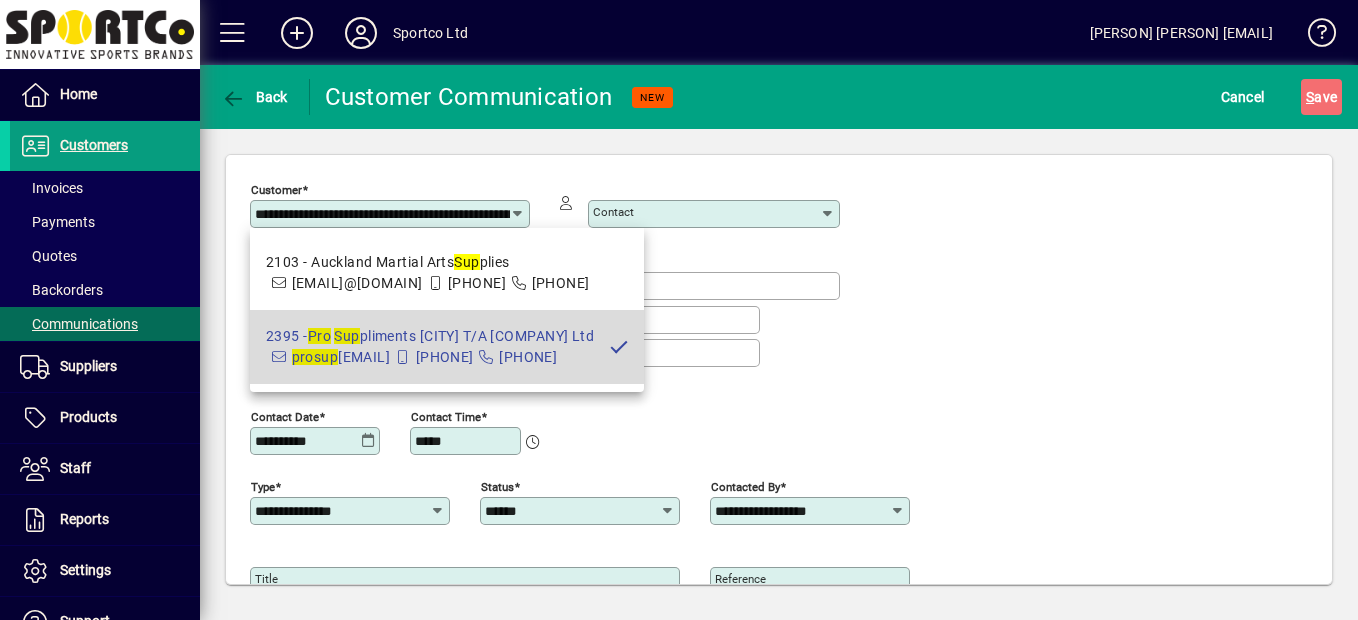 scroll, scrollTop: 0, scrollLeft: 123, axis: horizontal 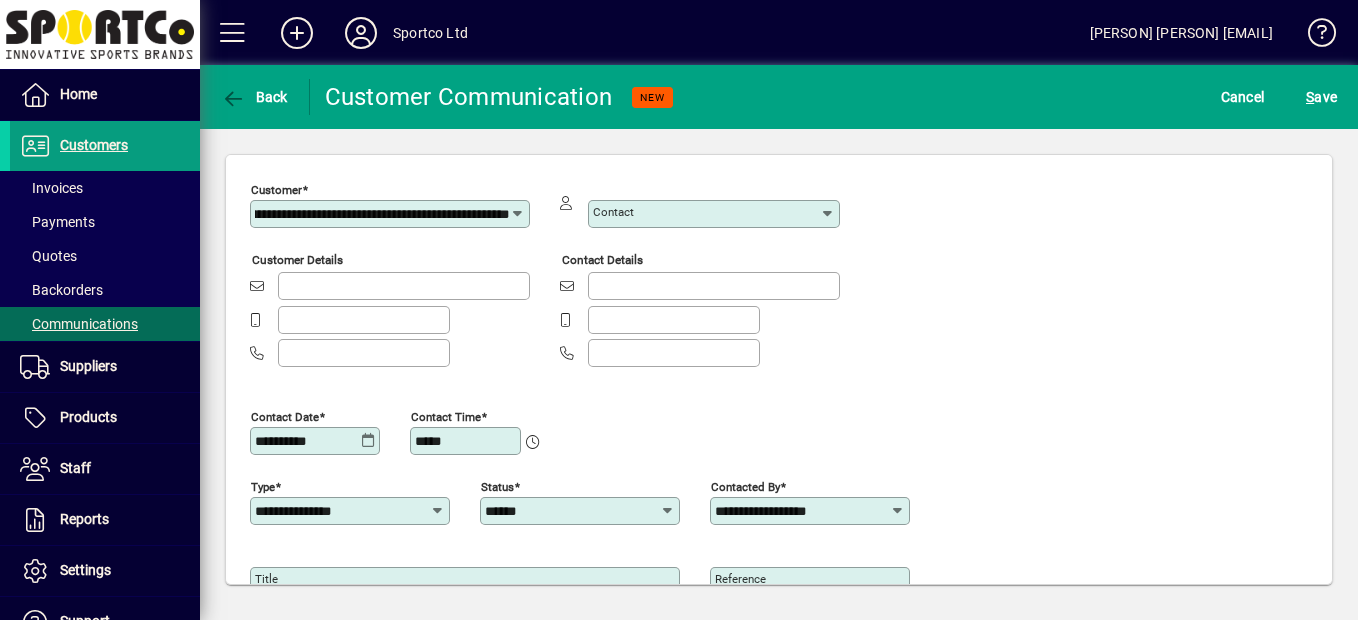 type on "**********" 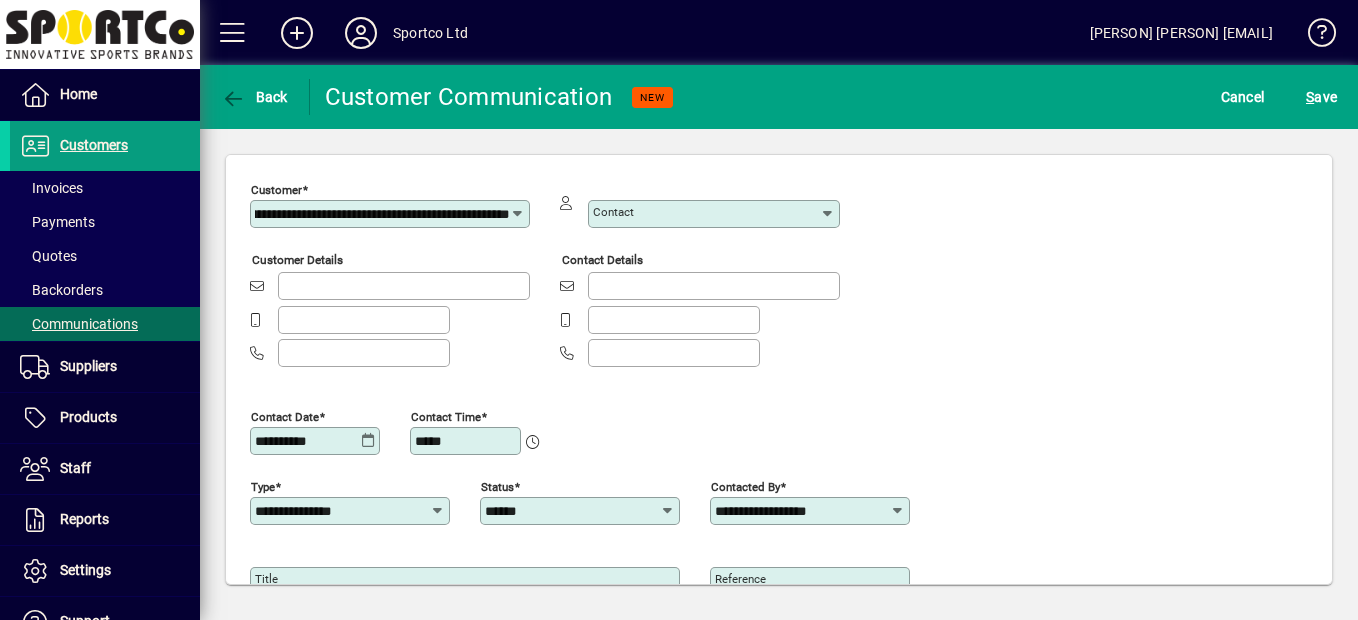 type on "**********" 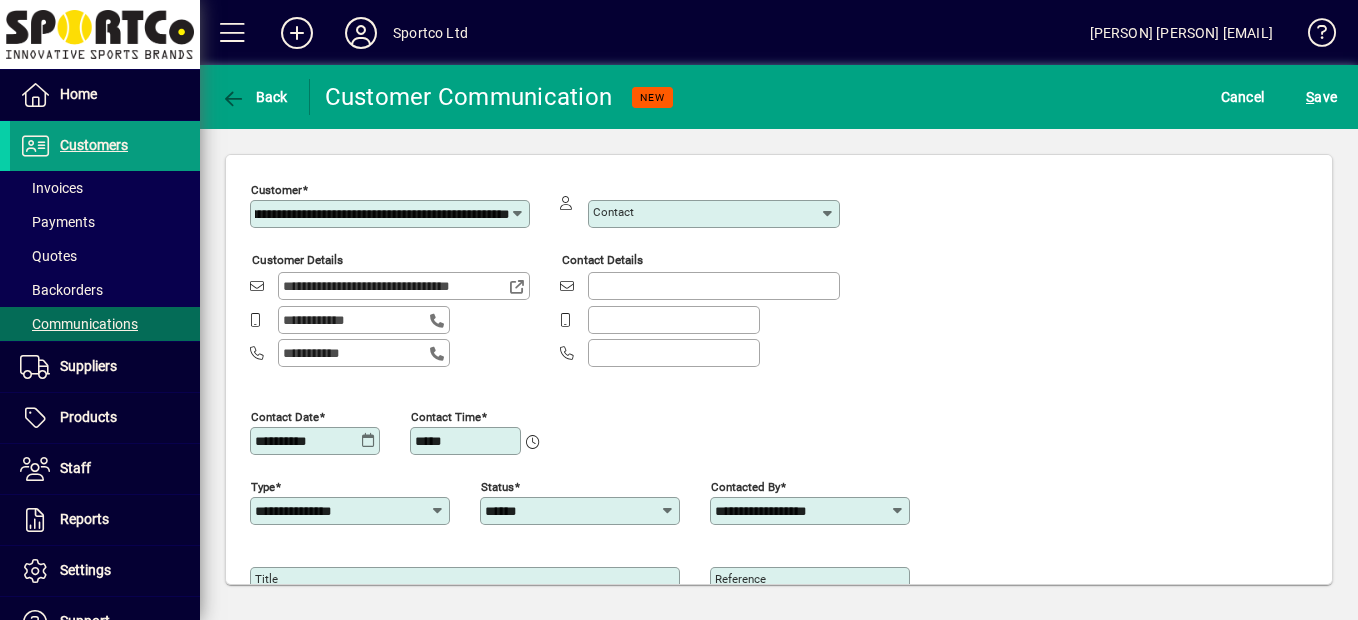 scroll, scrollTop: 178, scrollLeft: 0, axis: vertical 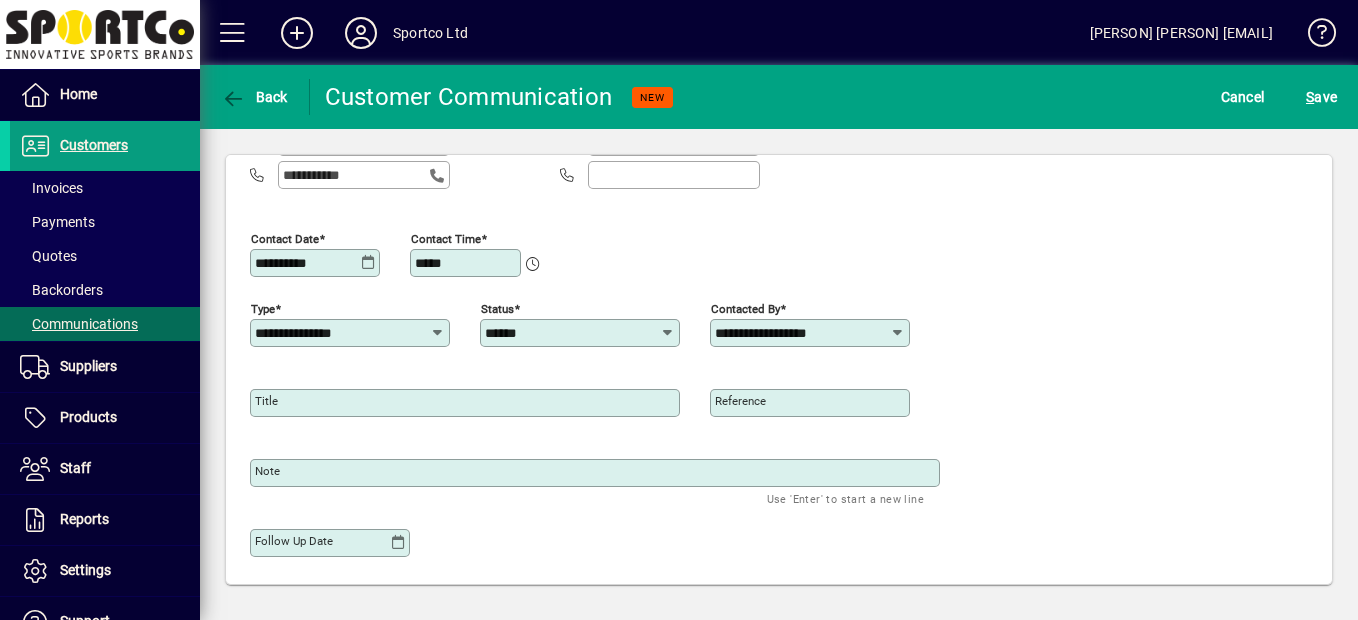 click on "Title" 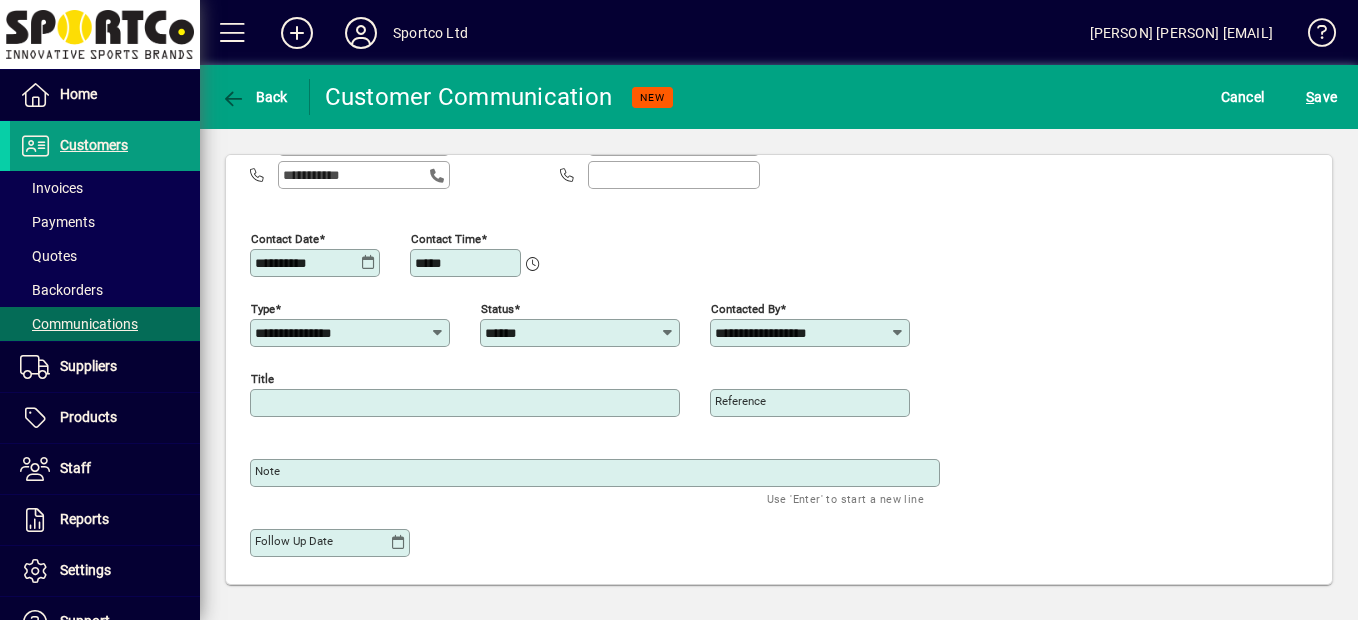 click on "Title" at bounding box center (467, 403) 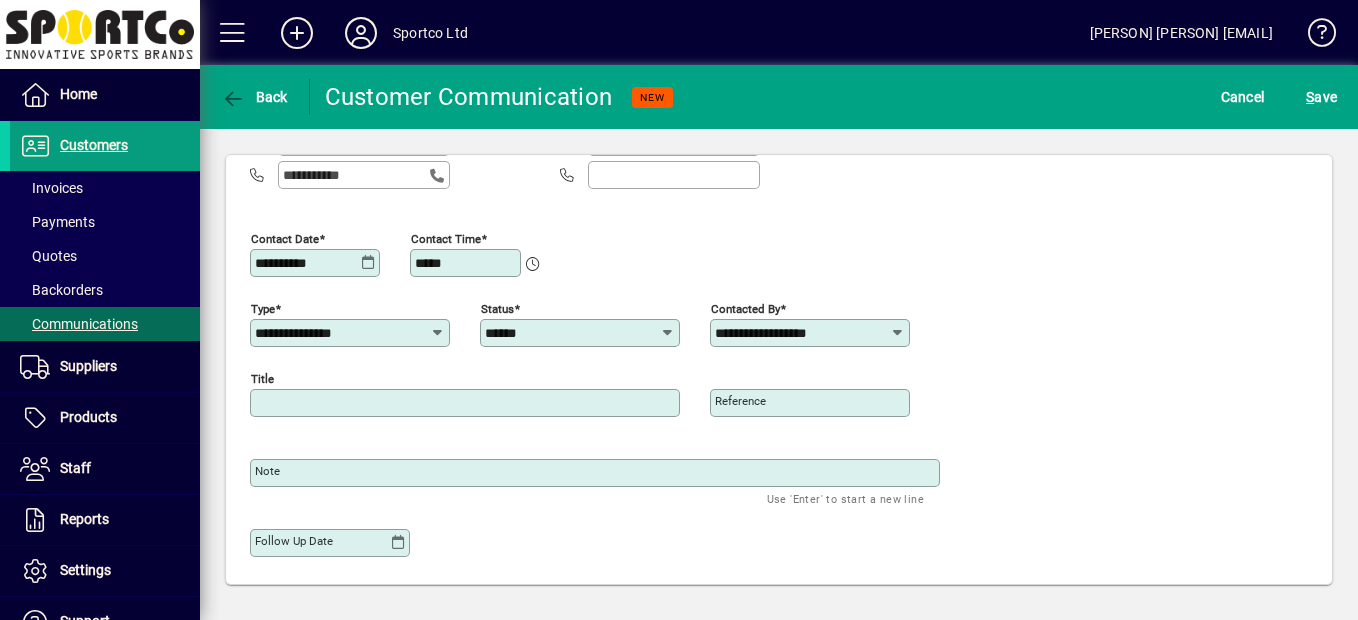 type on "********" 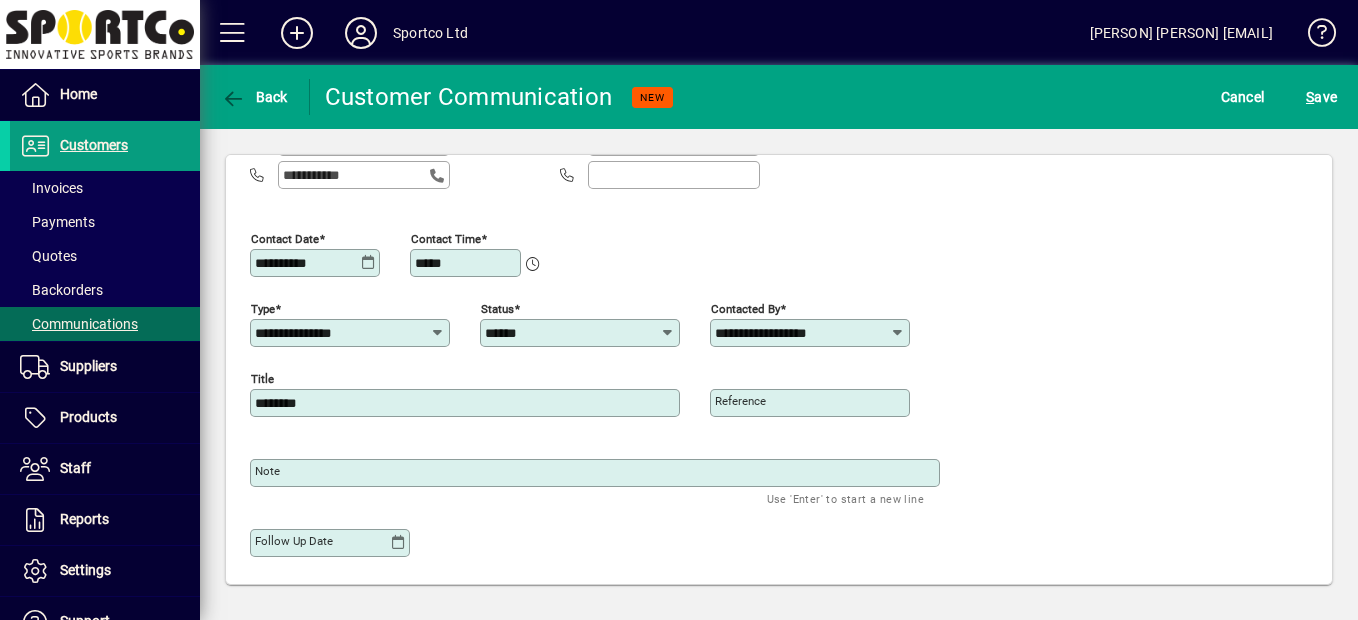 click on "Note" at bounding box center (597, 473) 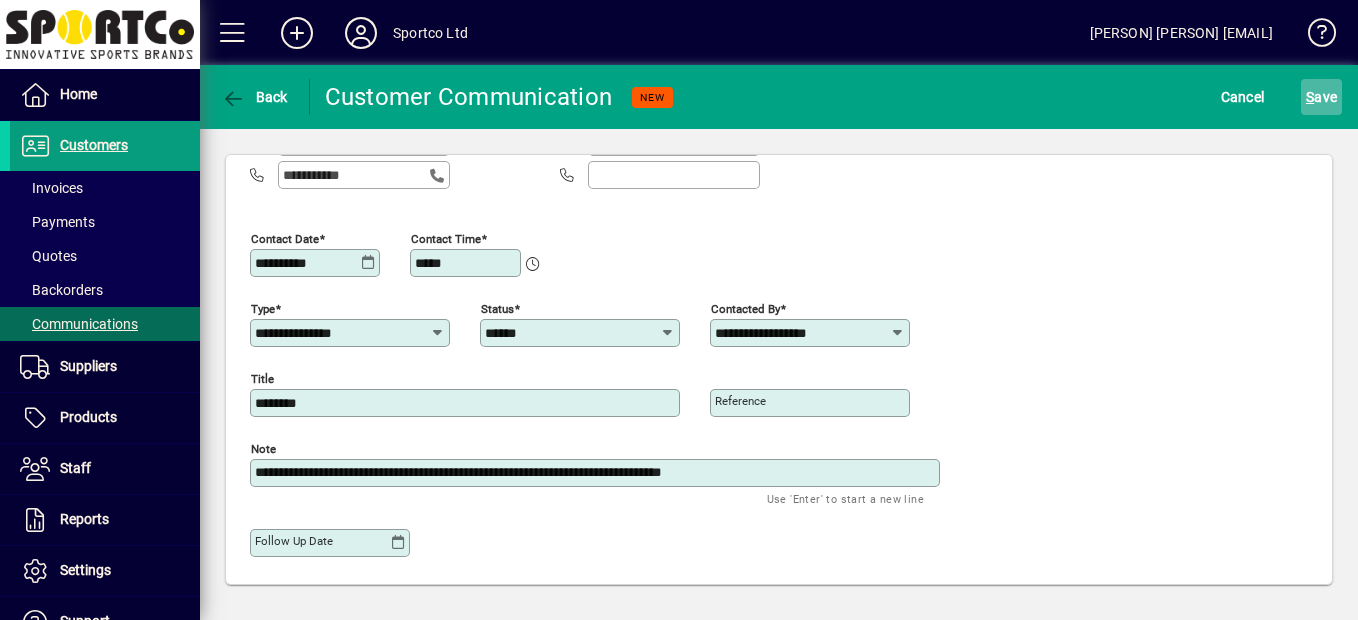 type on "**********" 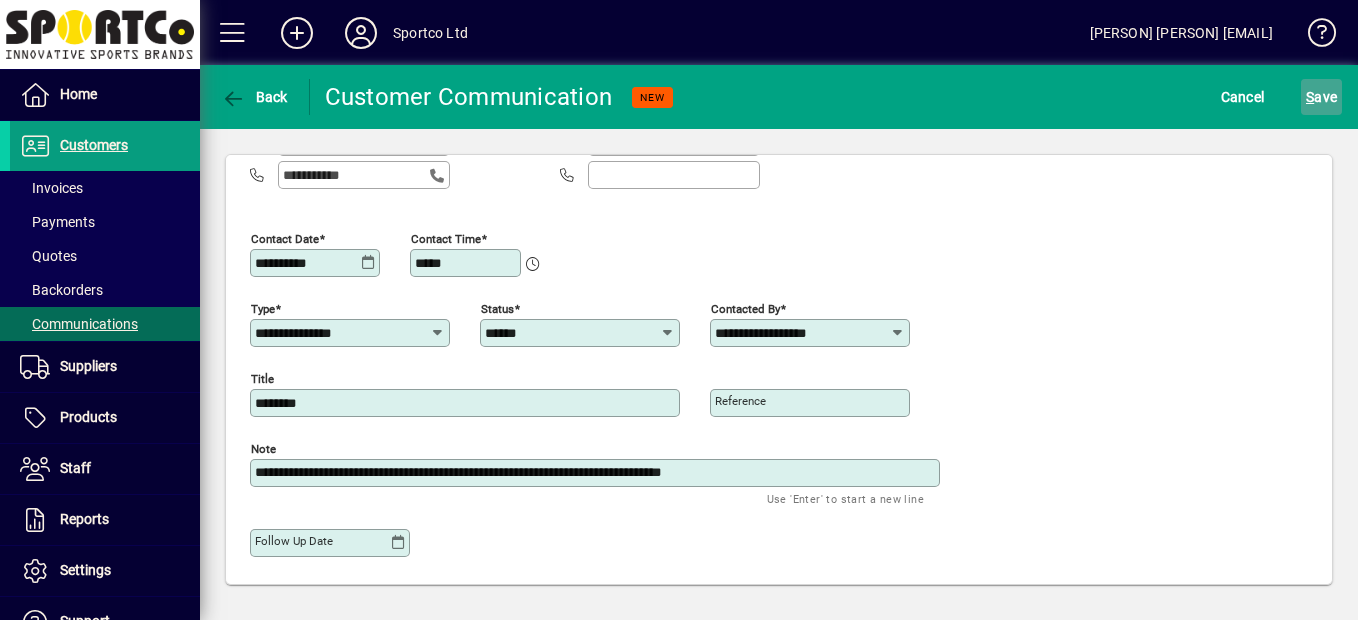 click on "S ave" 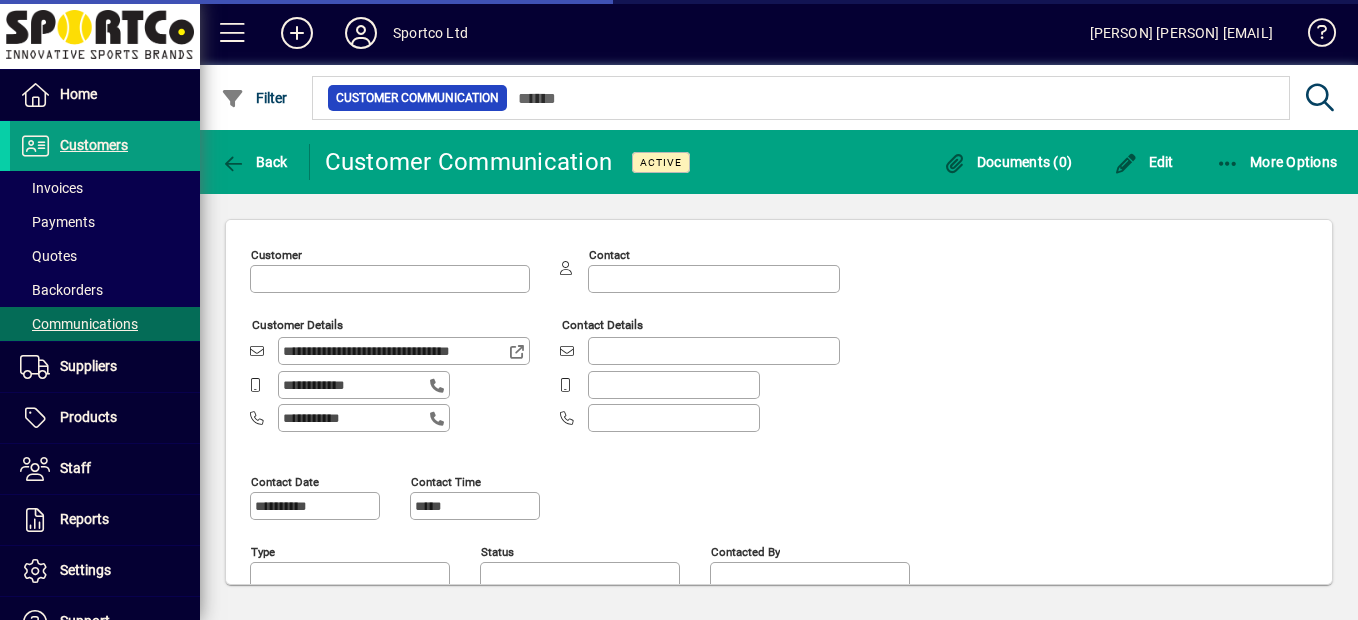 type on "**********" 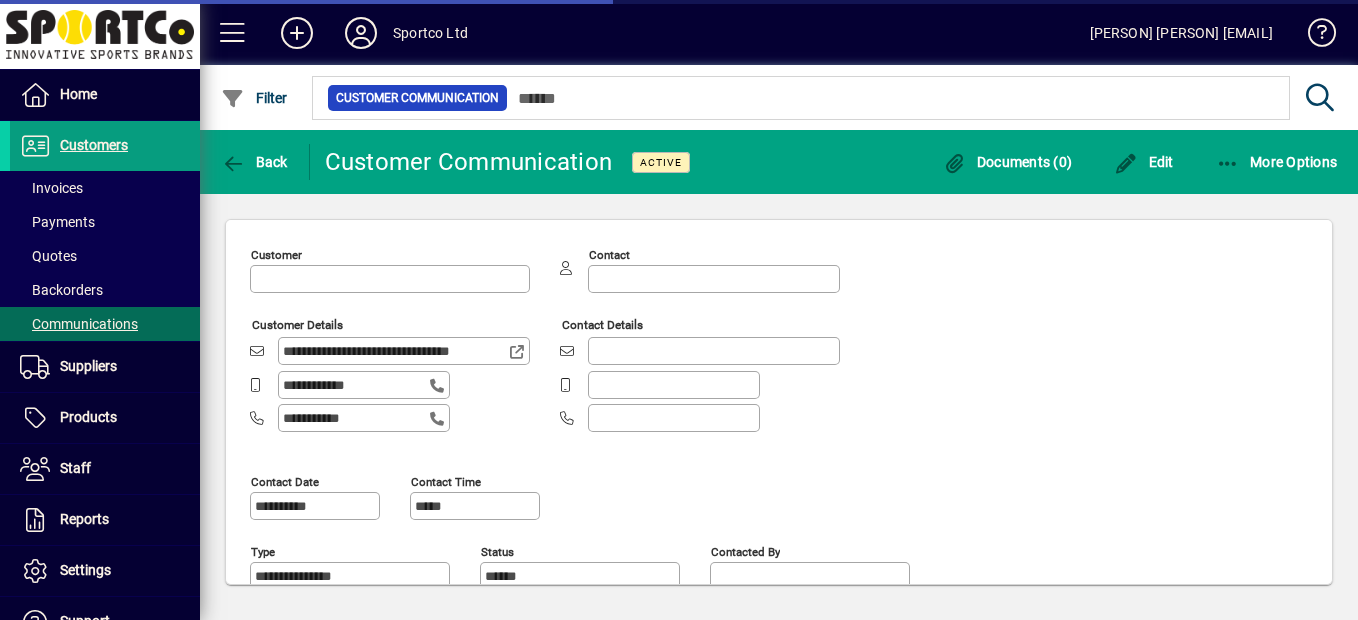 type on "**********" 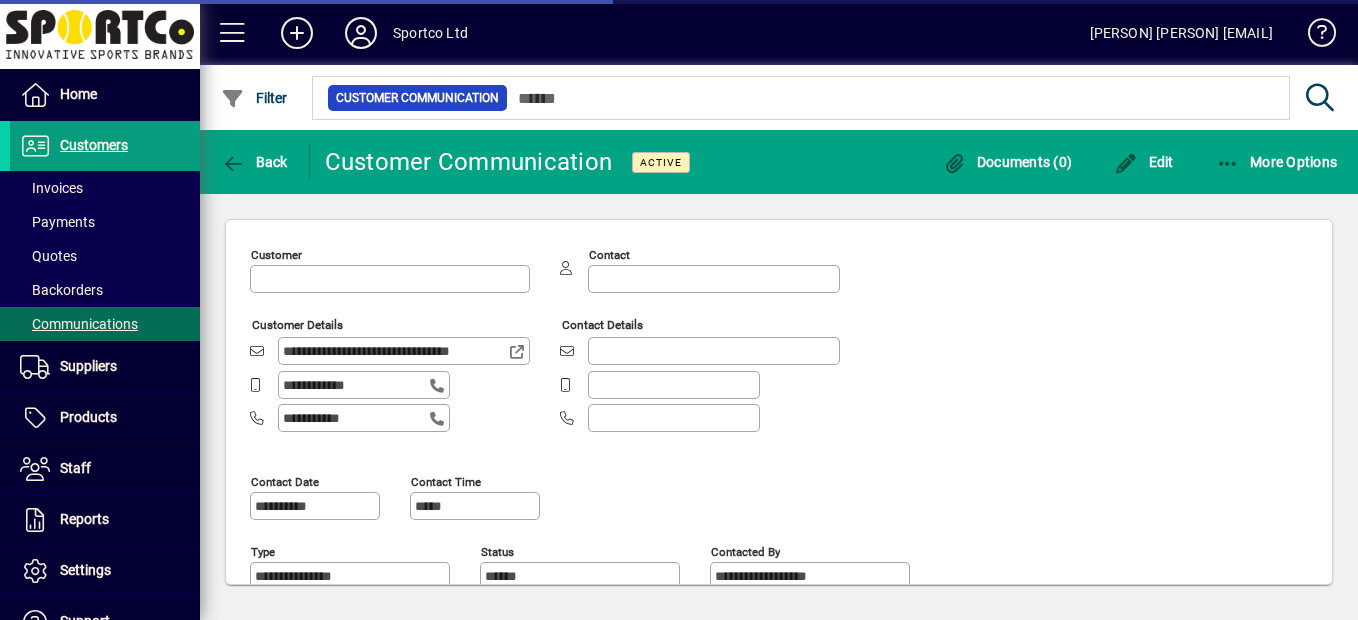 type on "**********" 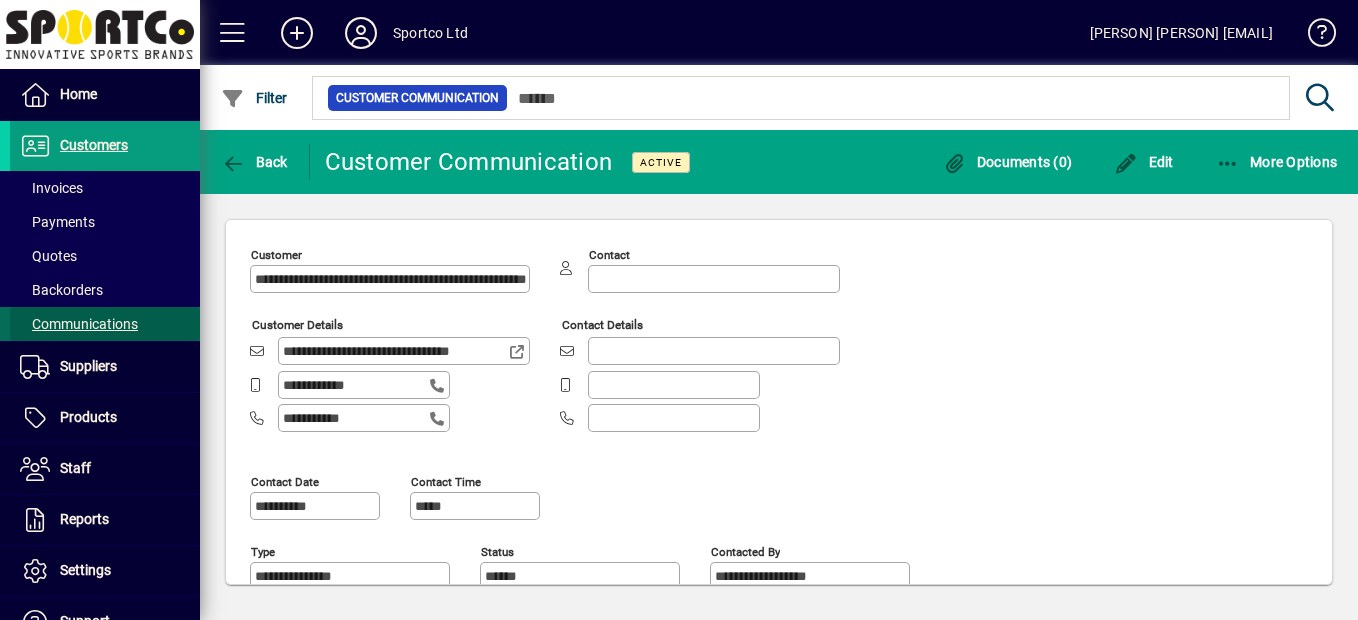 click on "Communications" at bounding box center (74, 324) 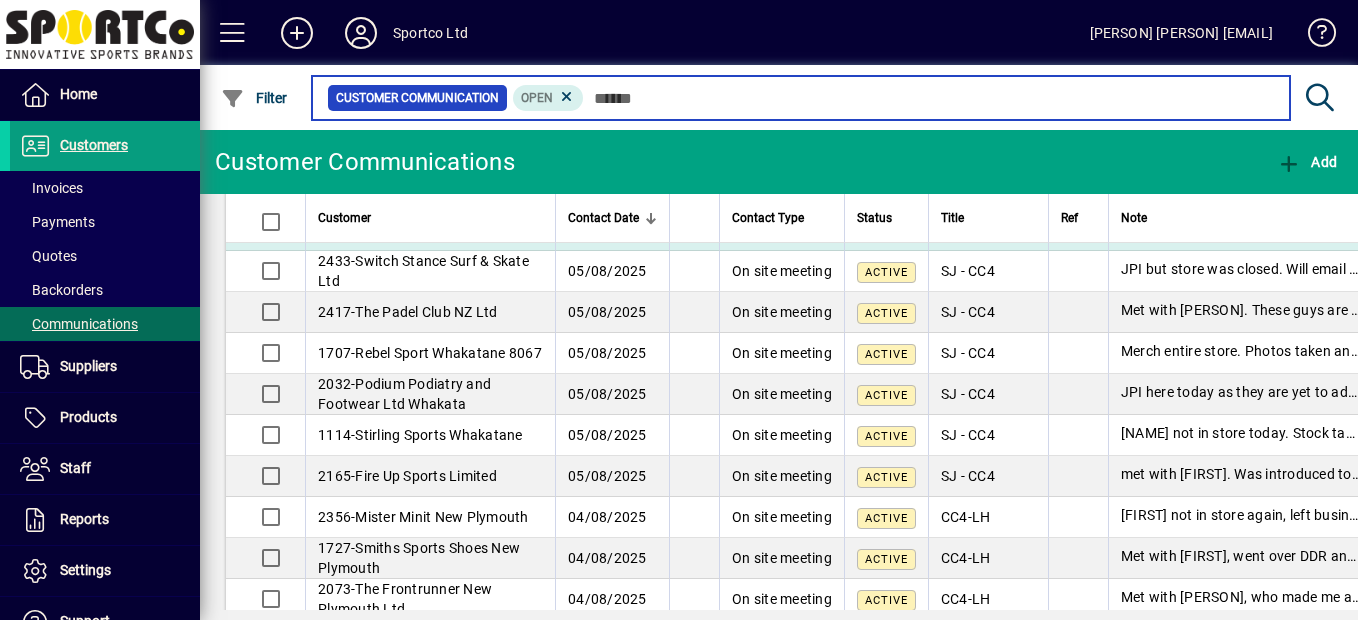 scroll, scrollTop: 0, scrollLeft: 0, axis: both 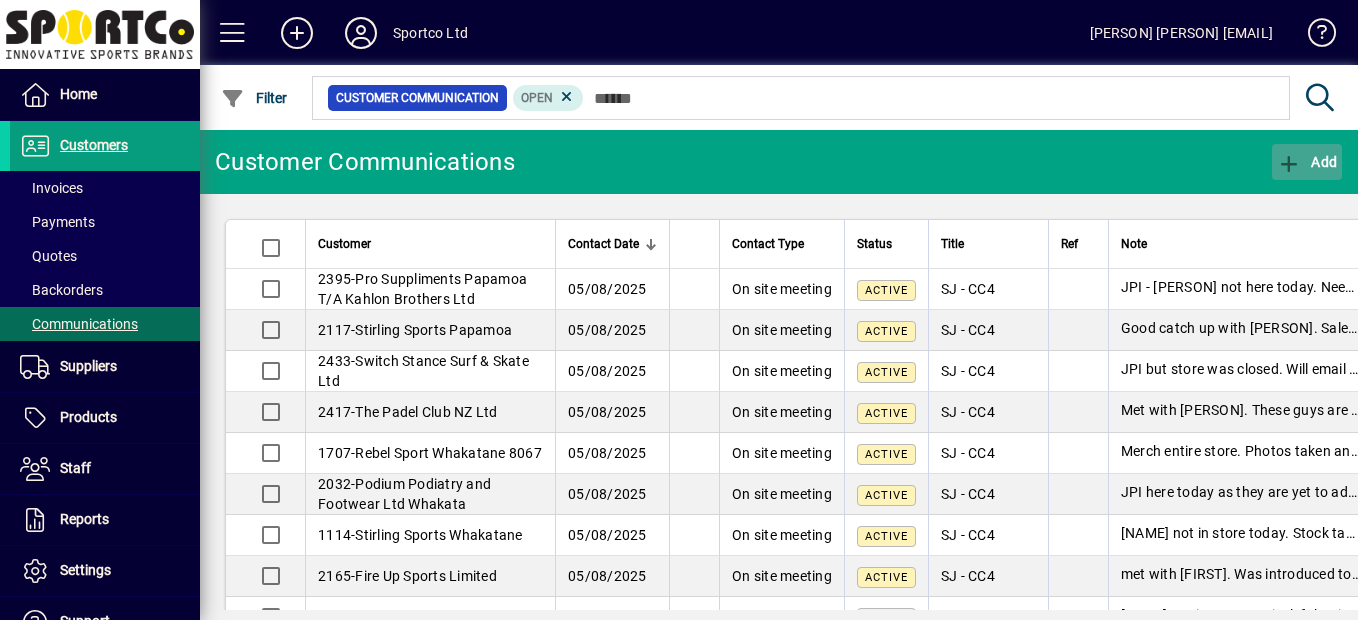 click 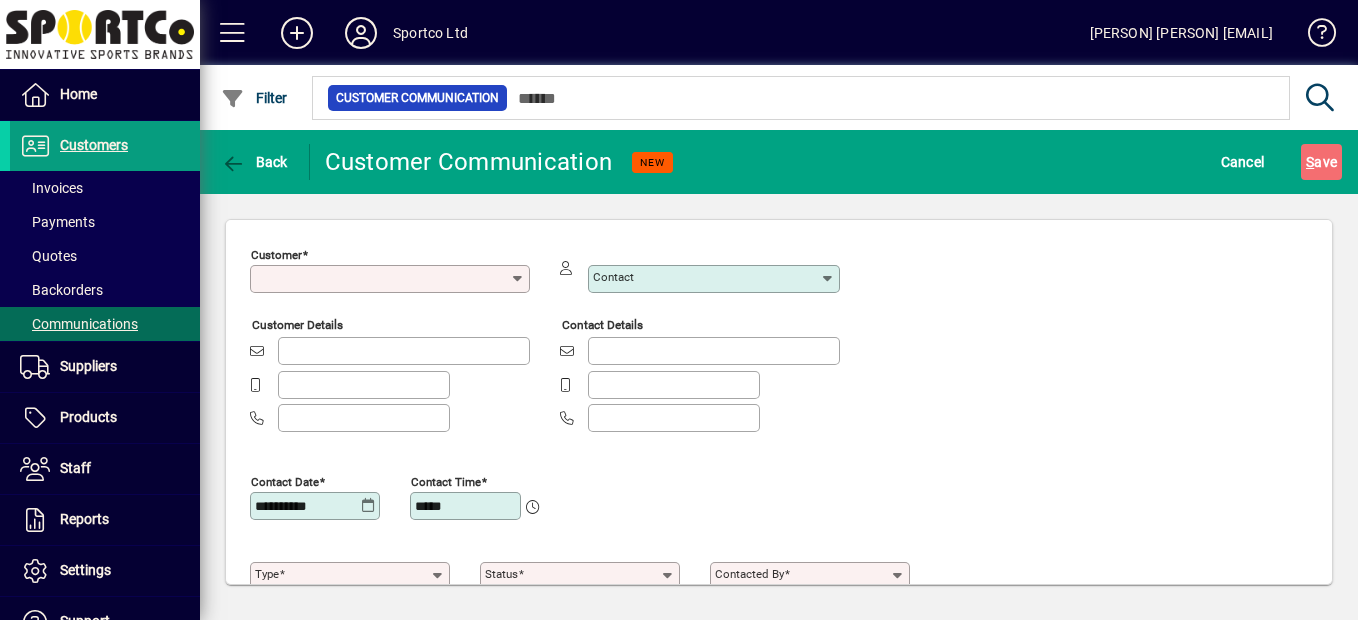 type on "**********" 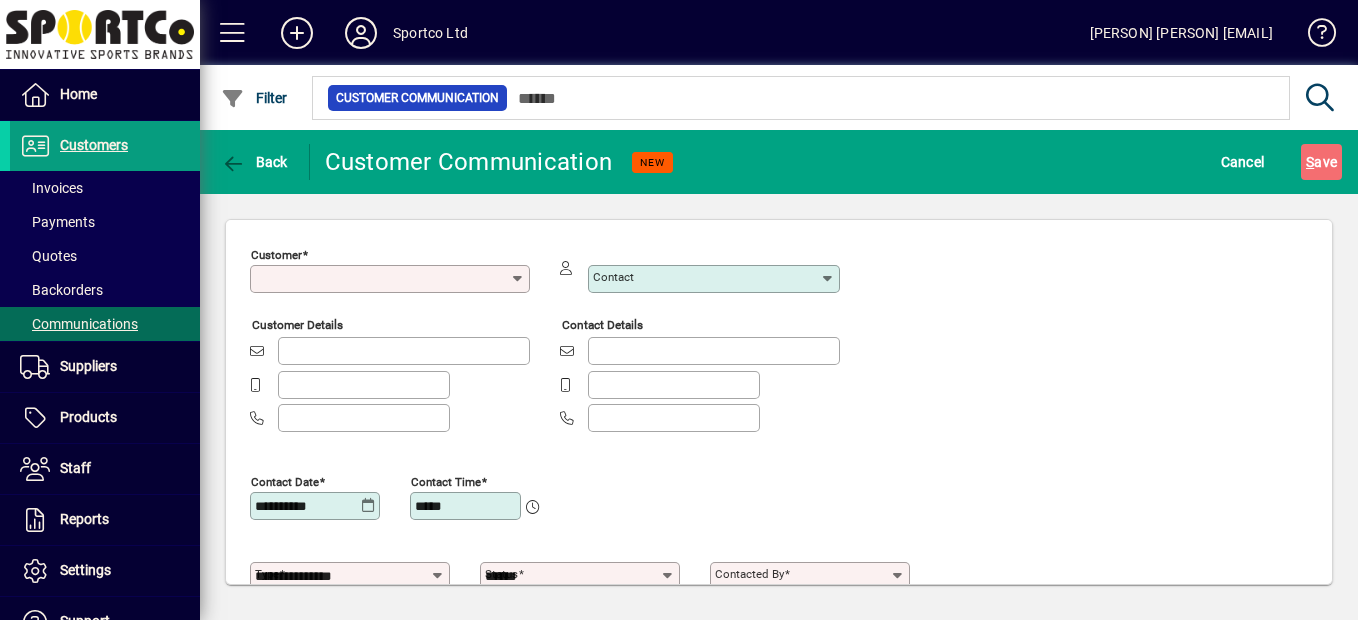 type on "**********" 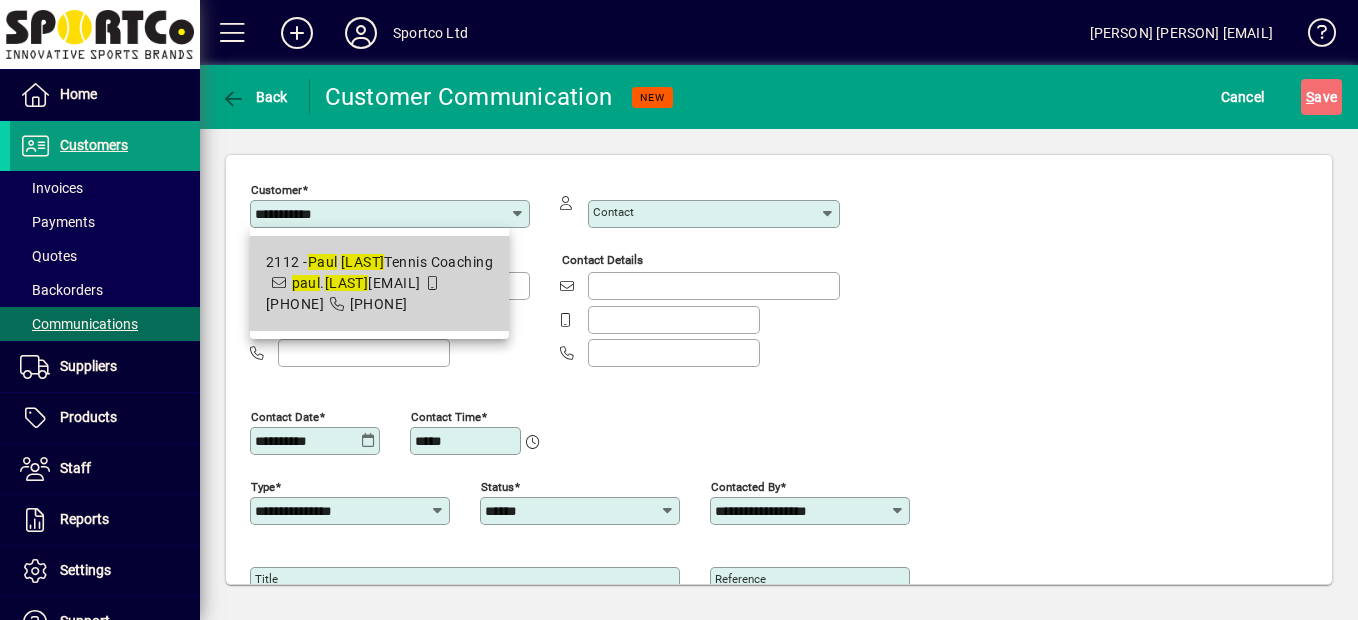 click on "2112 - [FIRST] [LAST] Tennis Coaching" at bounding box center [379, 262] 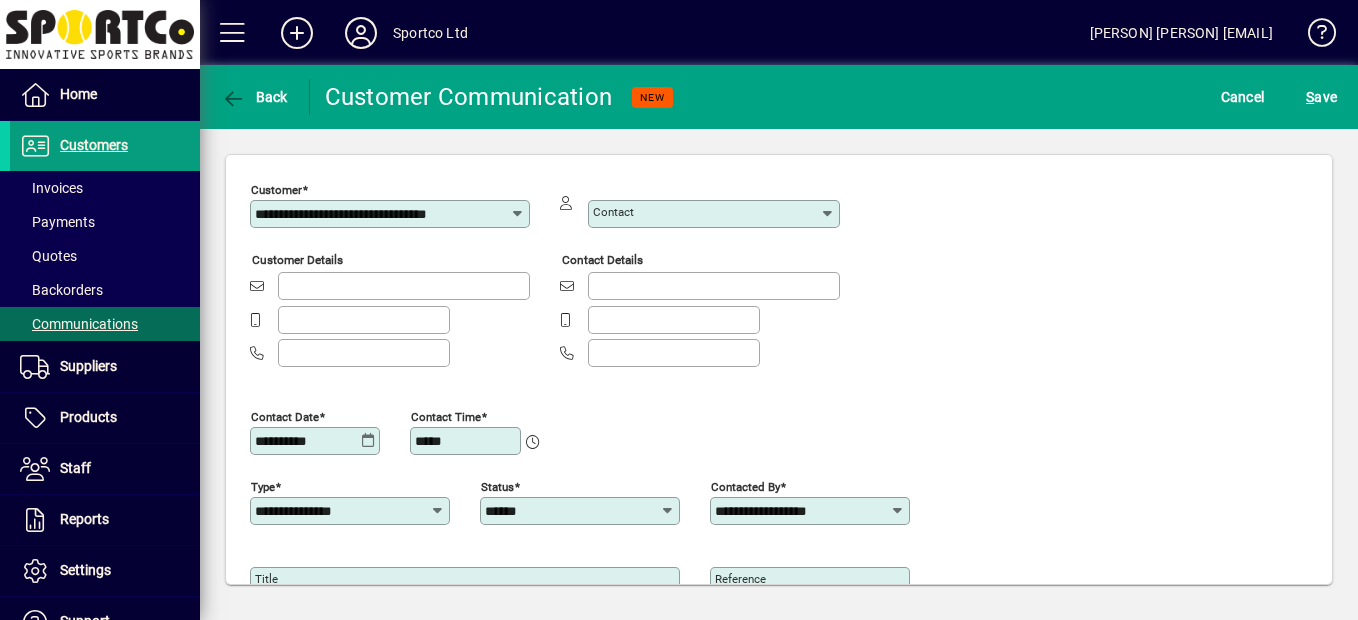 type on "**********" 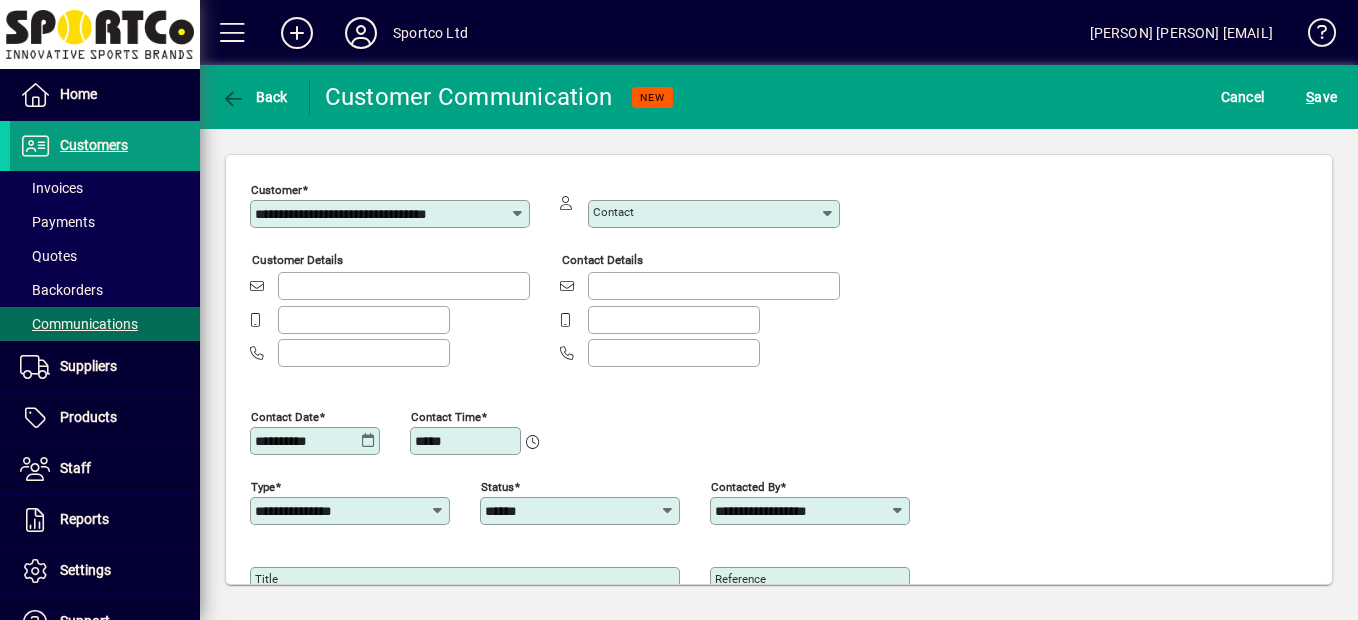 type on "**********" 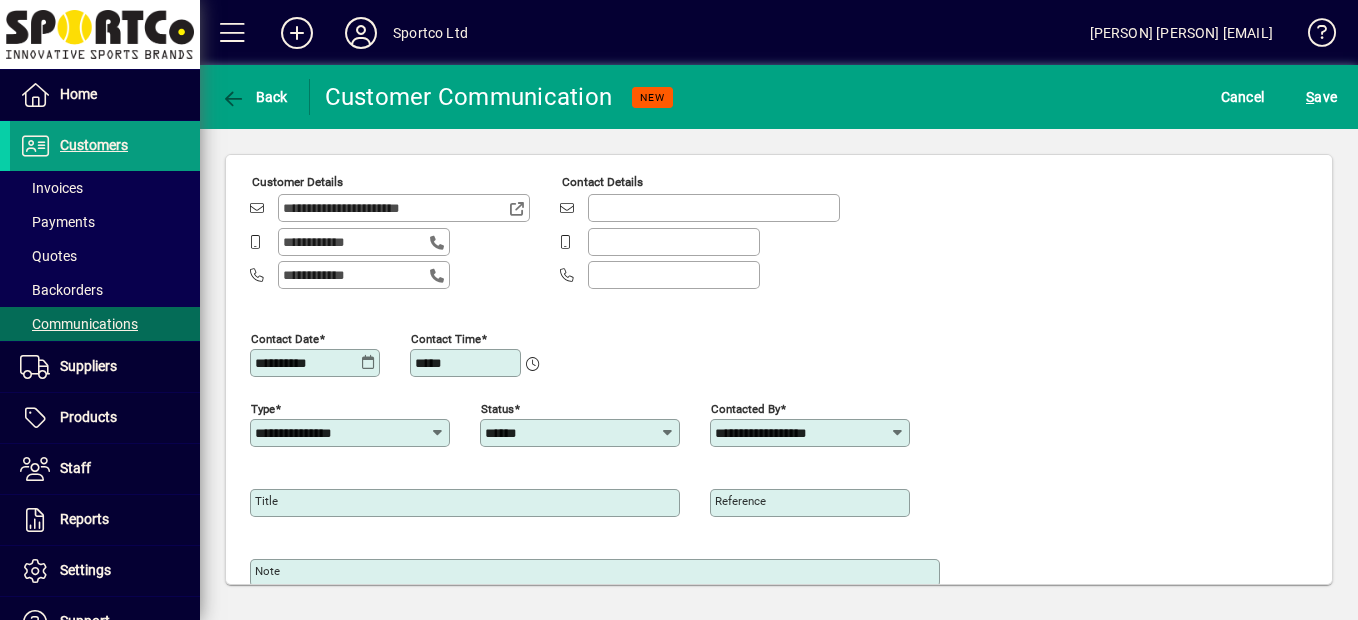scroll, scrollTop: 178, scrollLeft: 0, axis: vertical 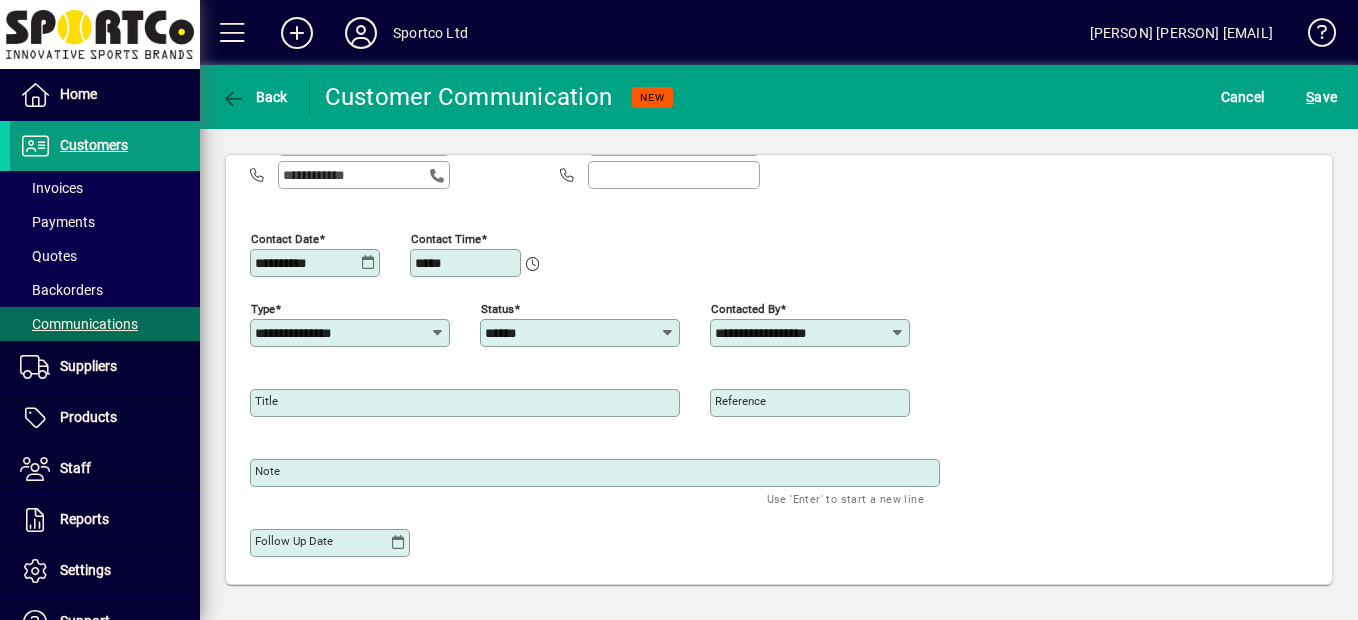 click on "Title" at bounding box center [467, 403] 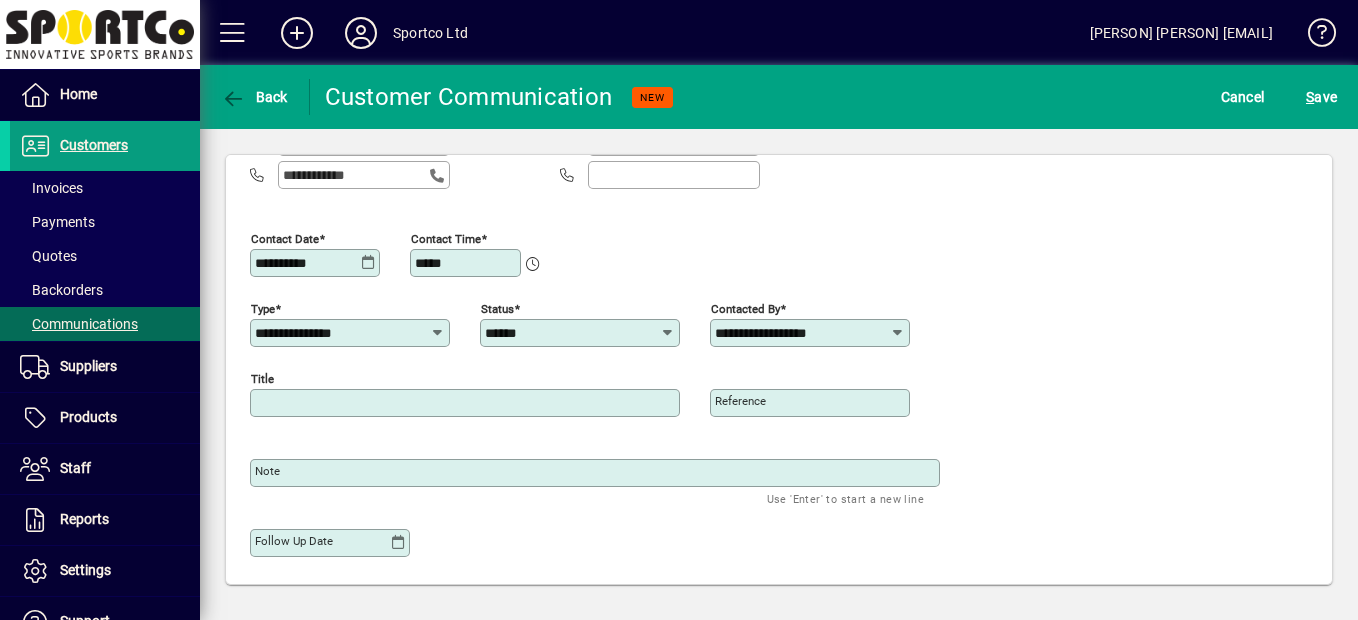 type on "********" 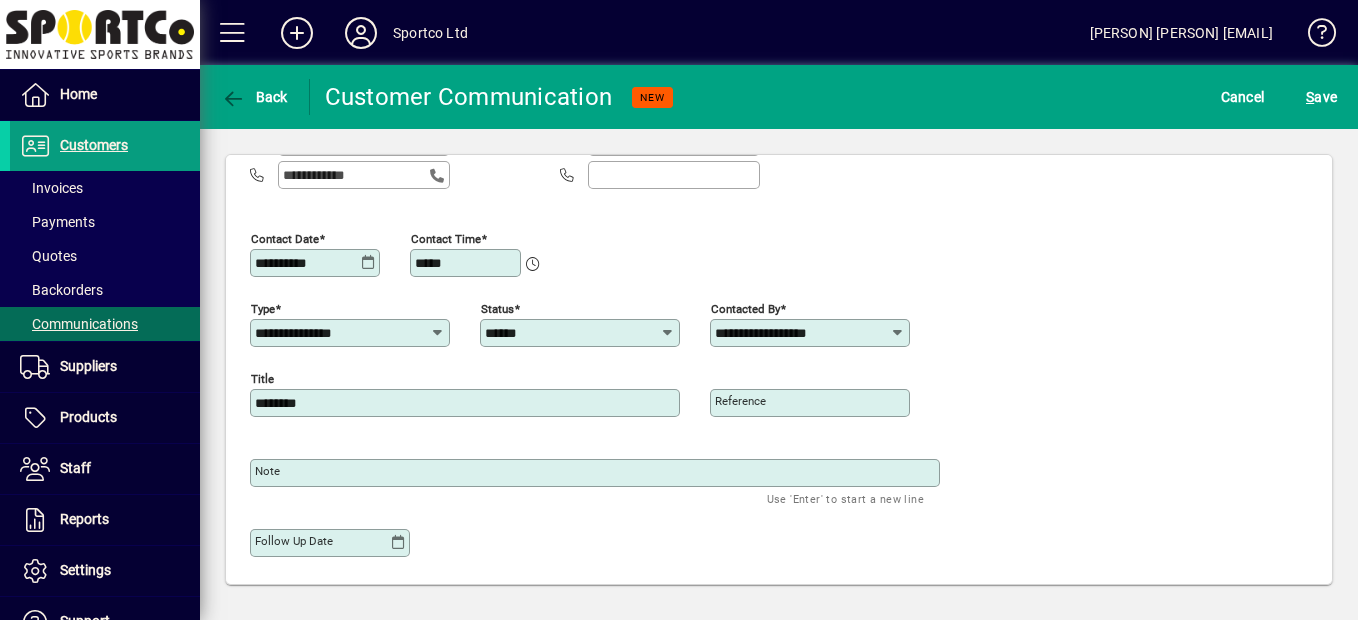 click on "Note" 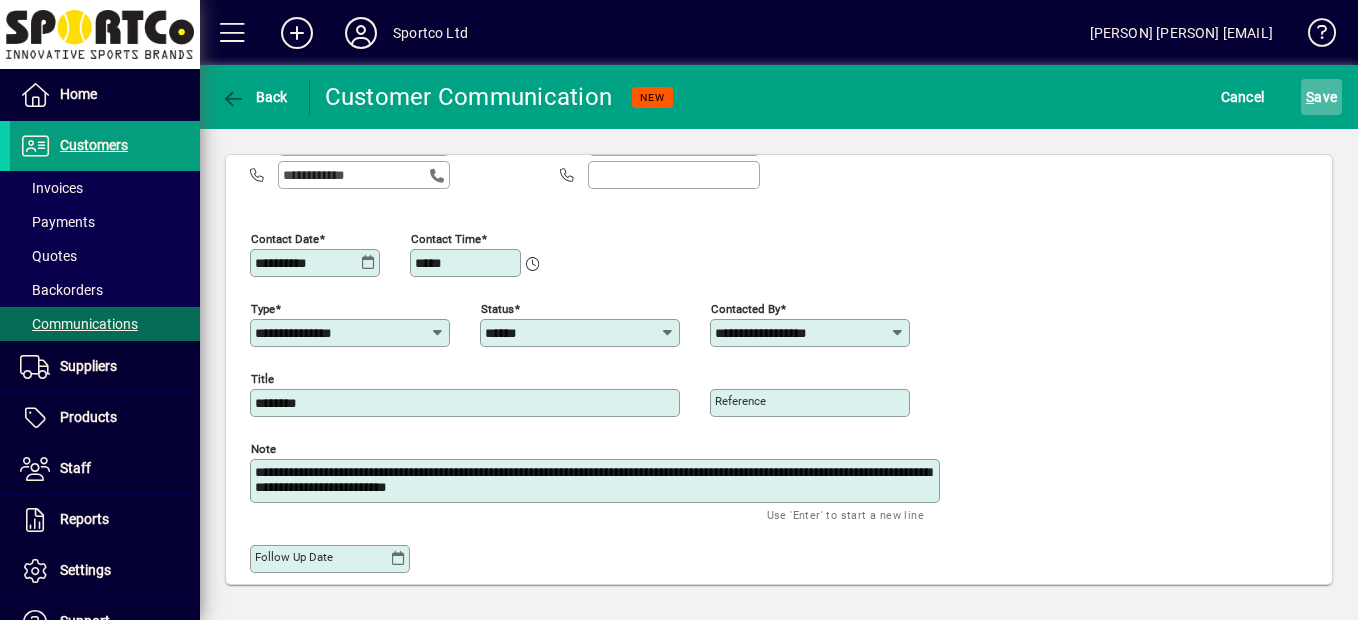 type on "**********" 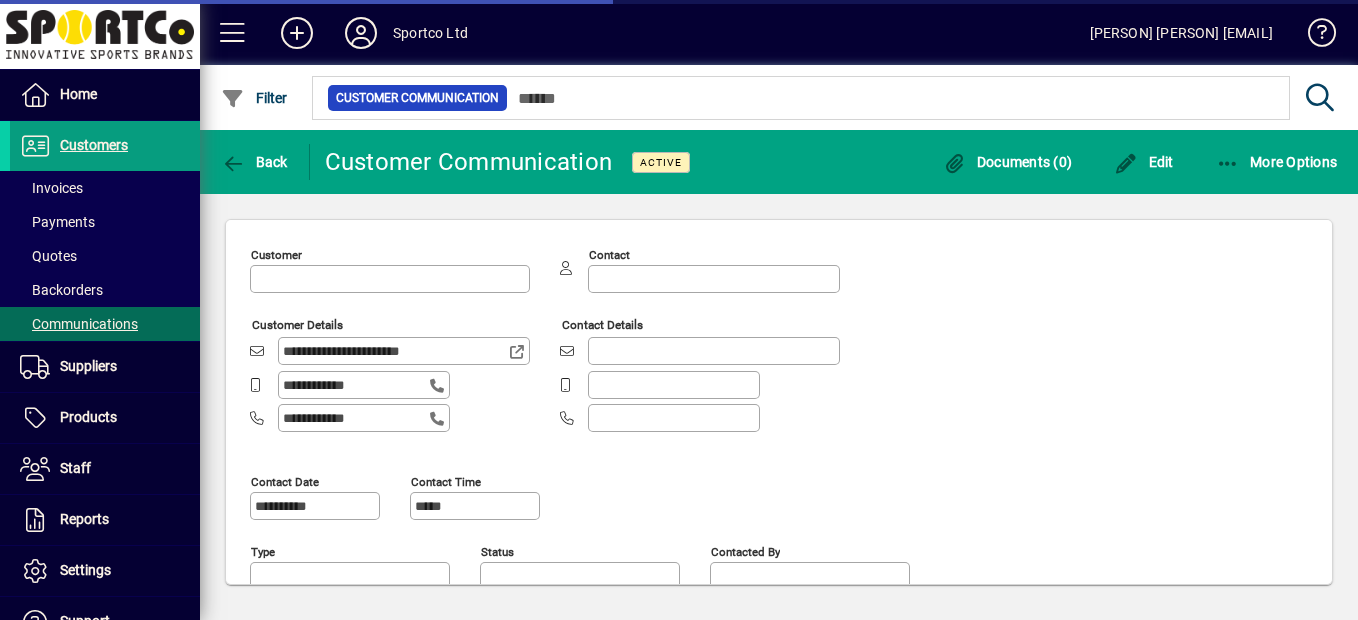 type on "**********" 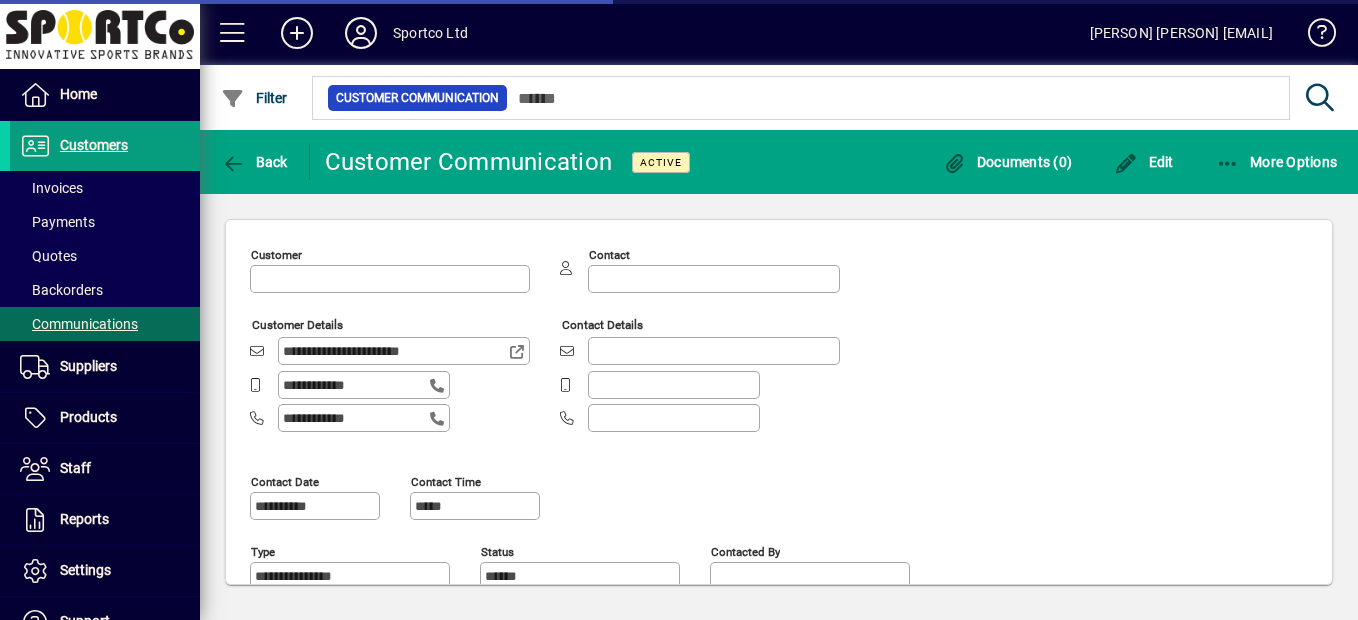 type on "**********" 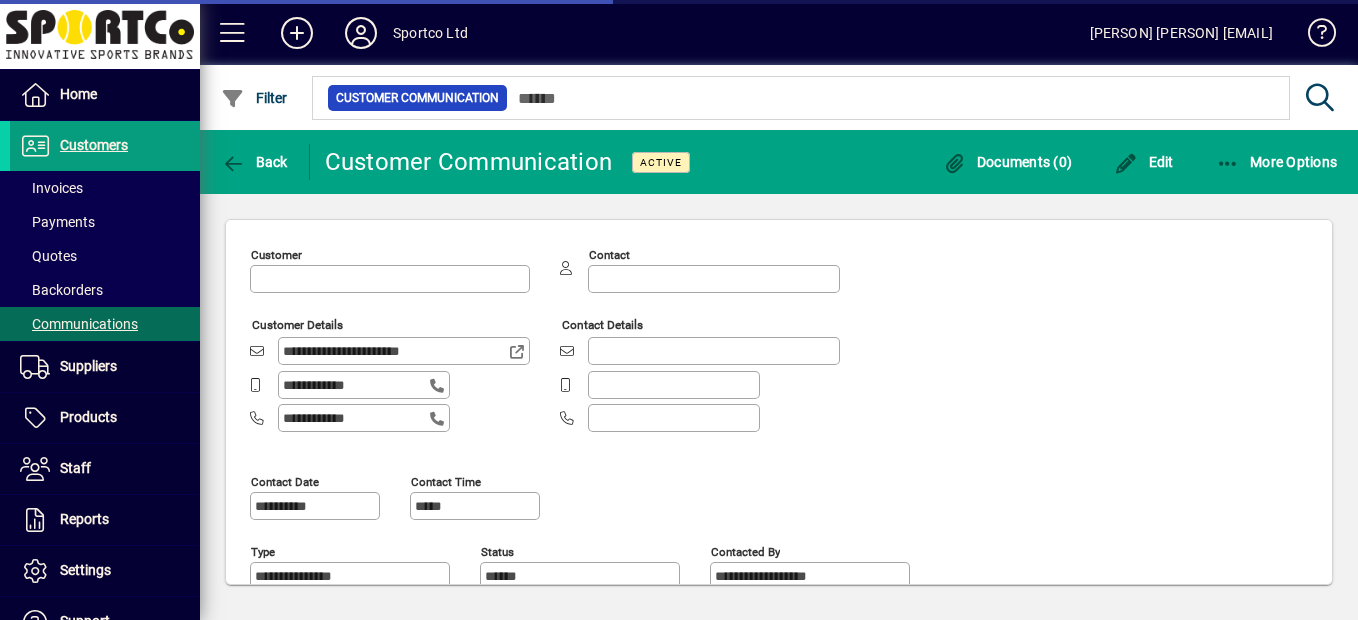 type on "**********" 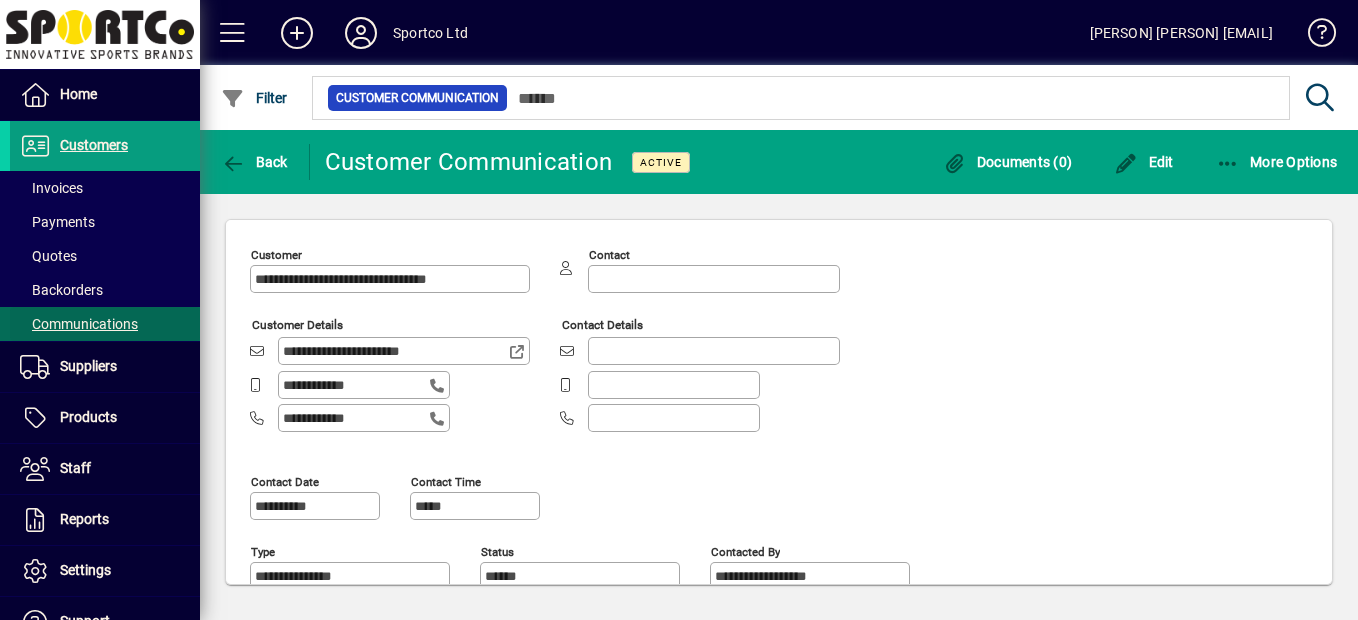 click on "Communications" at bounding box center (79, 324) 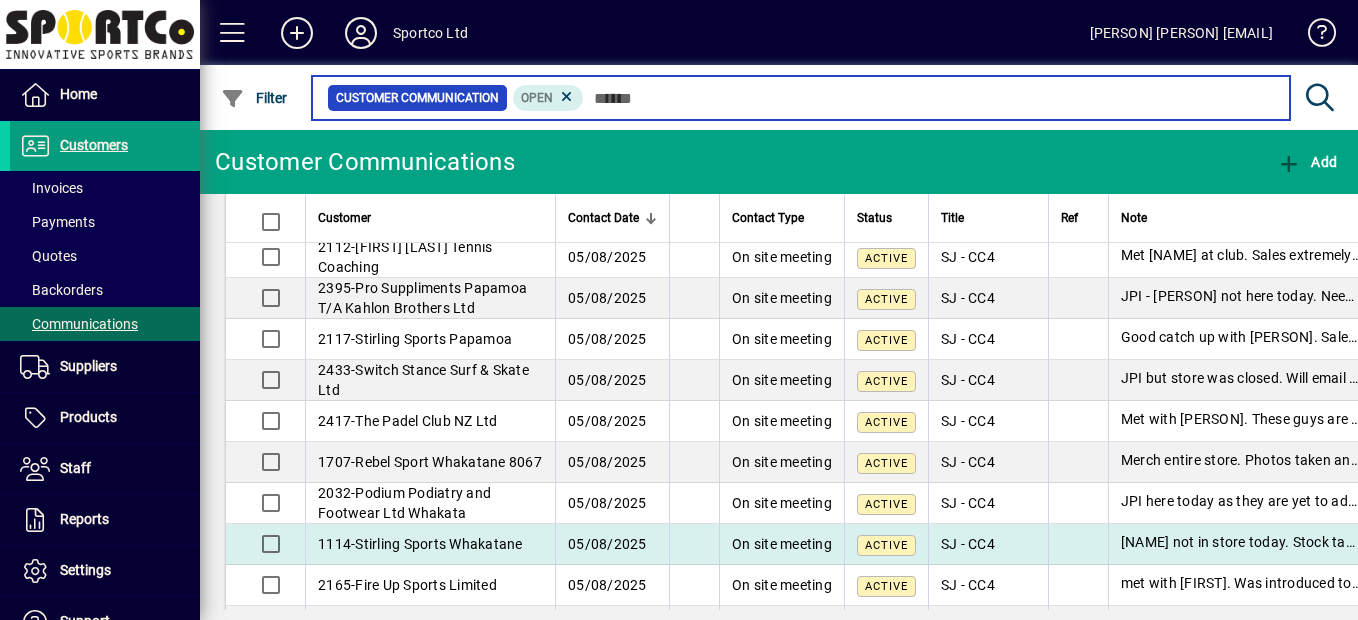 scroll, scrollTop: 0, scrollLeft: 0, axis: both 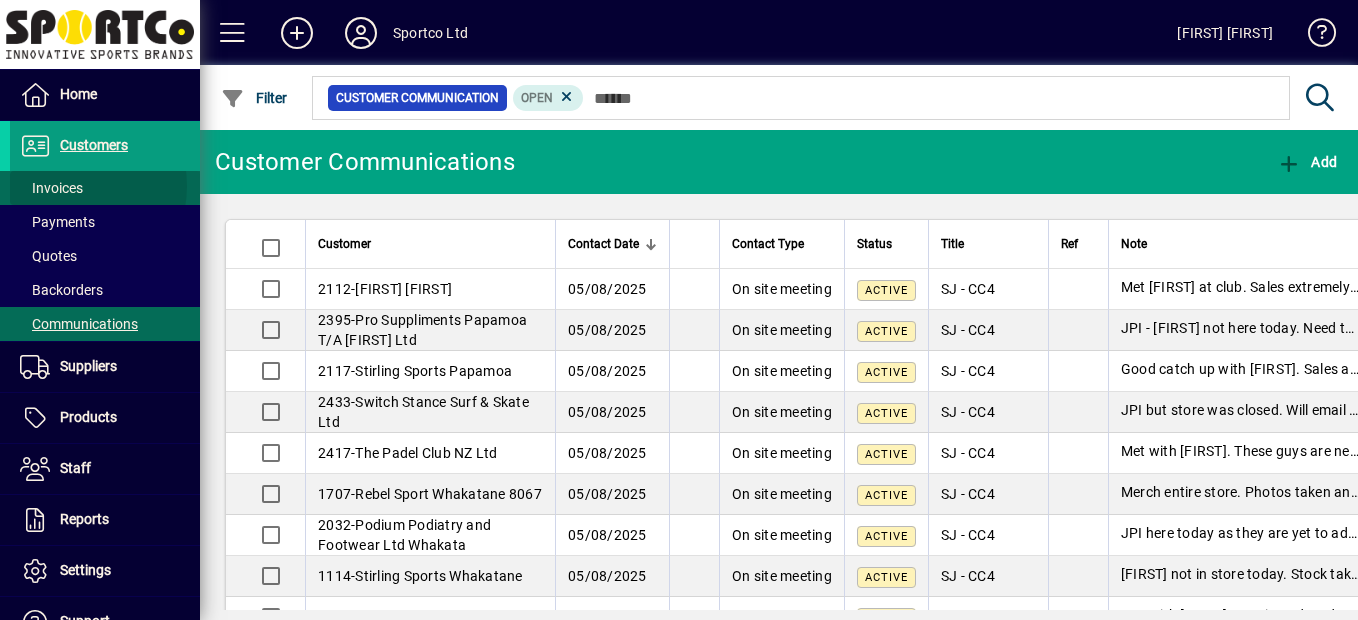 click on "Invoices" at bounding box center [51, 188] 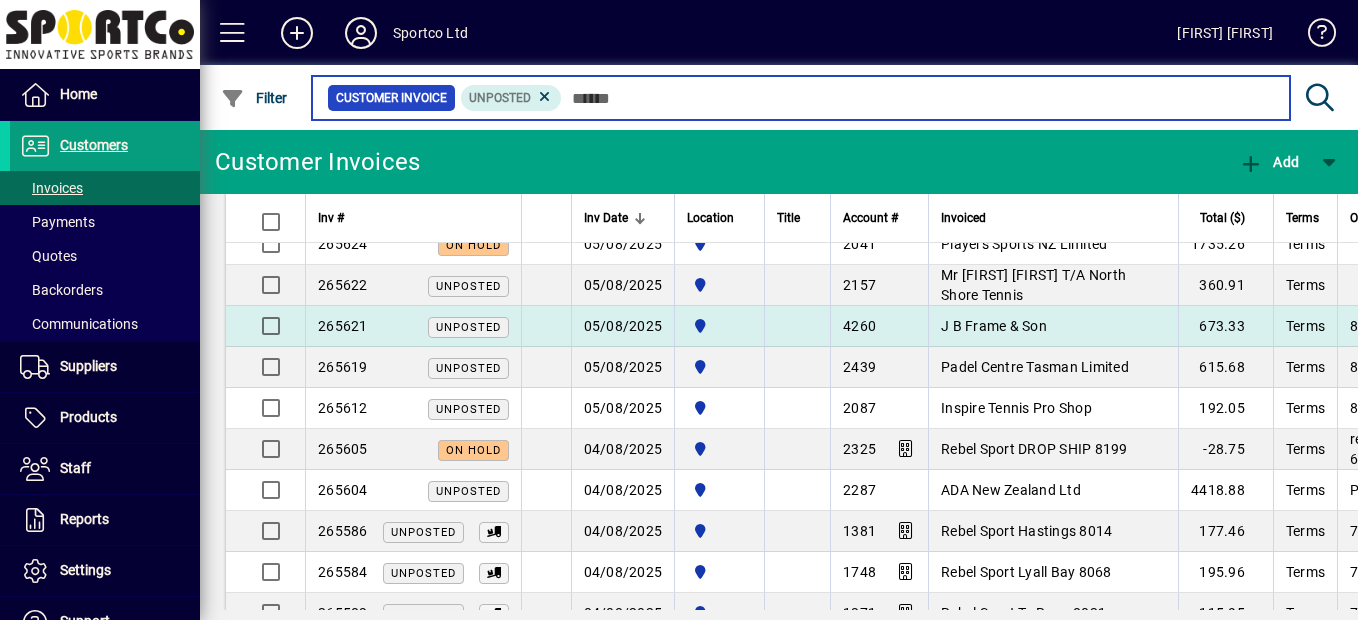 scroll, scrollTop: 0, scrollLeft: 0, axis: both 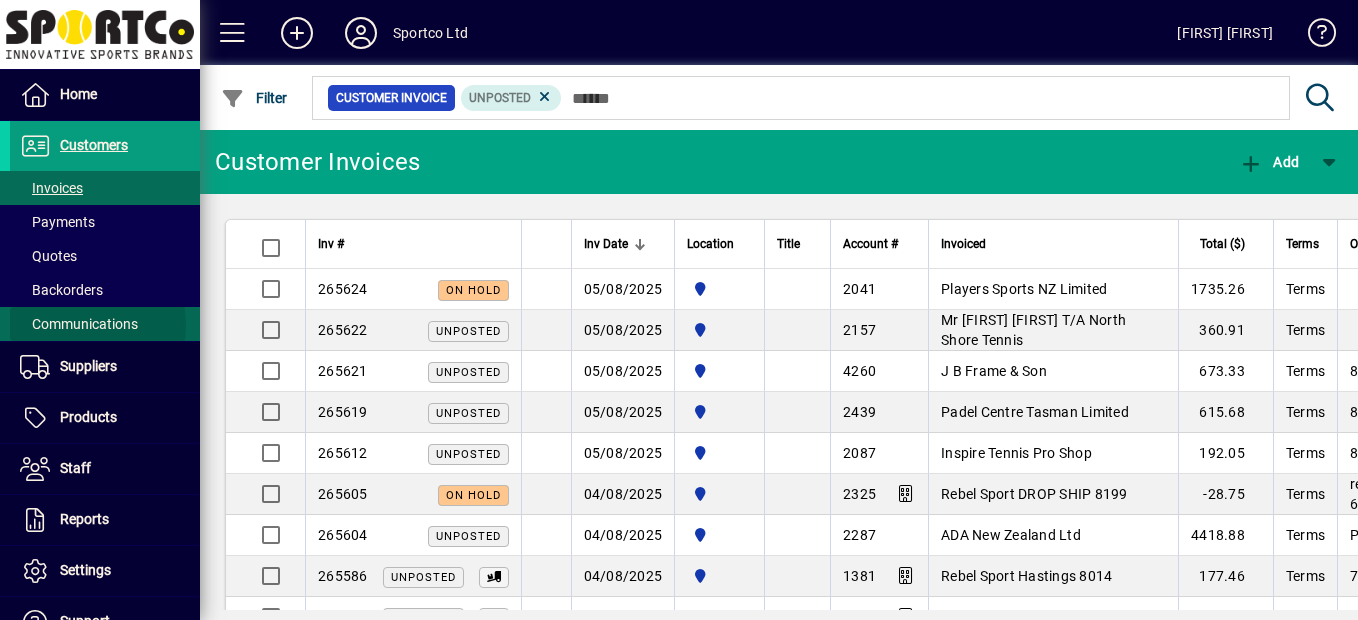 click on "Communications" at bounding box center (79, 324) 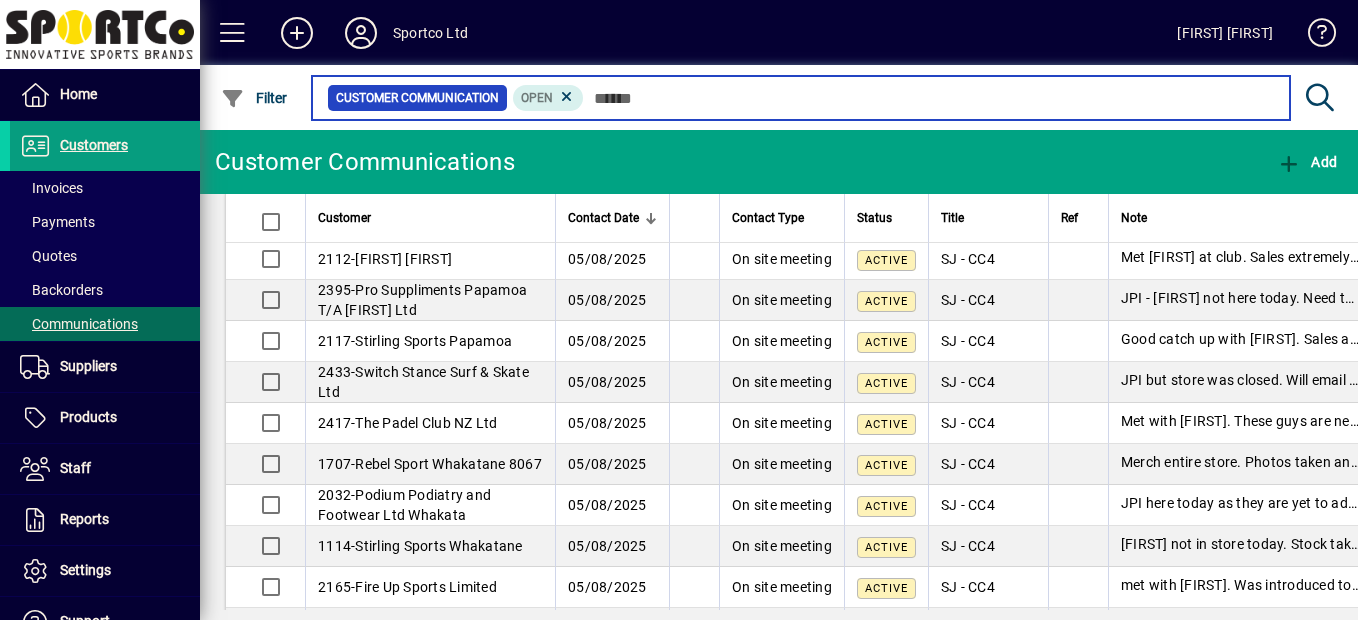 scroll, scrollTop: 0, scrollLeft: 0, axis: both 